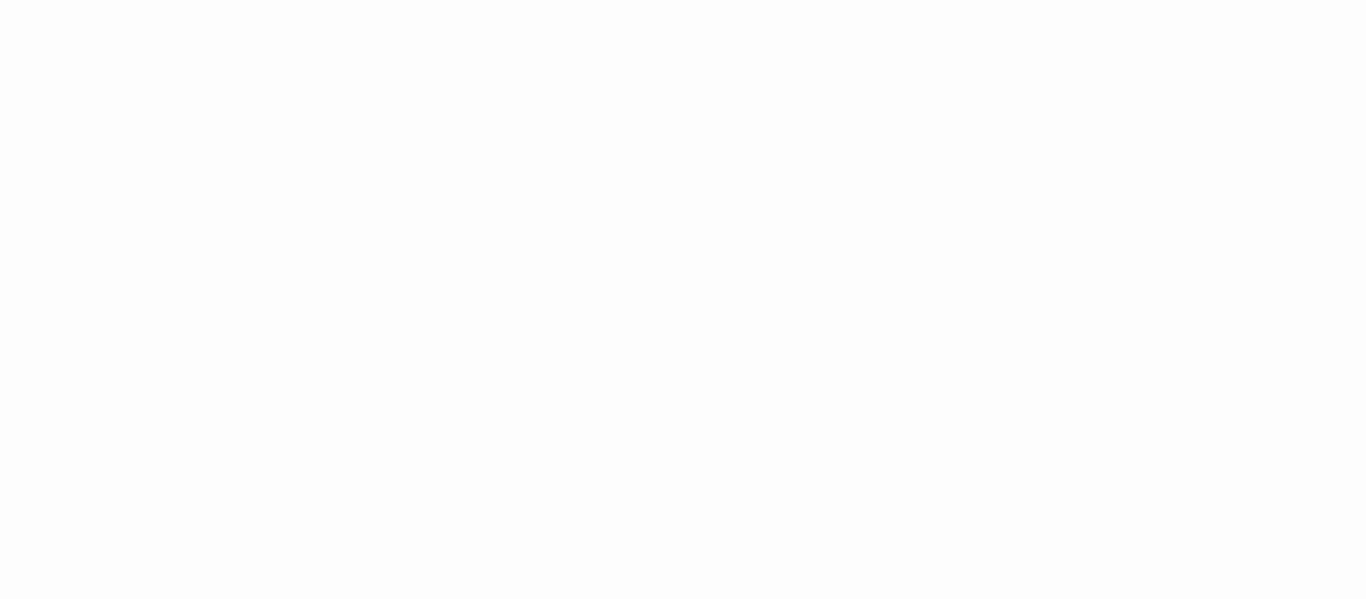 scroll, scrollTop: 0, scrollLeft: 0, axis: both 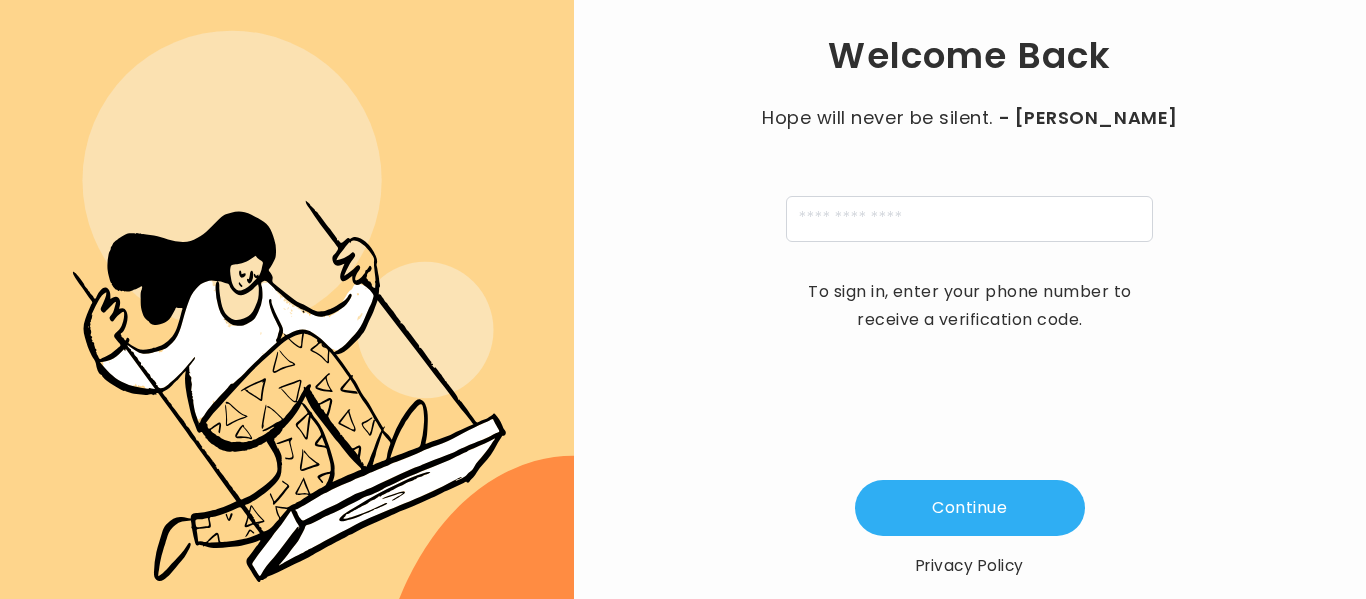 click on "Welcome Back Hope will never be silent.   - Harvey Milk To sign in, enter your phone number to receive a verification code. Continue Privacy Policy" at bounding box center (970, 306) 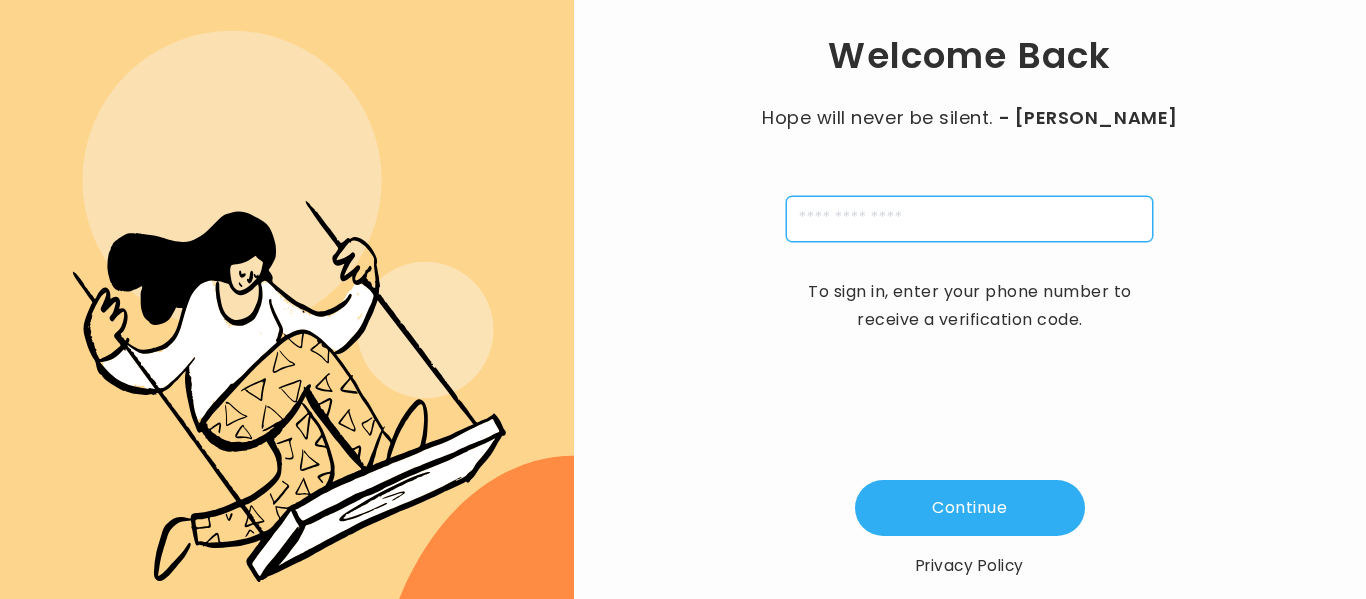 click at bounding box center [969, 219] 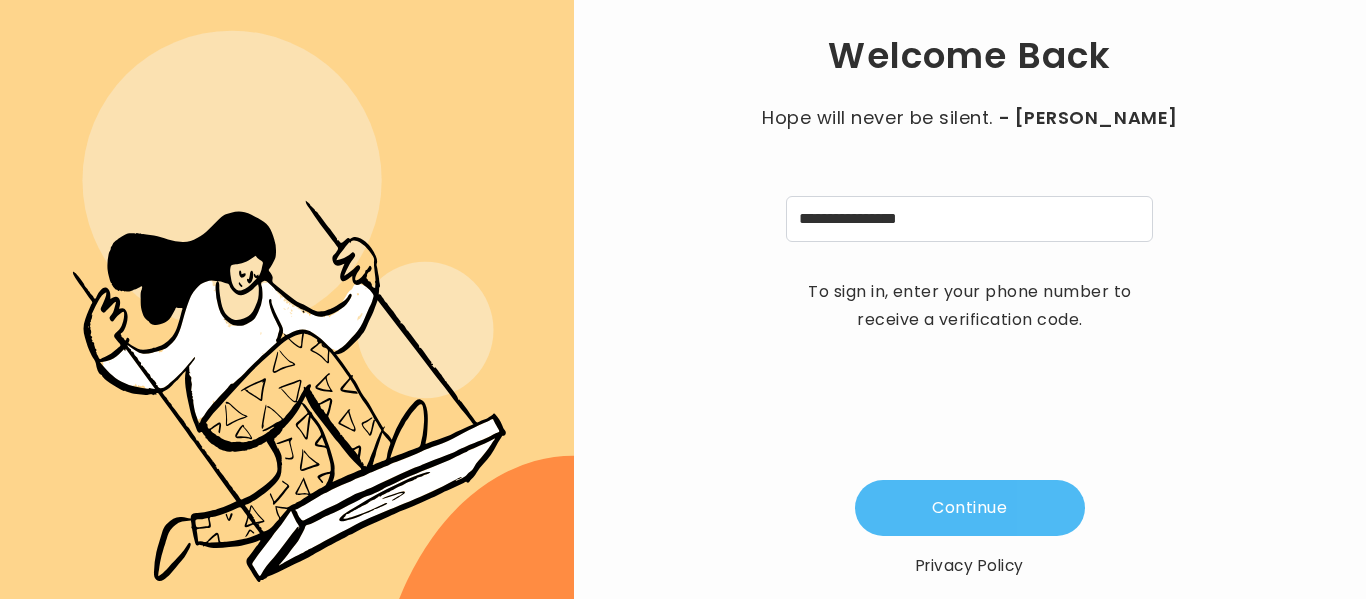 click on "Continue" at bounding box center [970, 508] 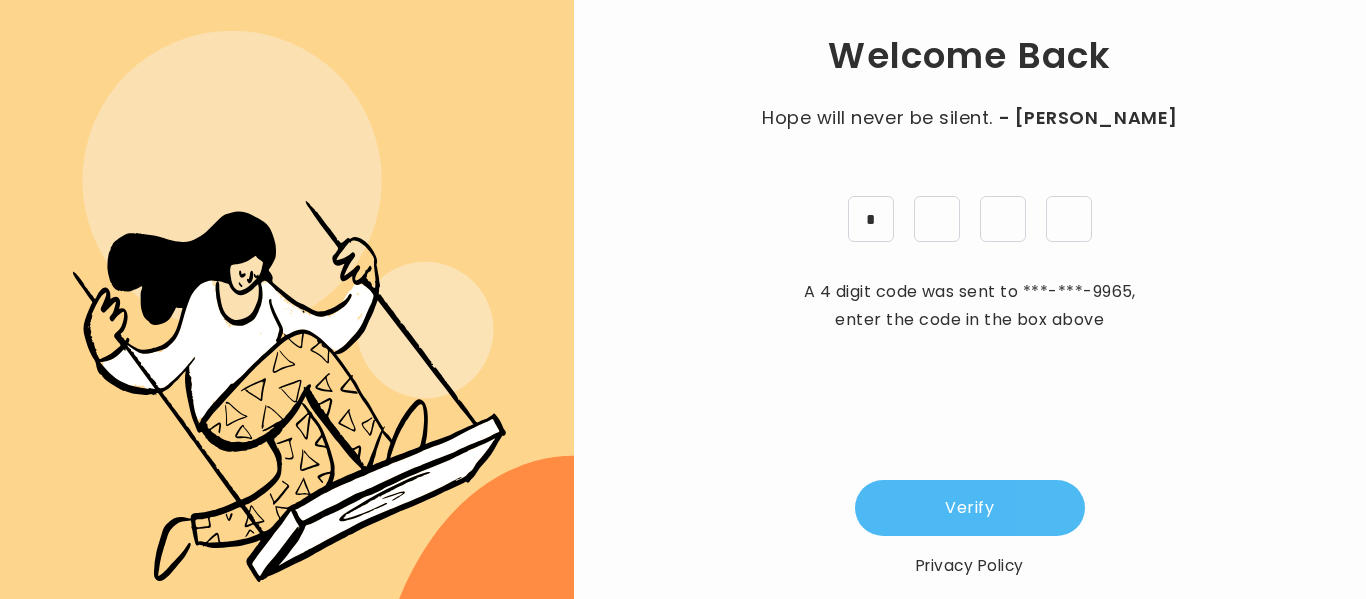 type on "*" 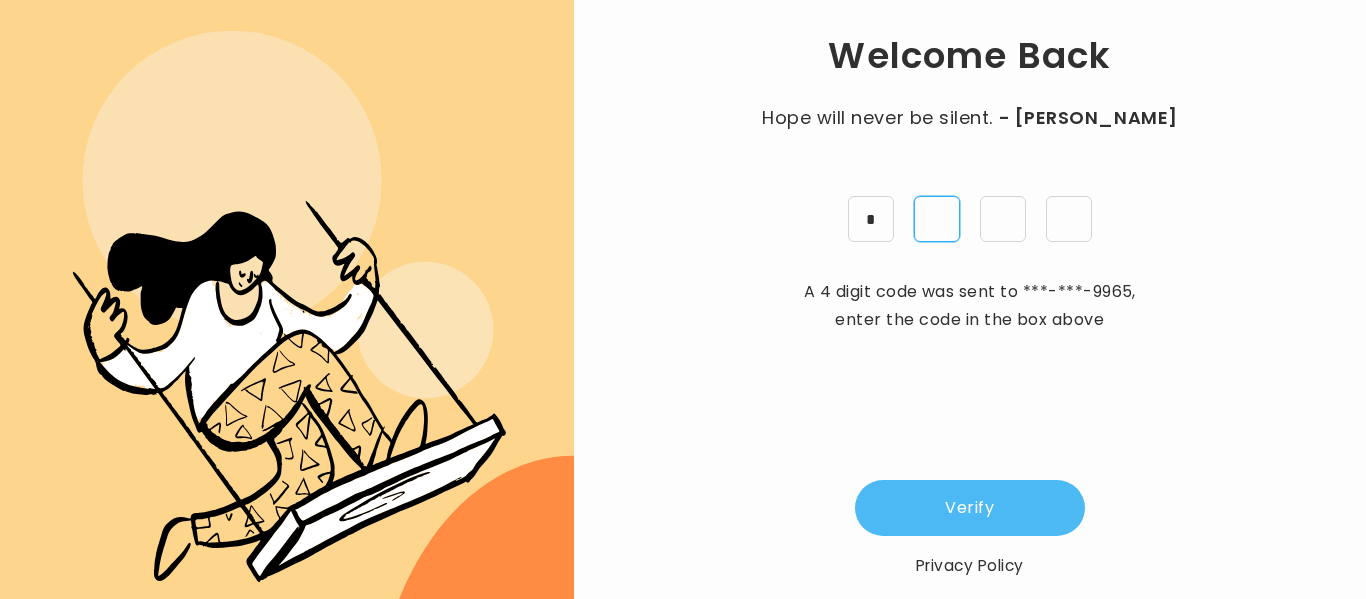 type on "*" 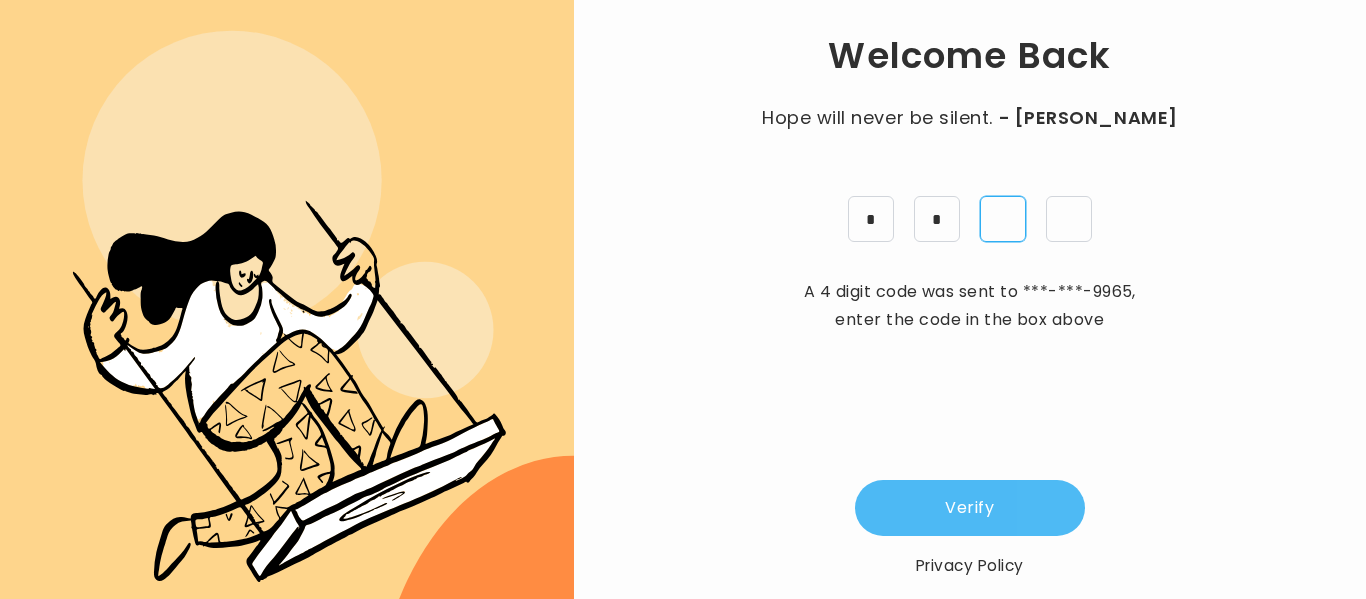 type on "*" 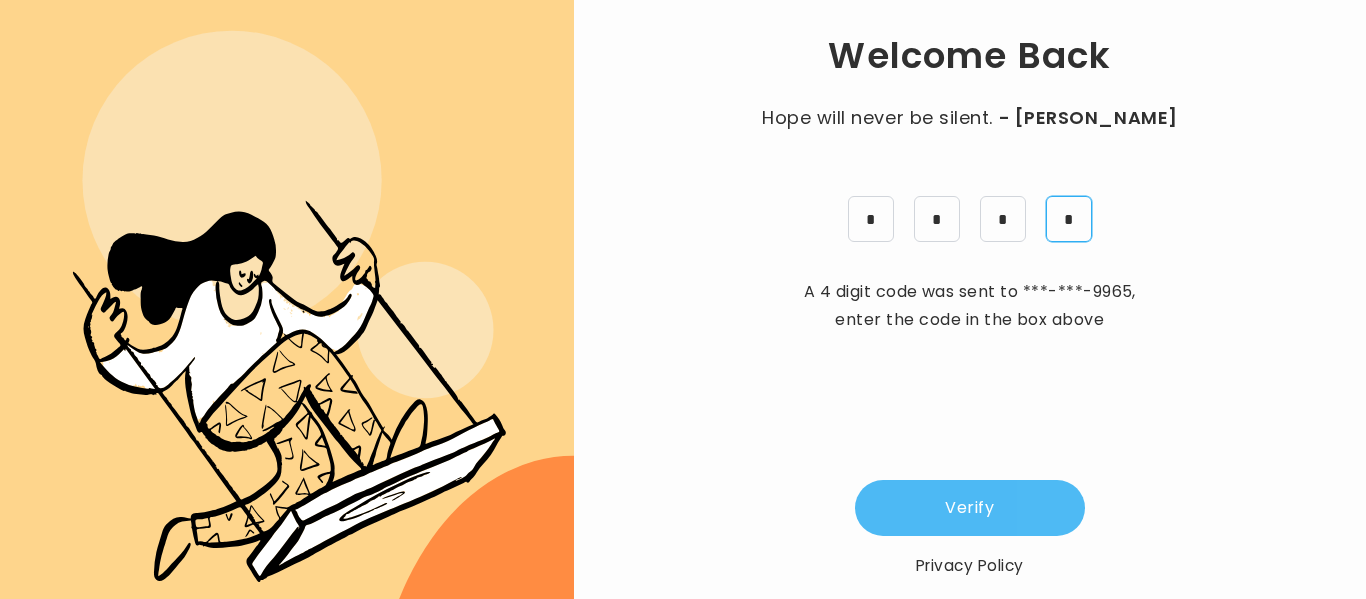 type on "*" 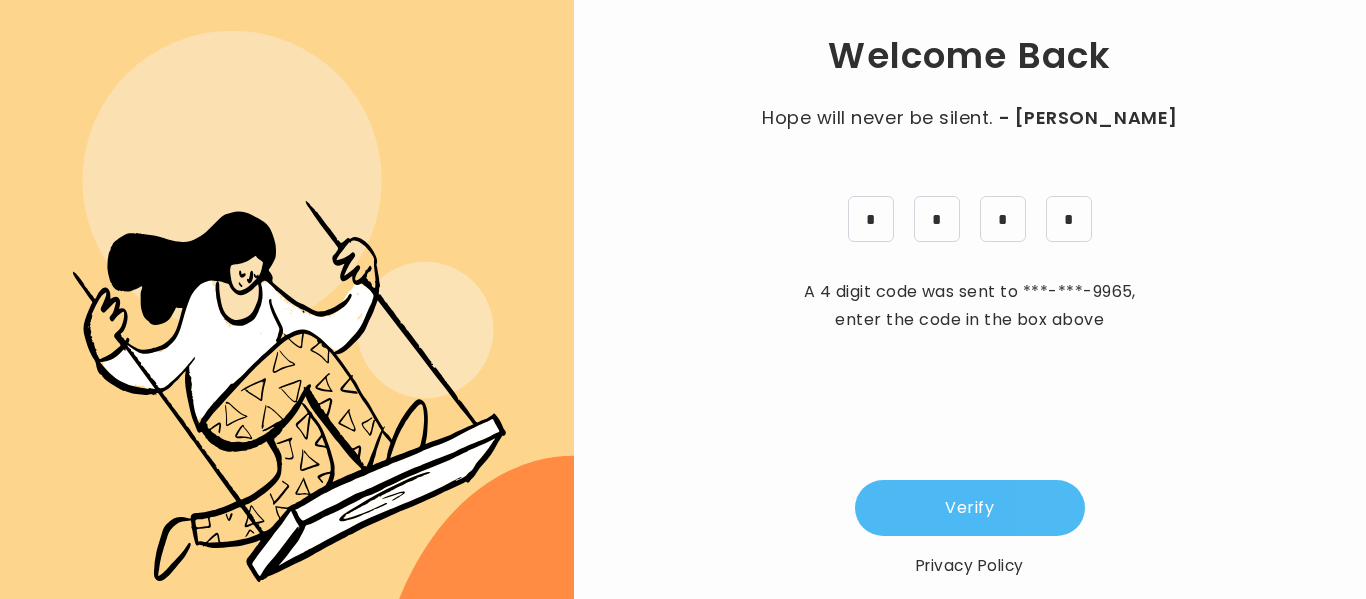 click on "Verify" at bounding box center [970, 508] 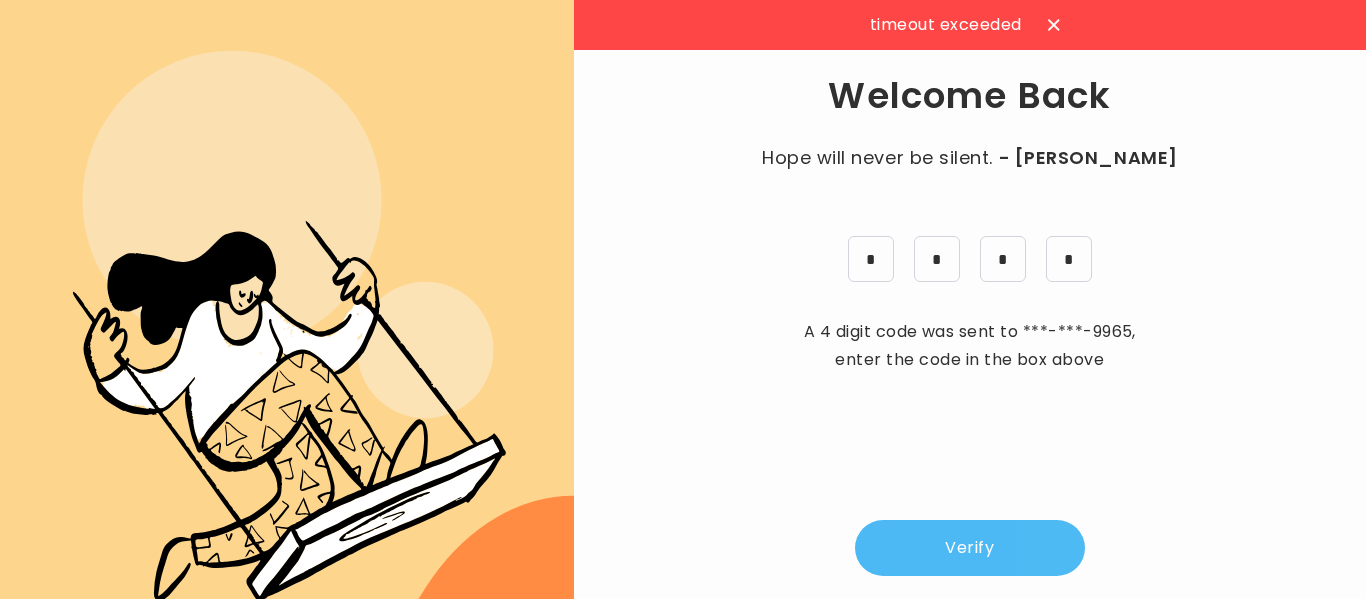 click on "Verify" at bounding box center (970, 548) 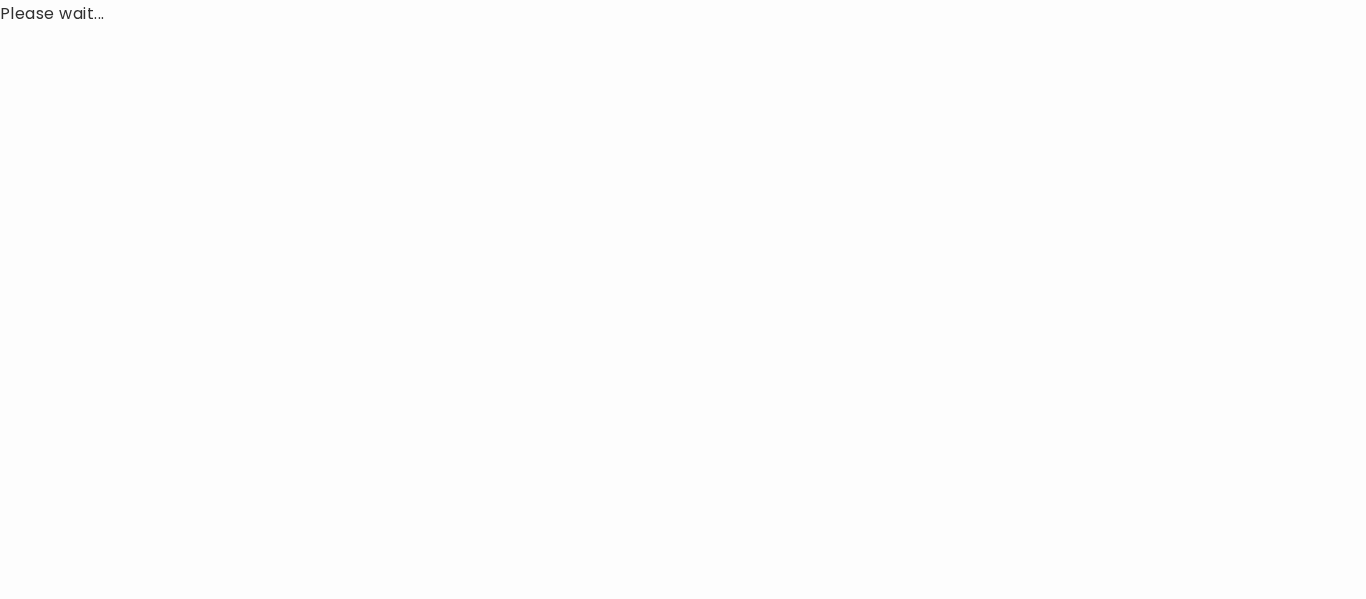 scroll, scrollTop: 0, scrollLeft: 0, axis: both 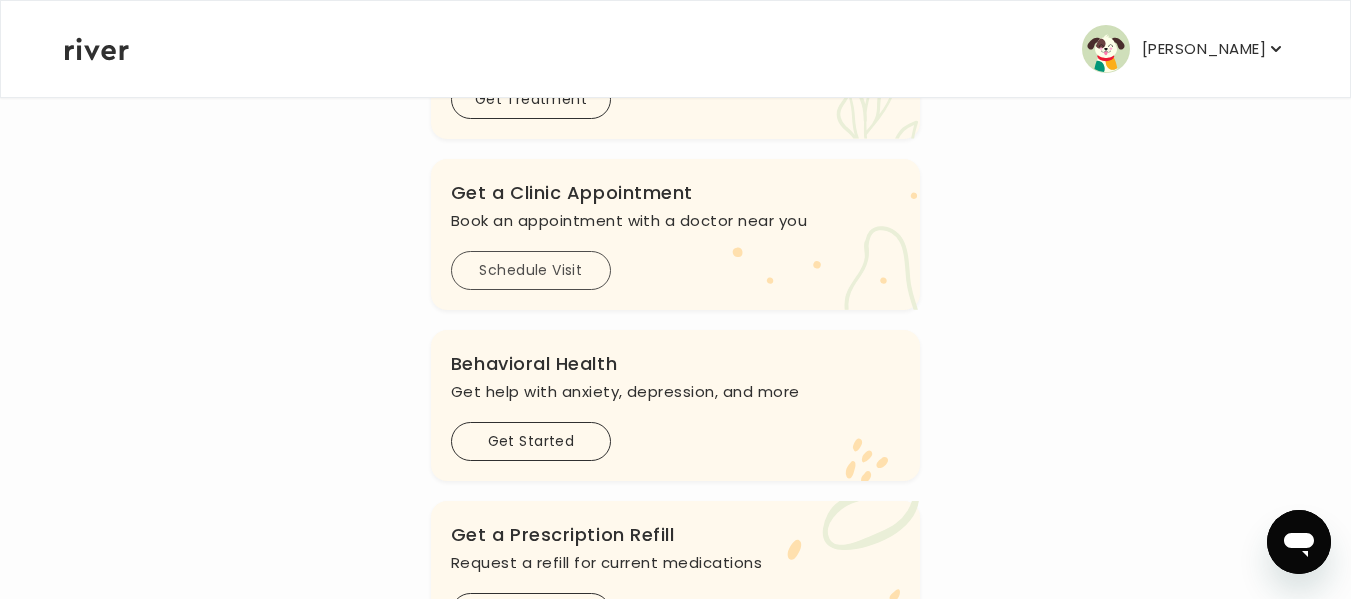 click on "Schedule Visit" at bounding box center [531, 270] 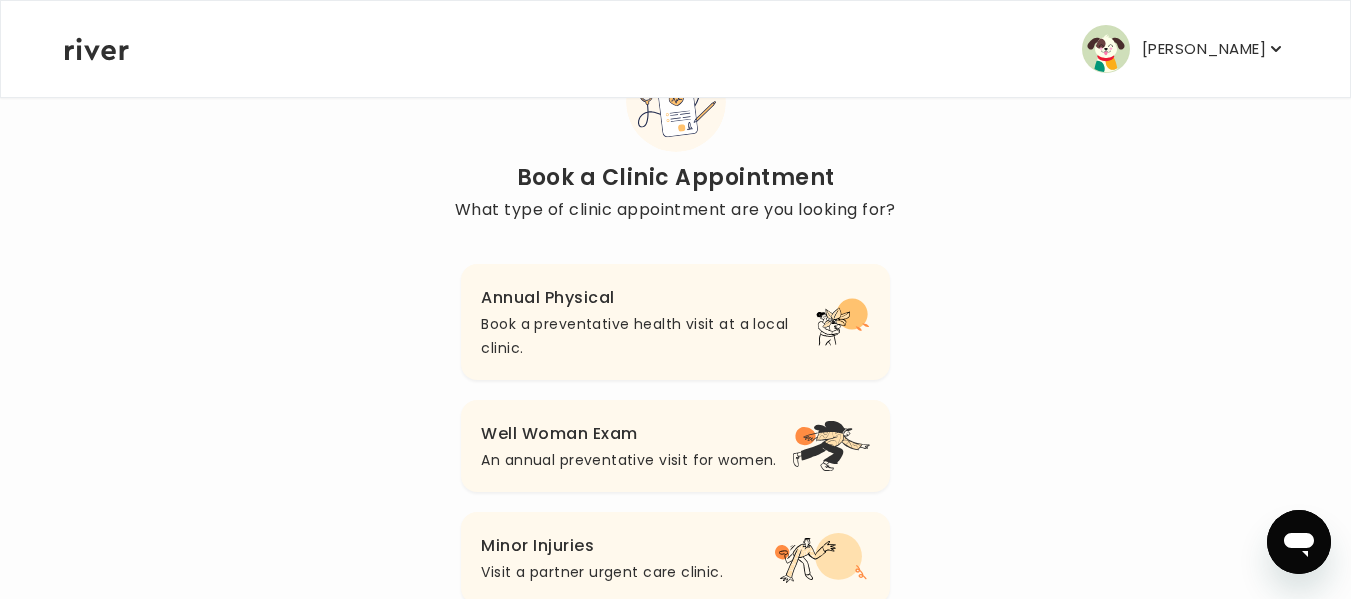 scroll, scrollTop: 103, scrollLeft: 0, axis: vertical 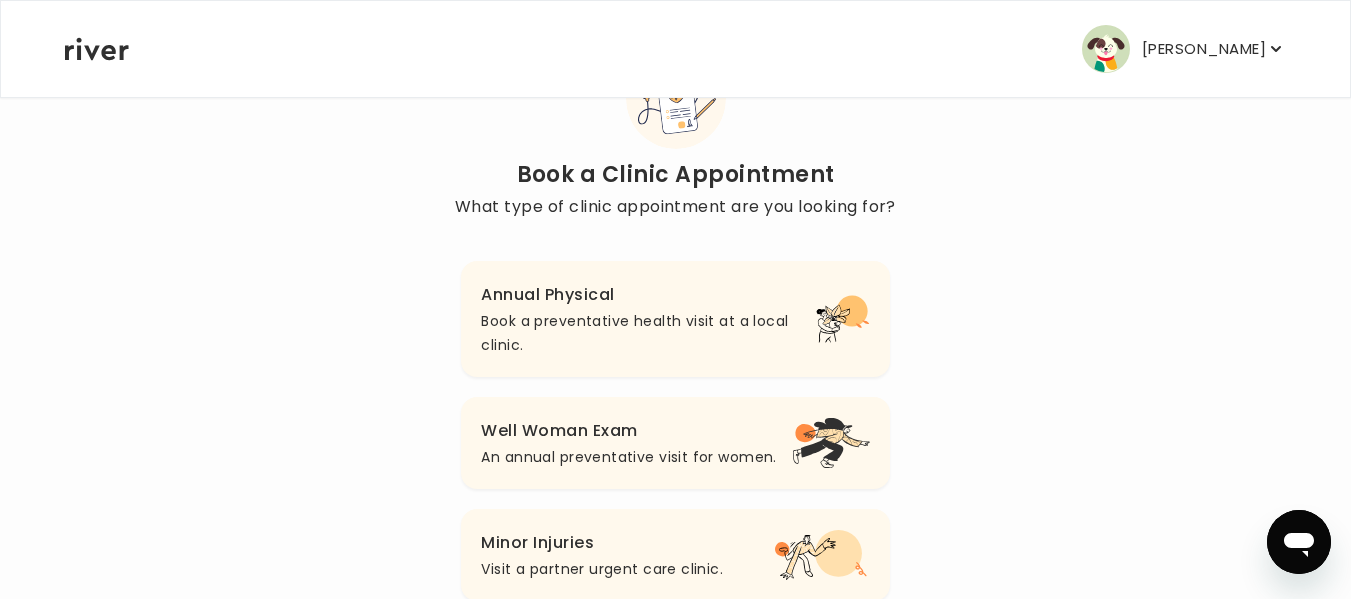 click on "An annual preventative visit for women." at bounding box center [628, 457] 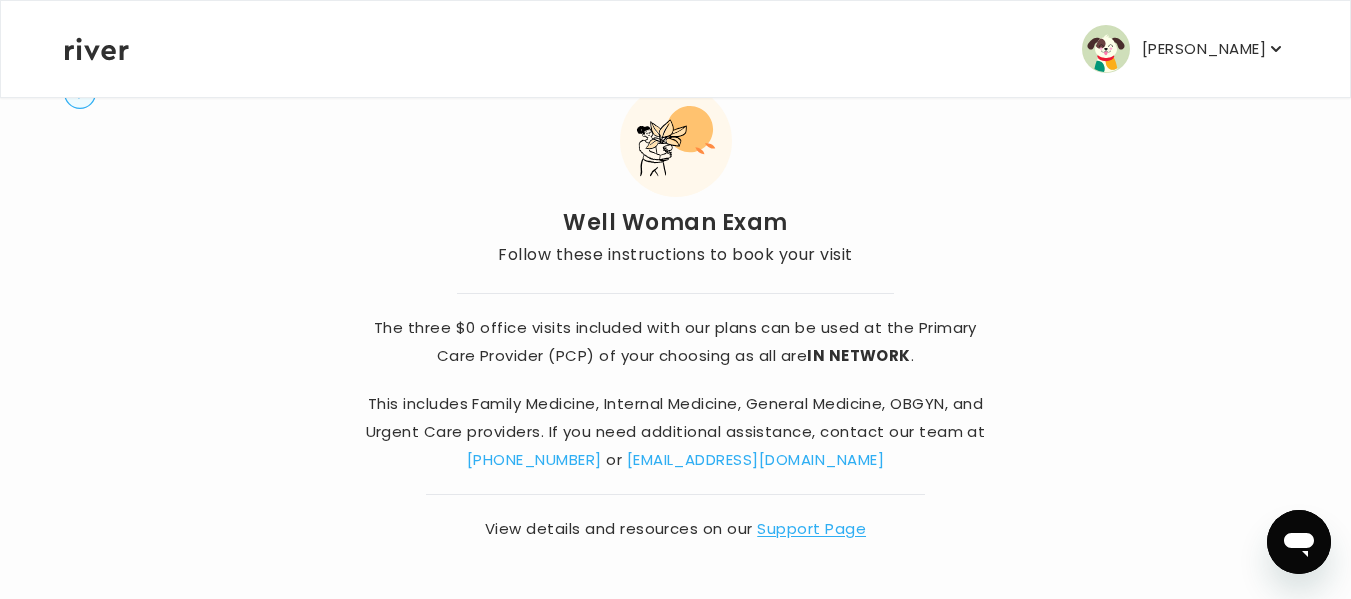 scroll, scrollTop: 0, scrollLeft: 0, axis: both 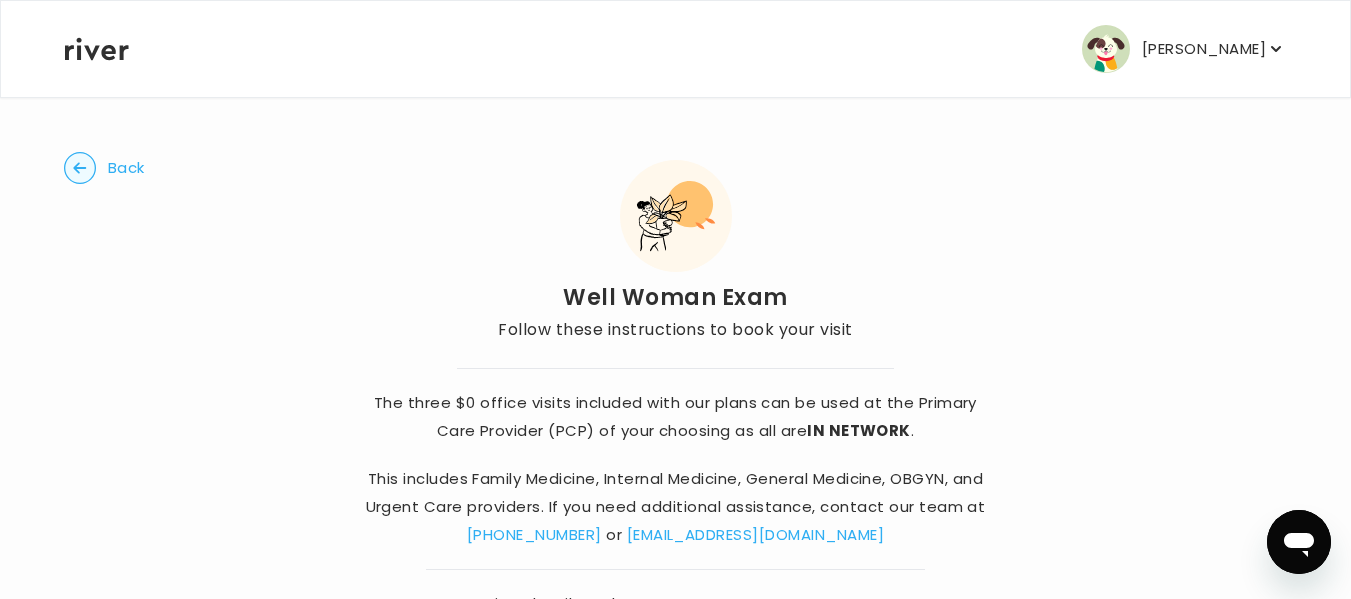click 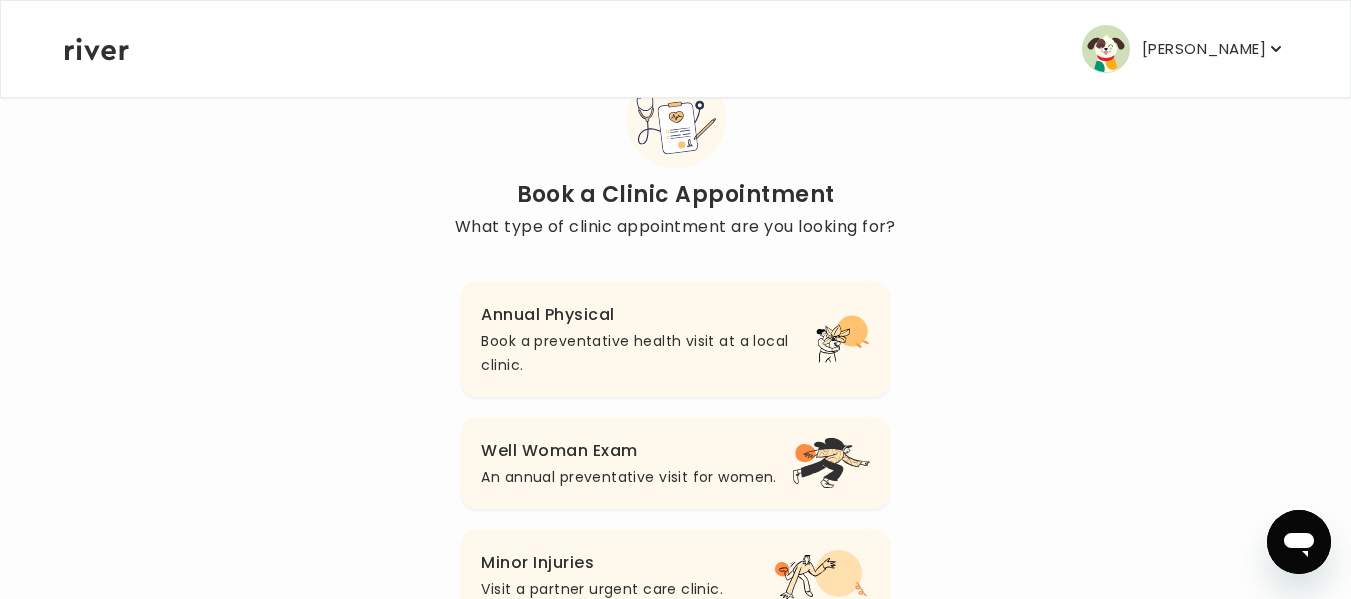 scroll, scrollTop: 80, scrollLeft: 0, axis: vertical 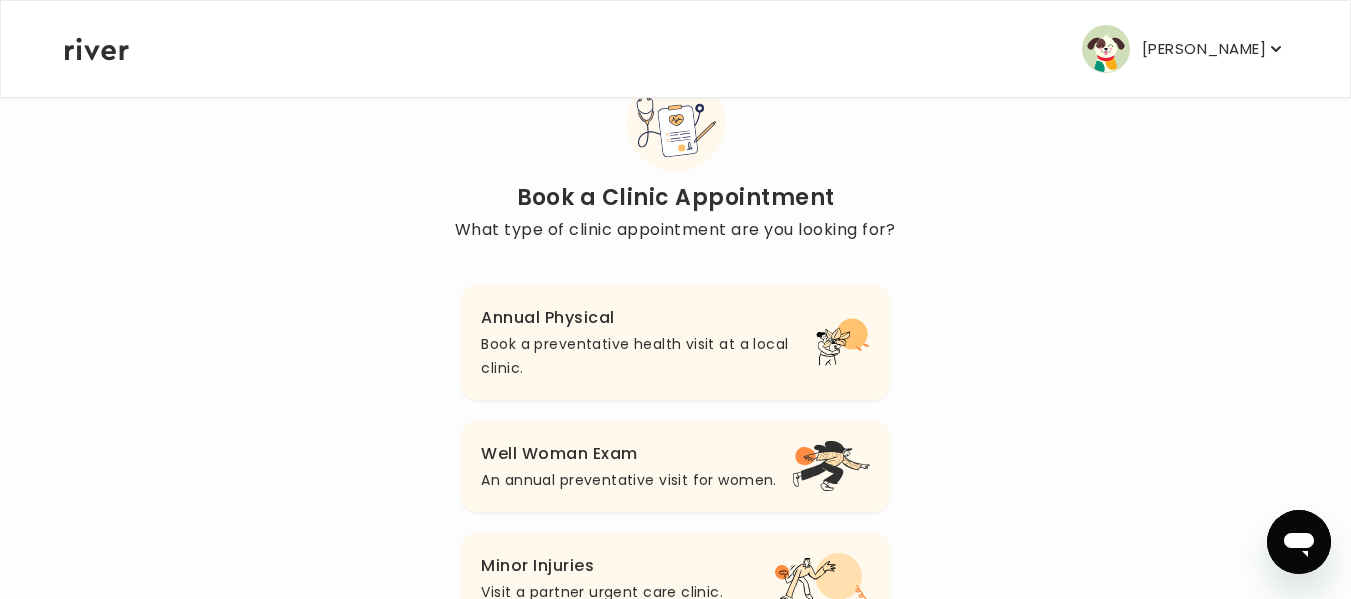 click on "Well Woman Exam" at bounding box center (628, 454) 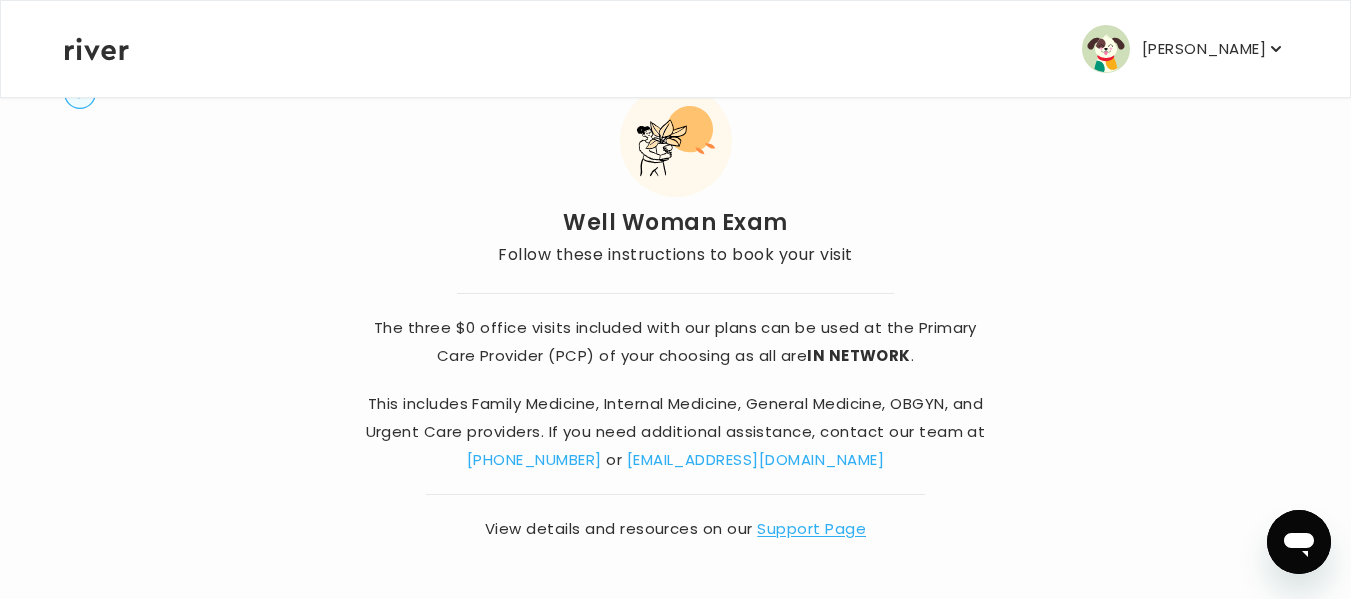 scroll, scrollTop: 0, scrollLeft: 0, axis: both 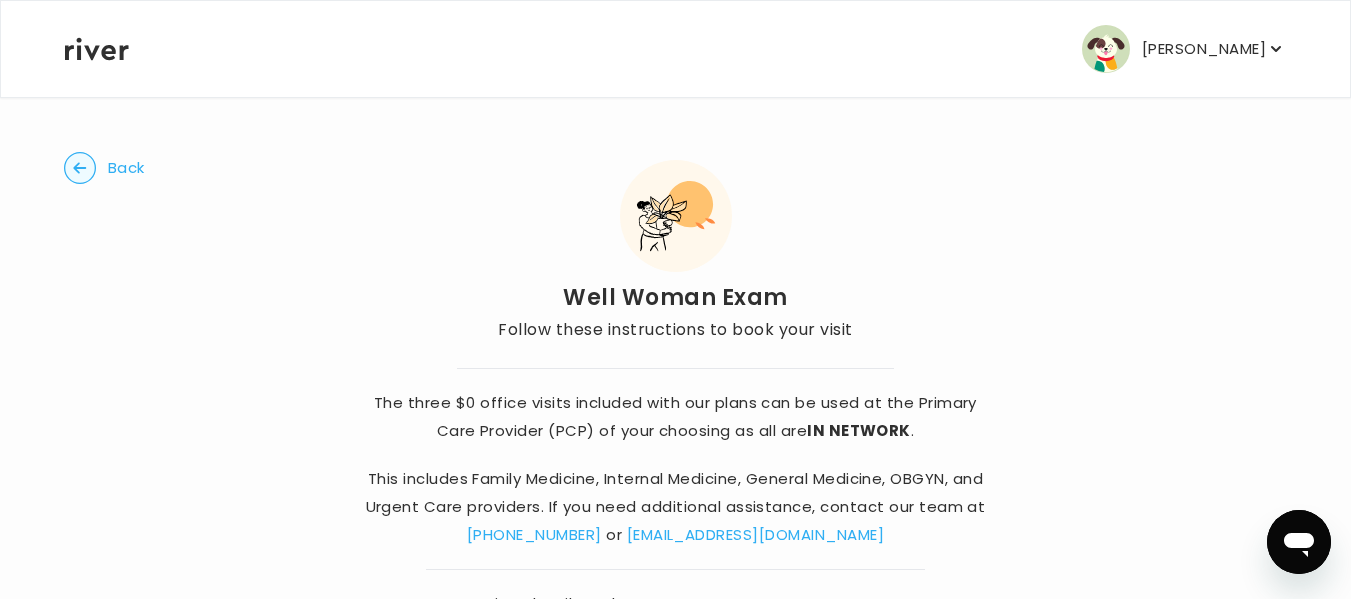click 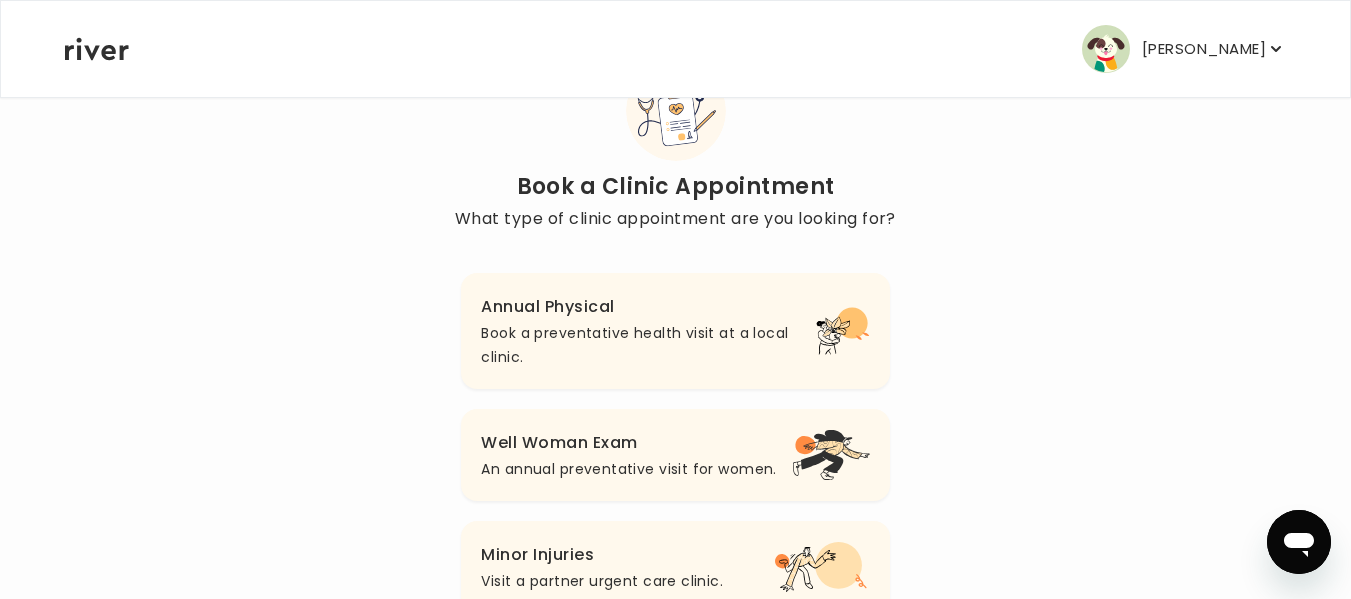 scroll, scrollTop: 0, scrollLeft: 0, axis: both 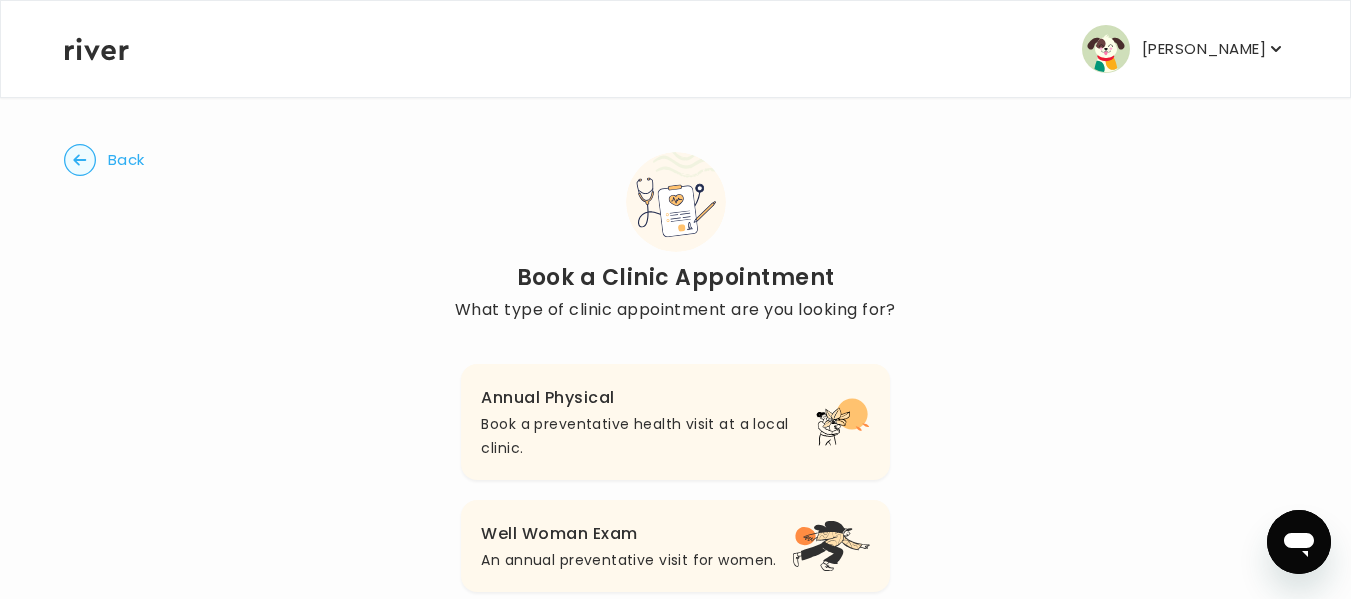click on "Karen Cooper" at bounding box center [1204, 49] 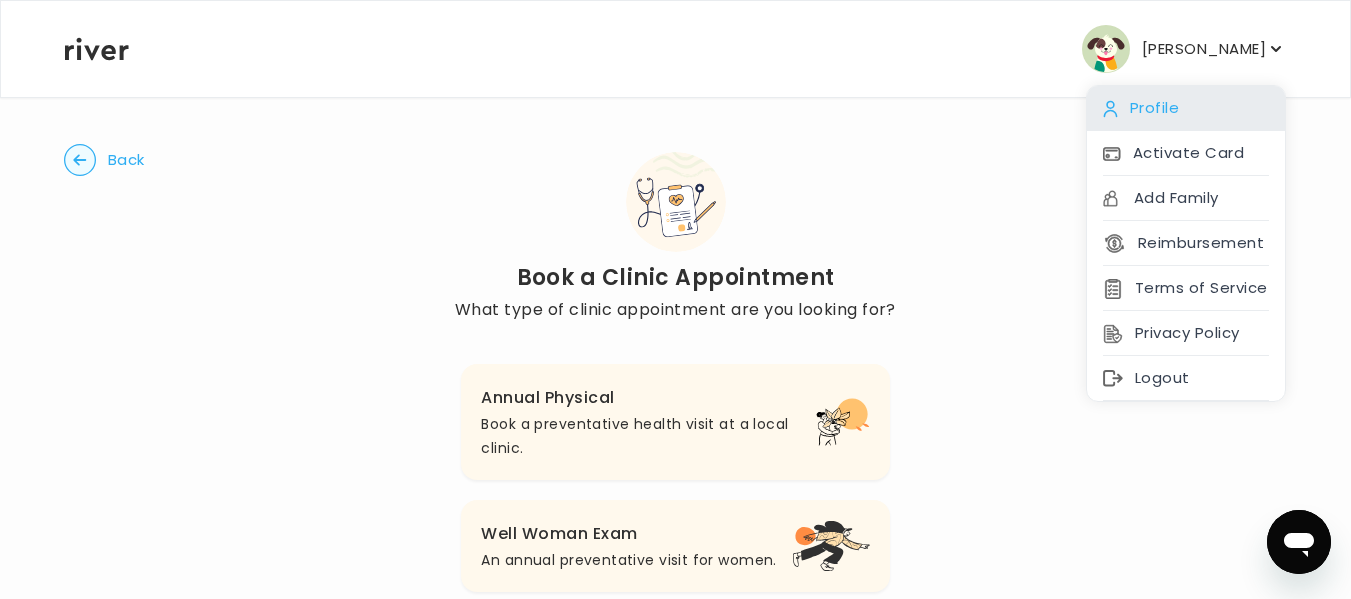 click on "Profile" at bounding box center (1186, 108) 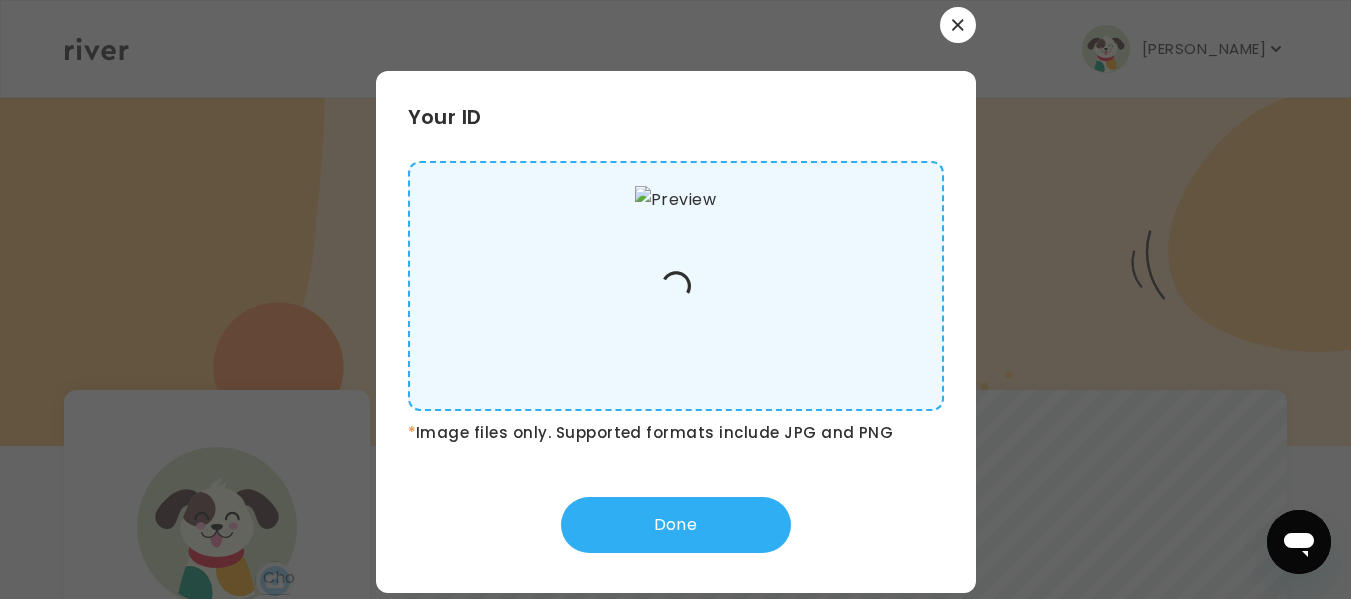 scroll, scrollTop: 0, scrollLeft: 0, axis: both 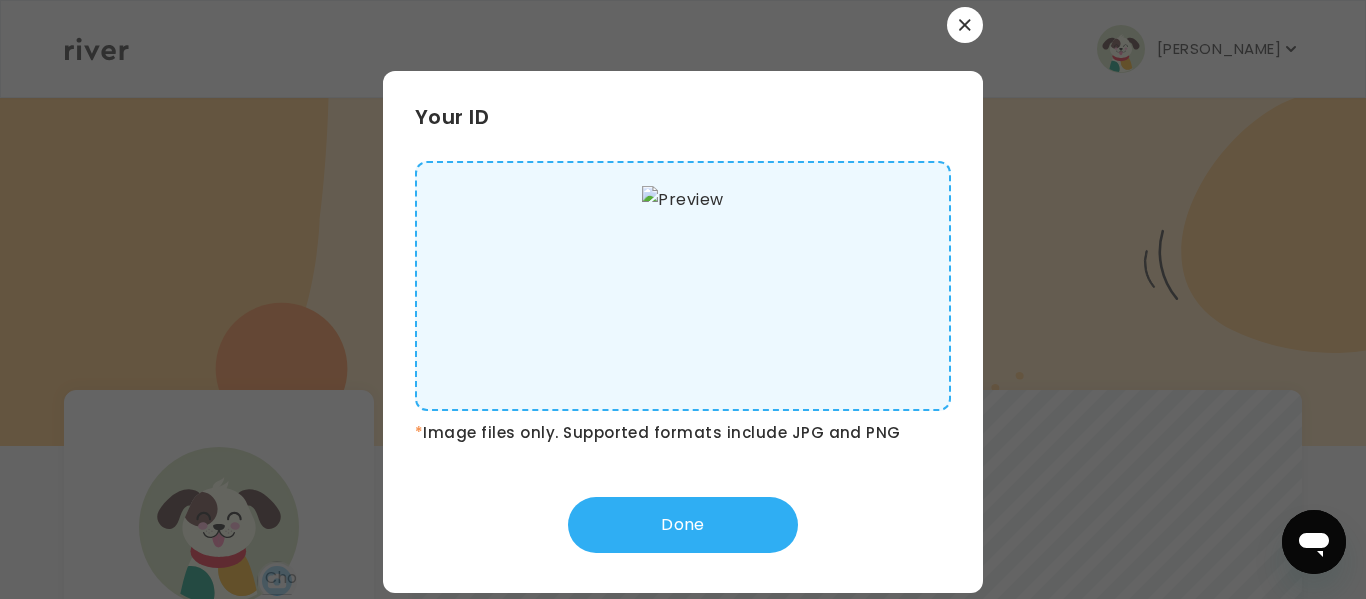 click at bounding box center [965, 25] 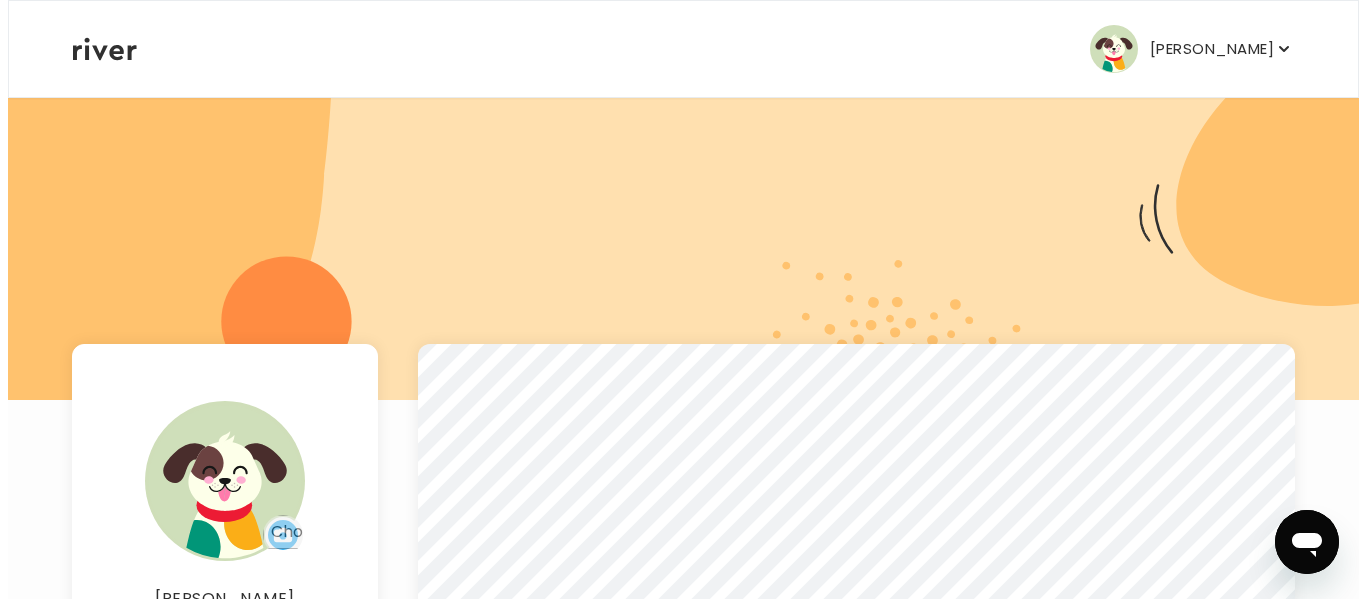 scroll, scrollTop: 0, scrollLeft: 0, axis: both 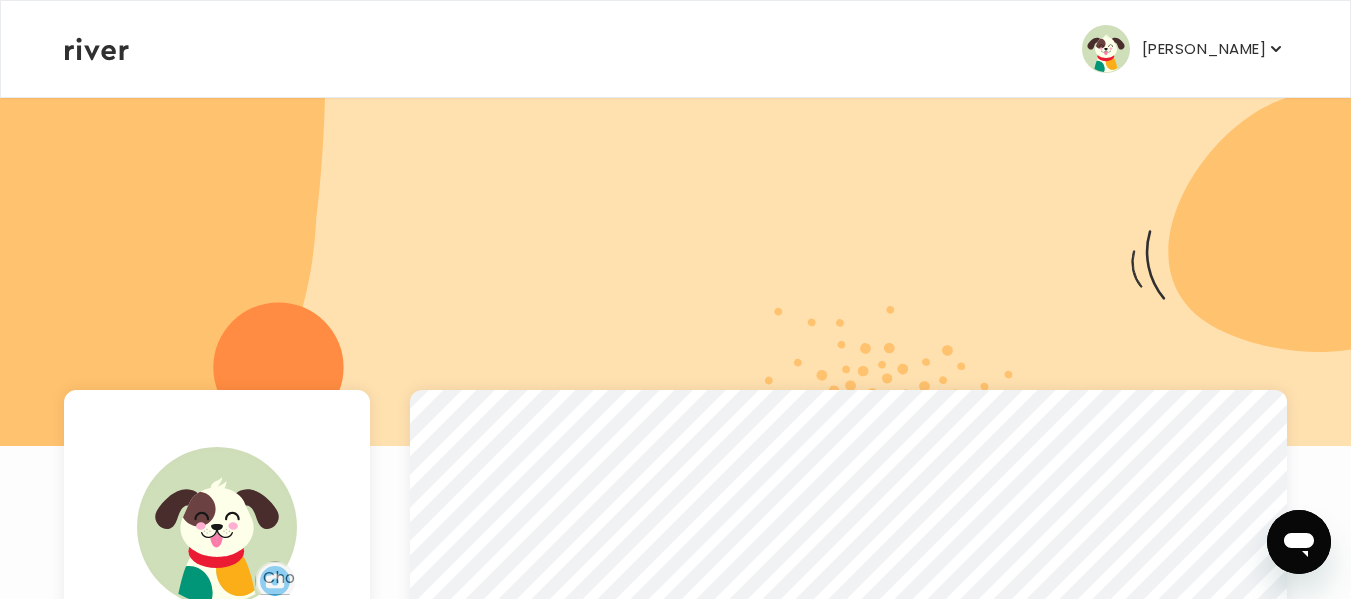 click on "Karen Cooper" at bounding box center [1204, 49] 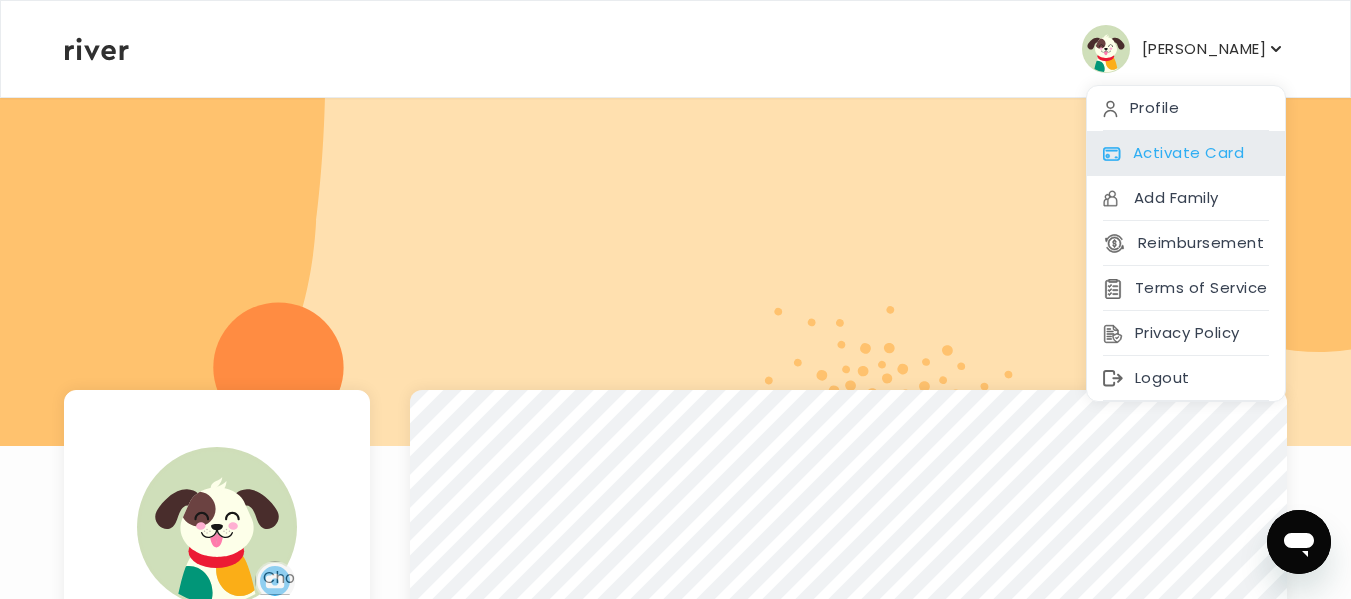 click on "Activate Card" at bounding box center (1186, 153) 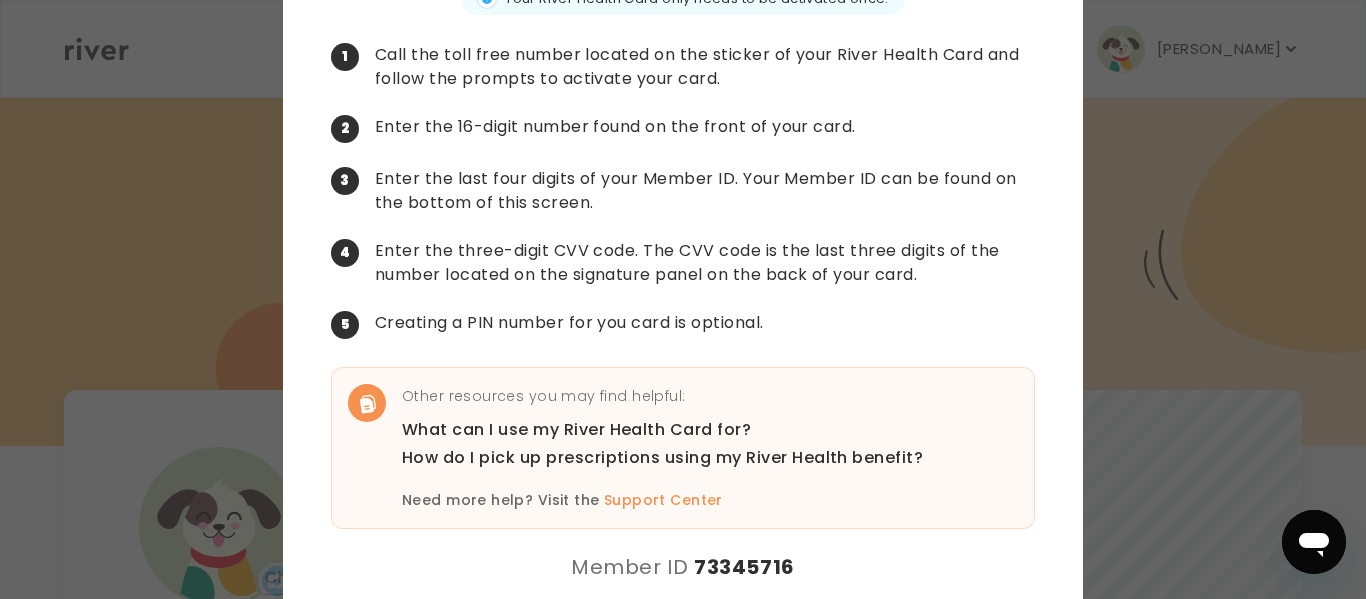 scroll, scrollTop: 163, scrollLeft: 0, axis: vertical 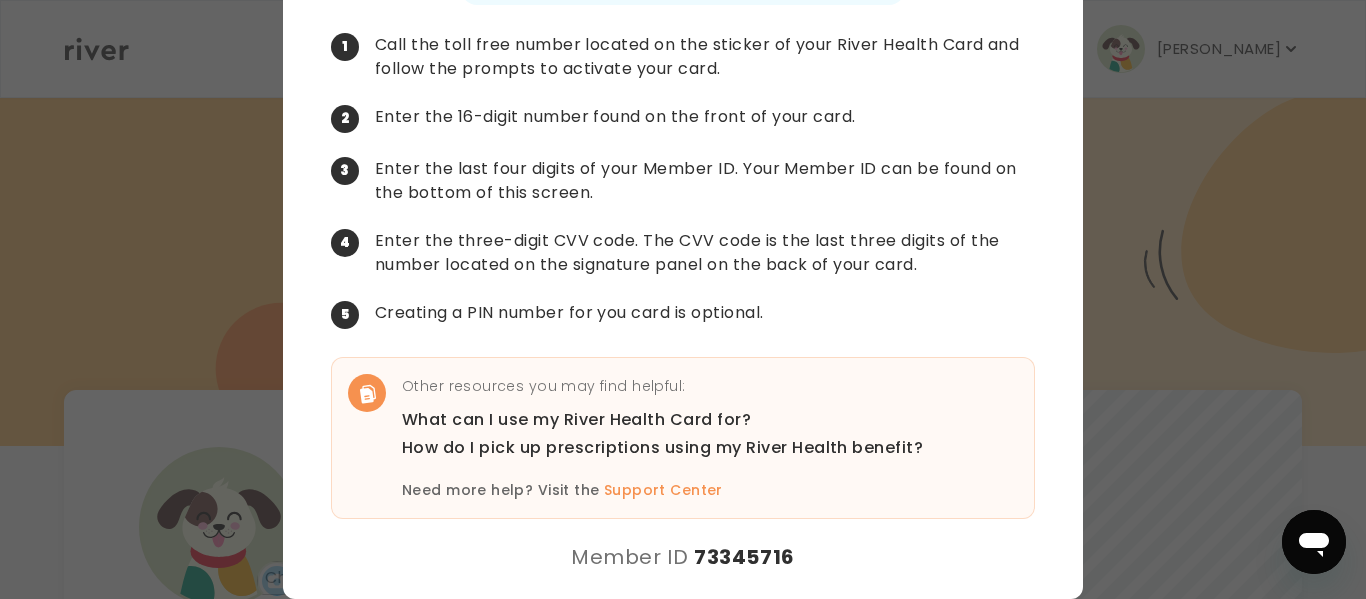click at bounding box center [683, 299] 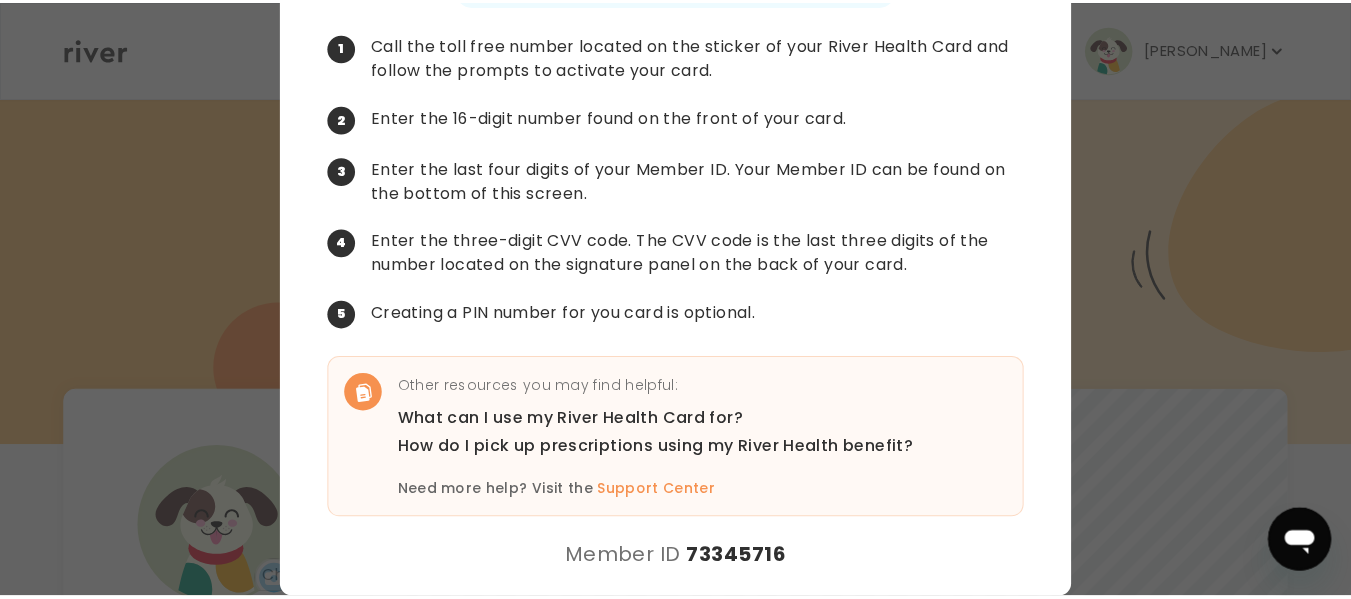 scroll, scrollTop: 0, scrollLeft: 0, axis: both 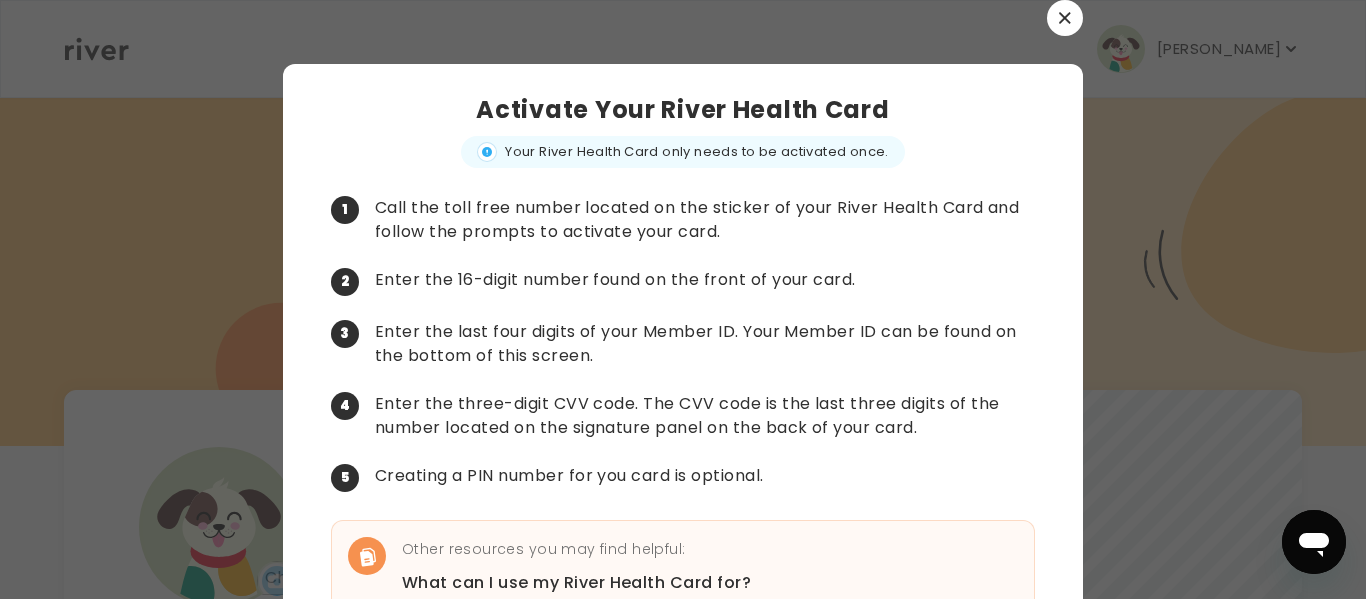 click at bounding box center [1065, 18] 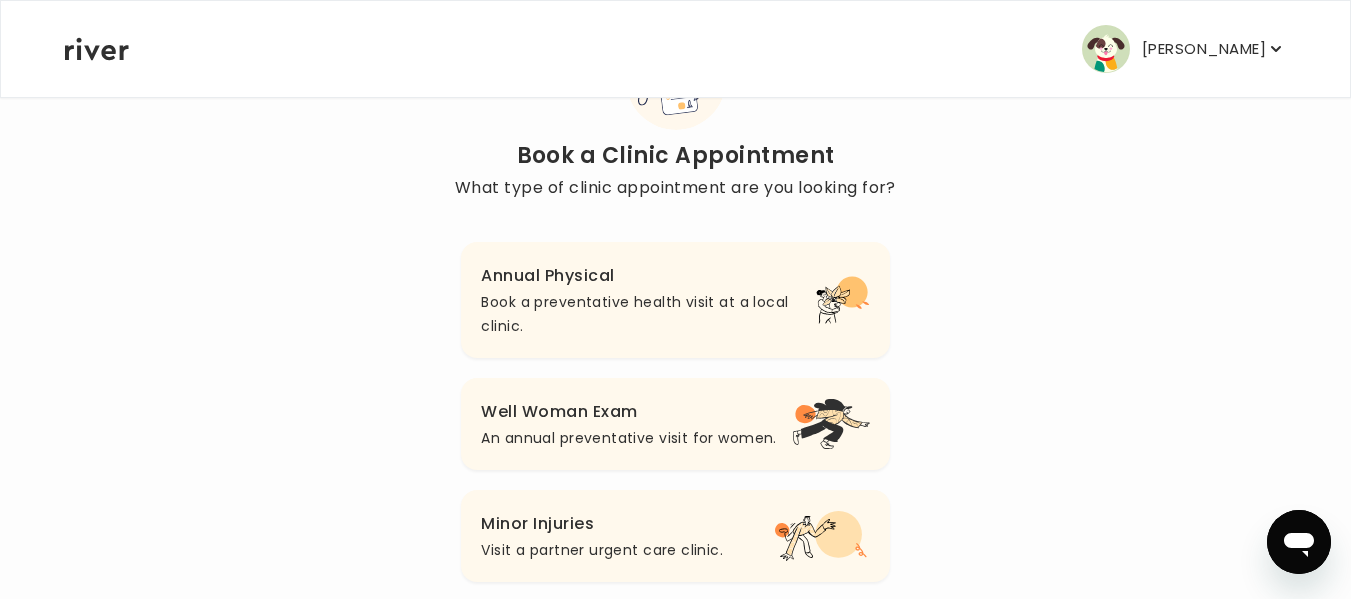 scroll, scrollTop: 123, scrollLeft: 0, axis: vertical 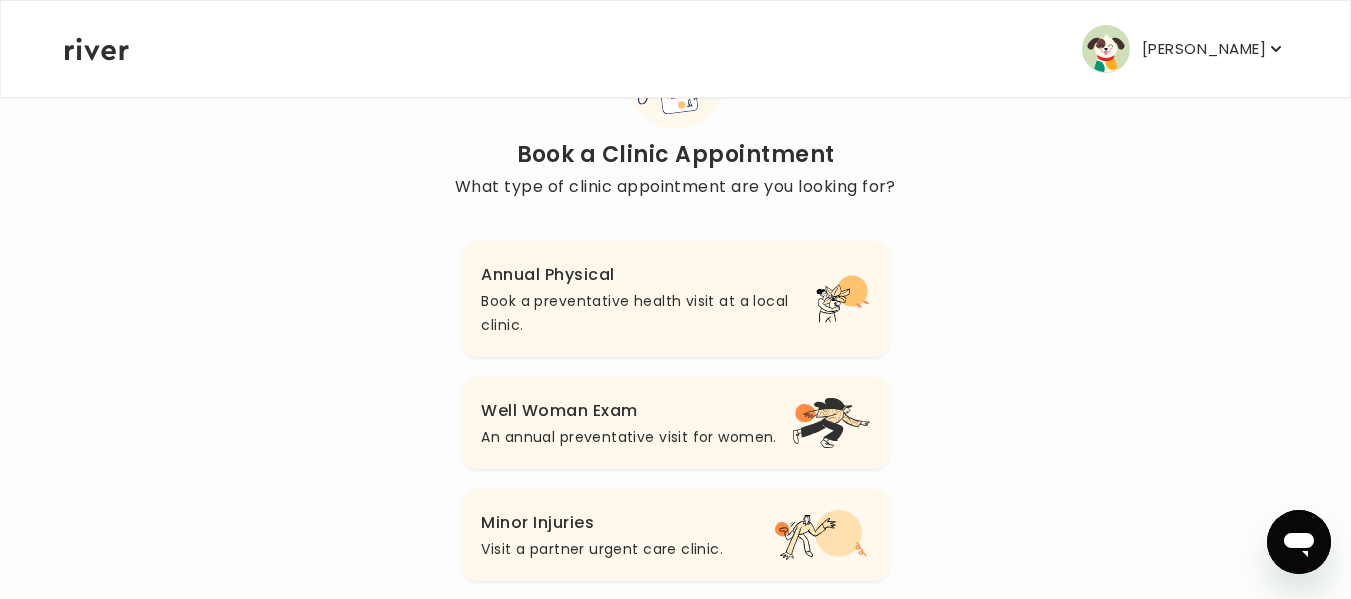 click on "Well Woman Exam" at bounding box center [628, 411] 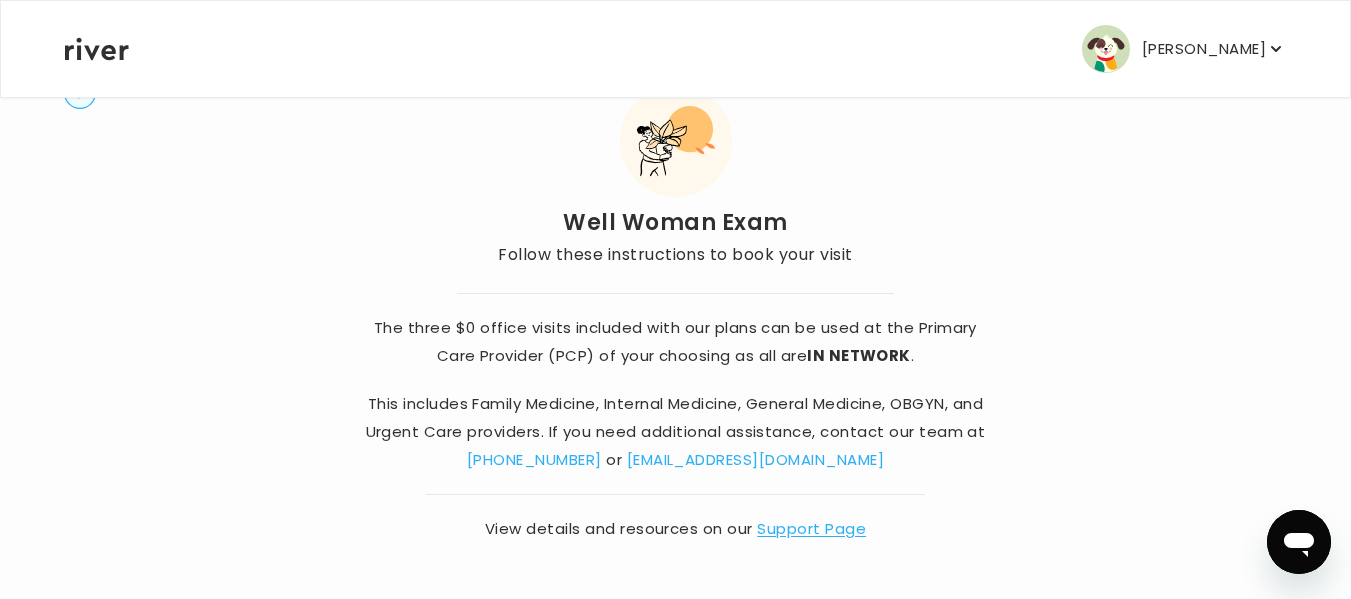 scroll, scrollTop: 75, scrollLeft: 0, axis: vertical 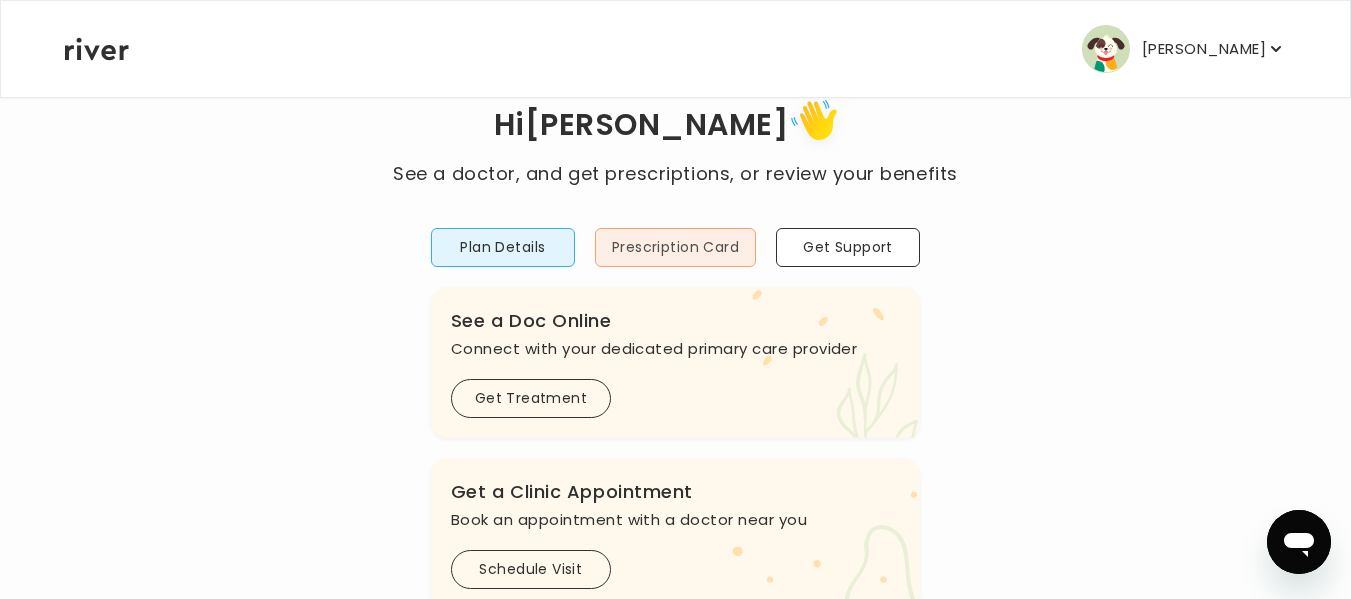 click on "Prescription Card" at bounding box center (675, 247) 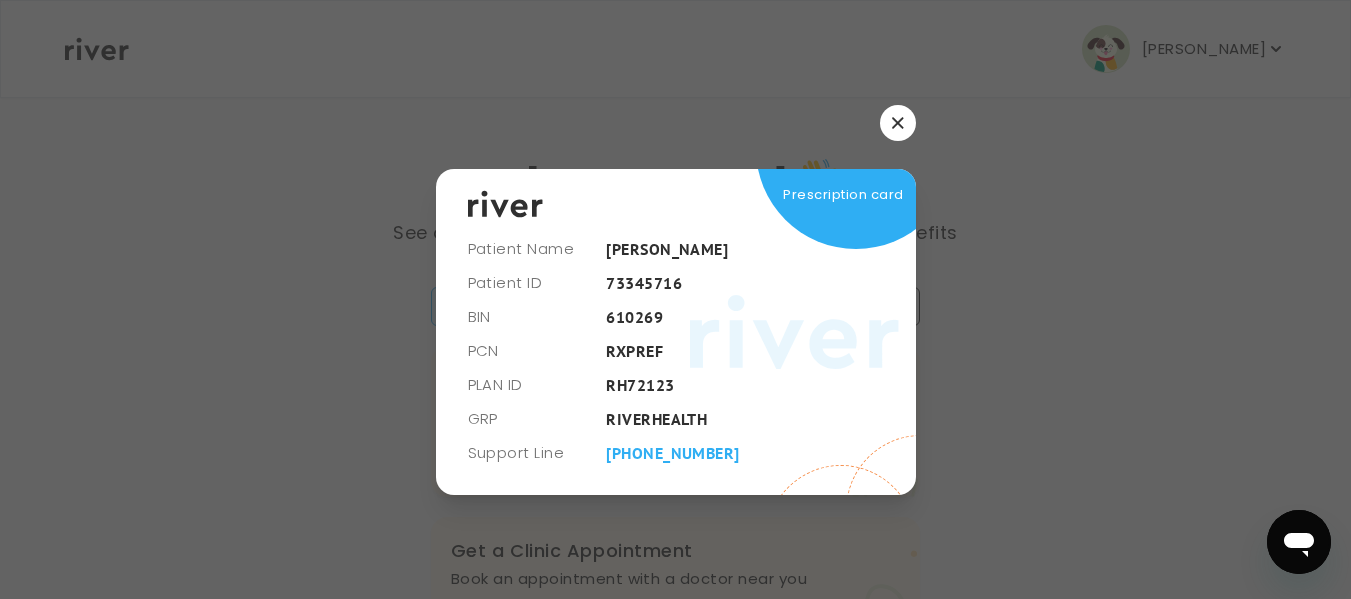 scroll, scrollTop: 0, scrollLeft: 0, axis: both 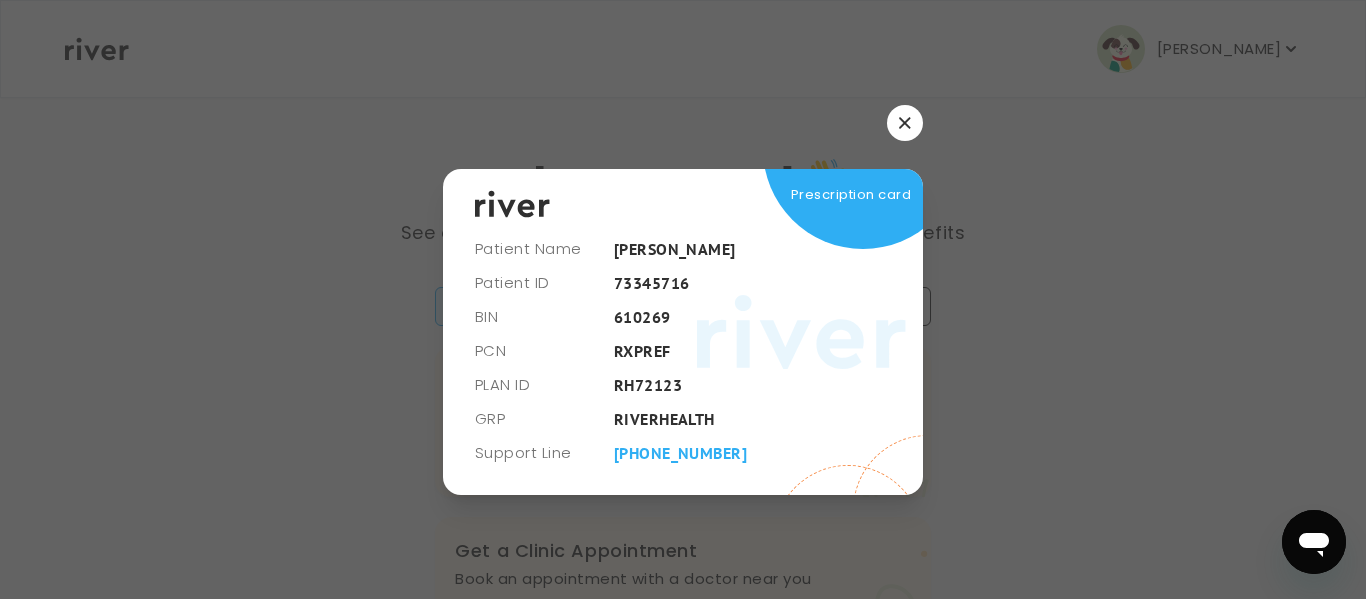 click 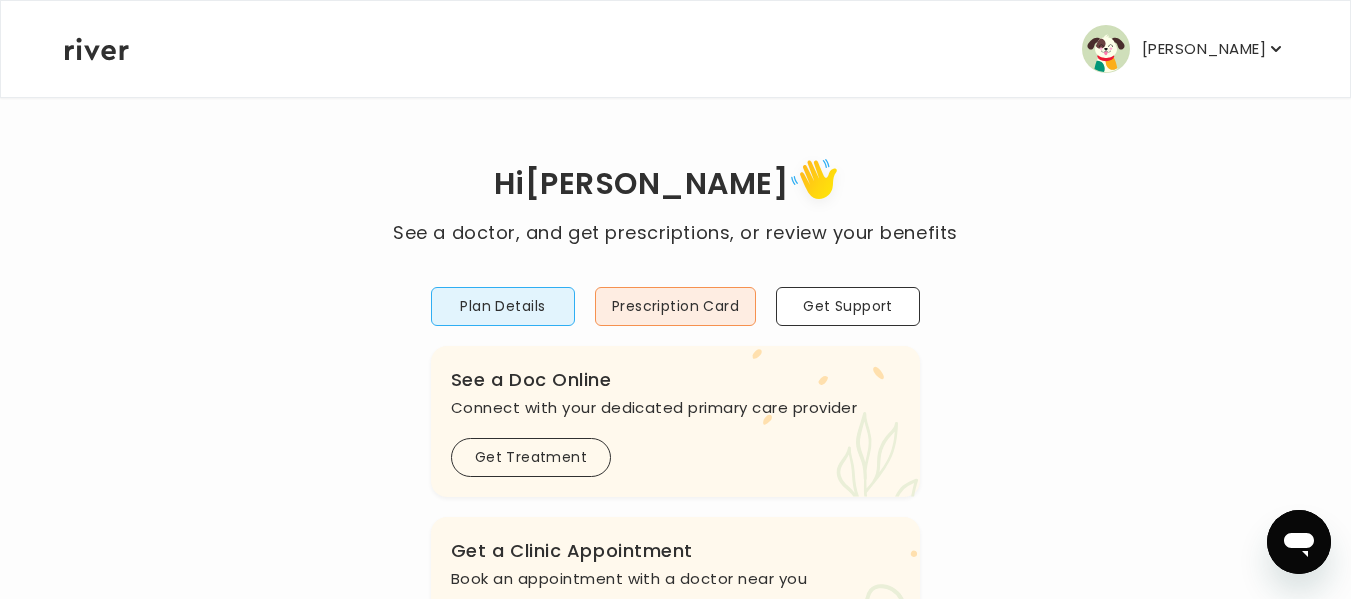 click 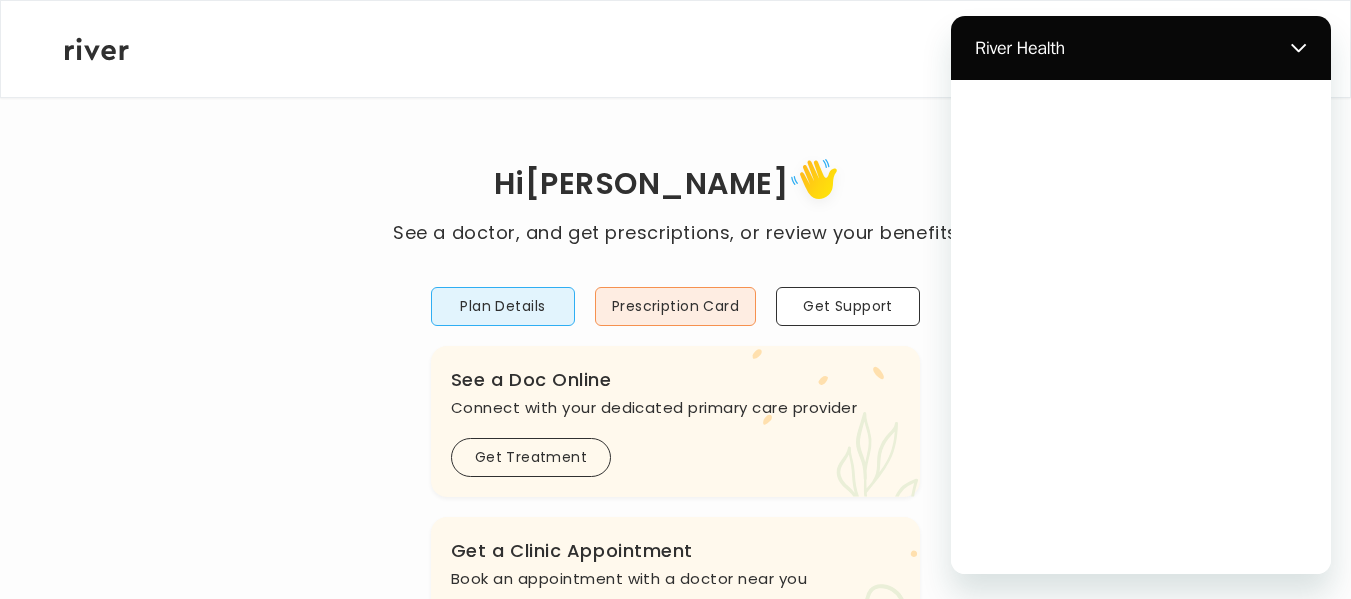 scroll, scrollTop: 0, scrollLeft: 0, axis: both 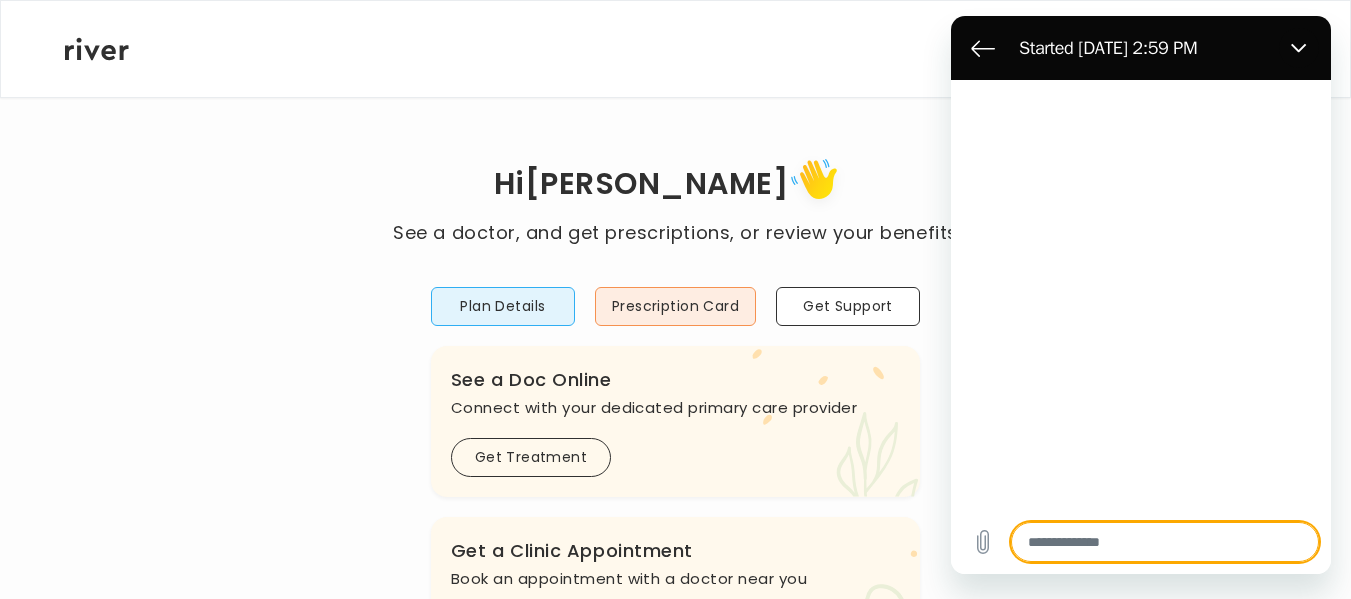 type on "*" 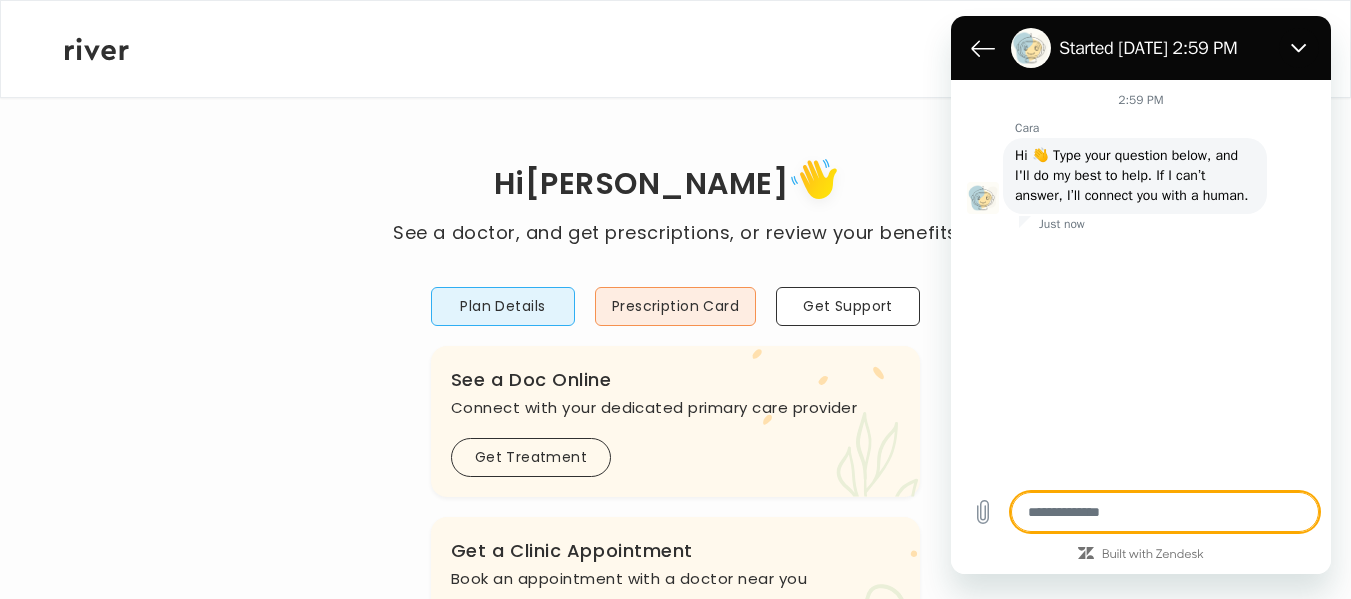 type on "*" 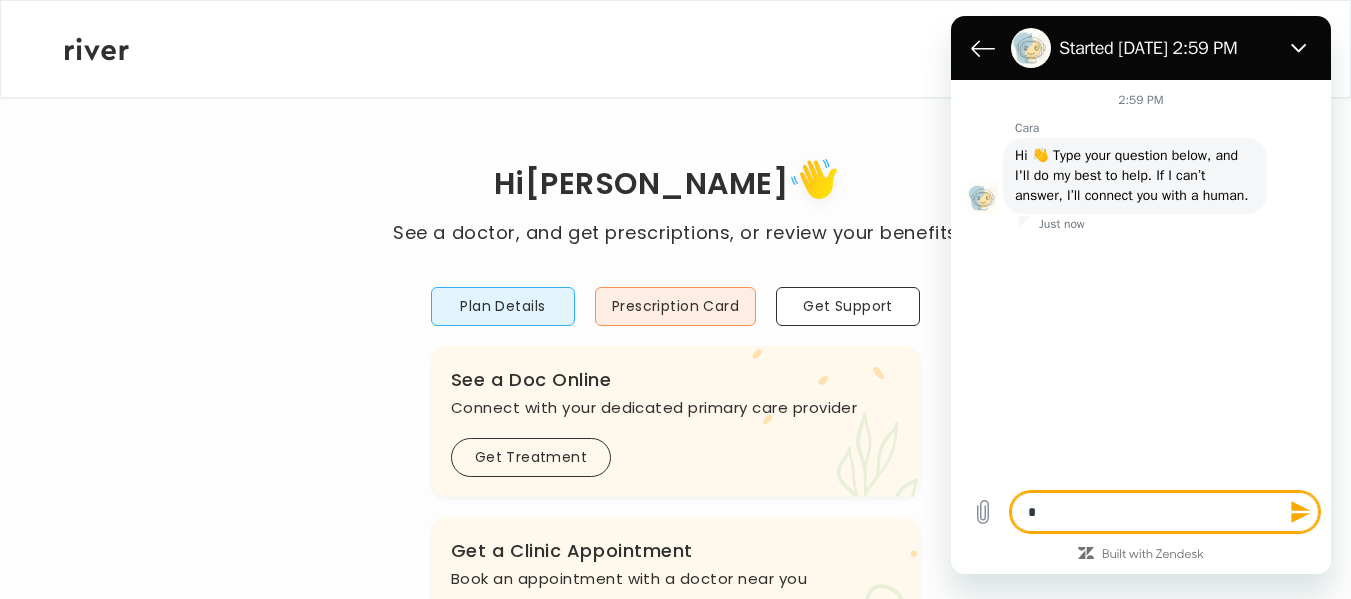 type on "*" 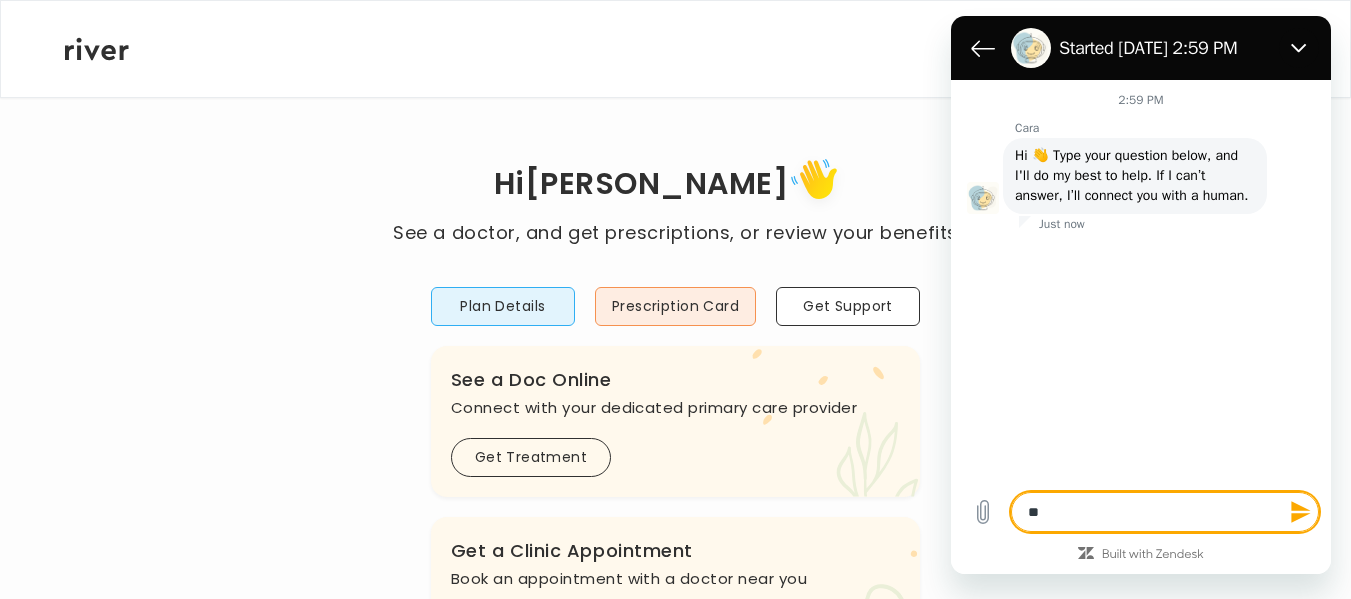 type on "*" 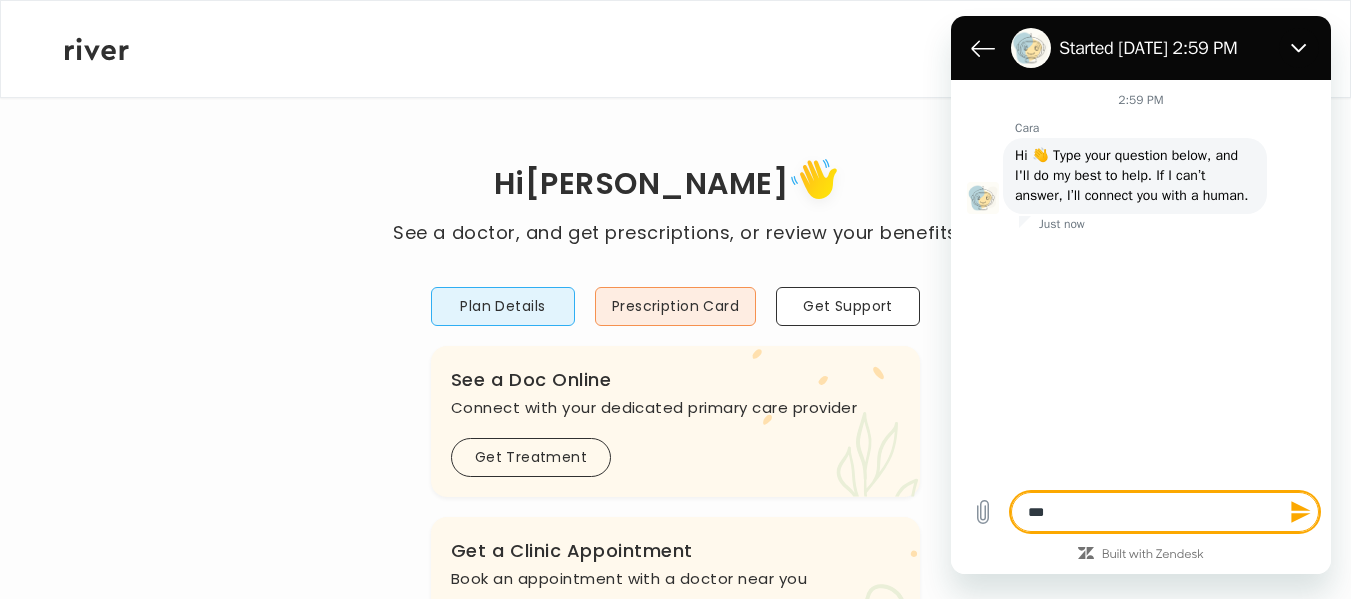 type on "****" 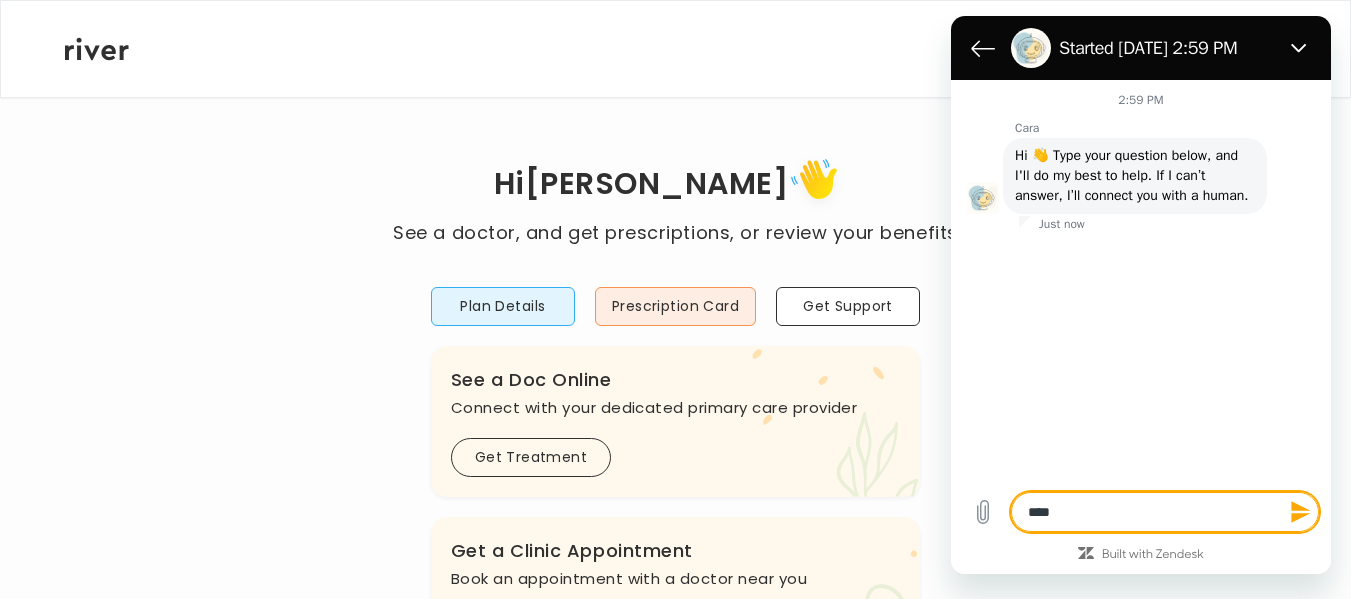 type on "*" 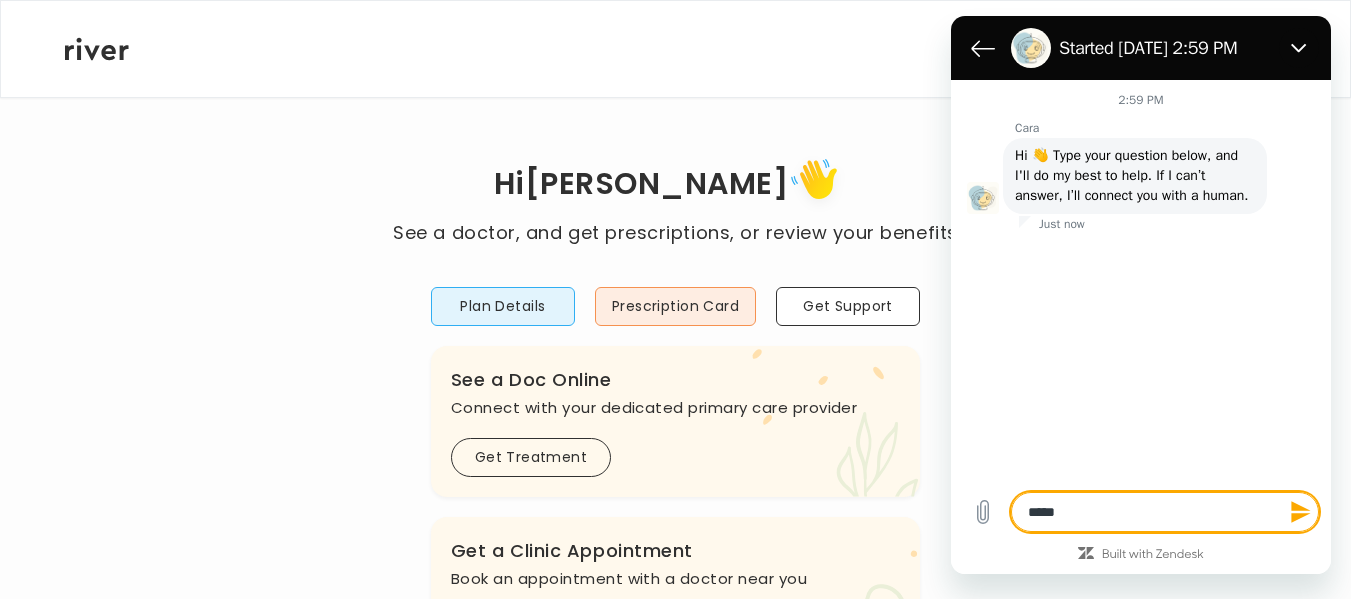 type on "*****" 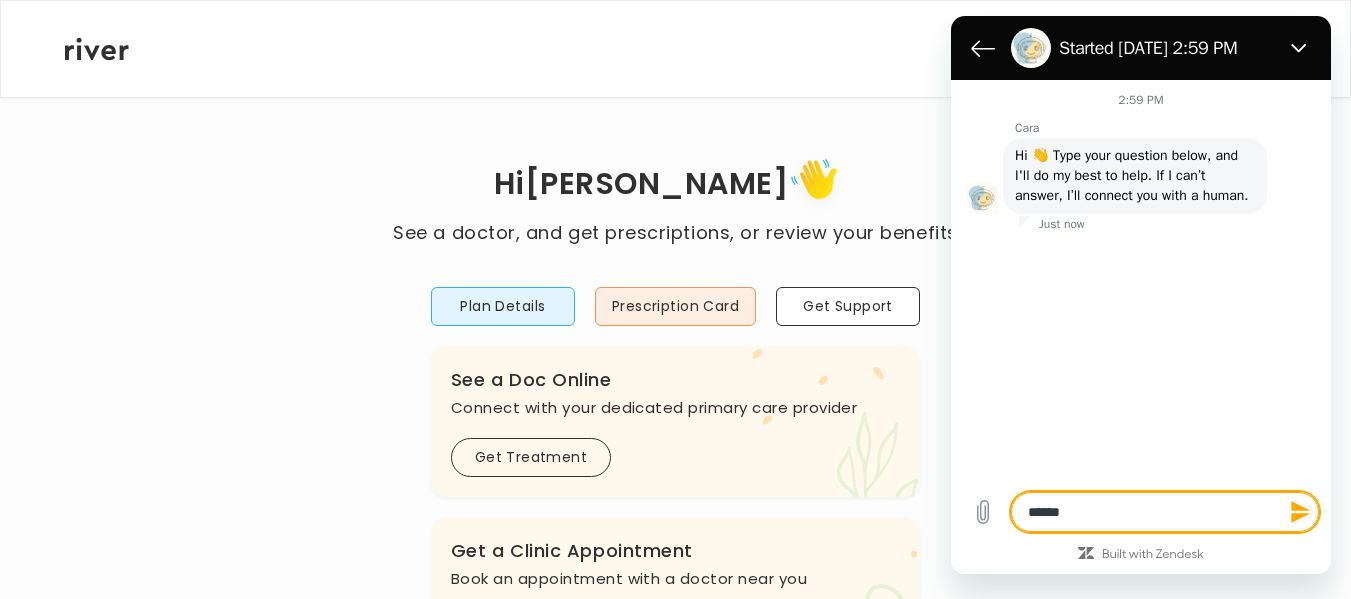 type on "*" 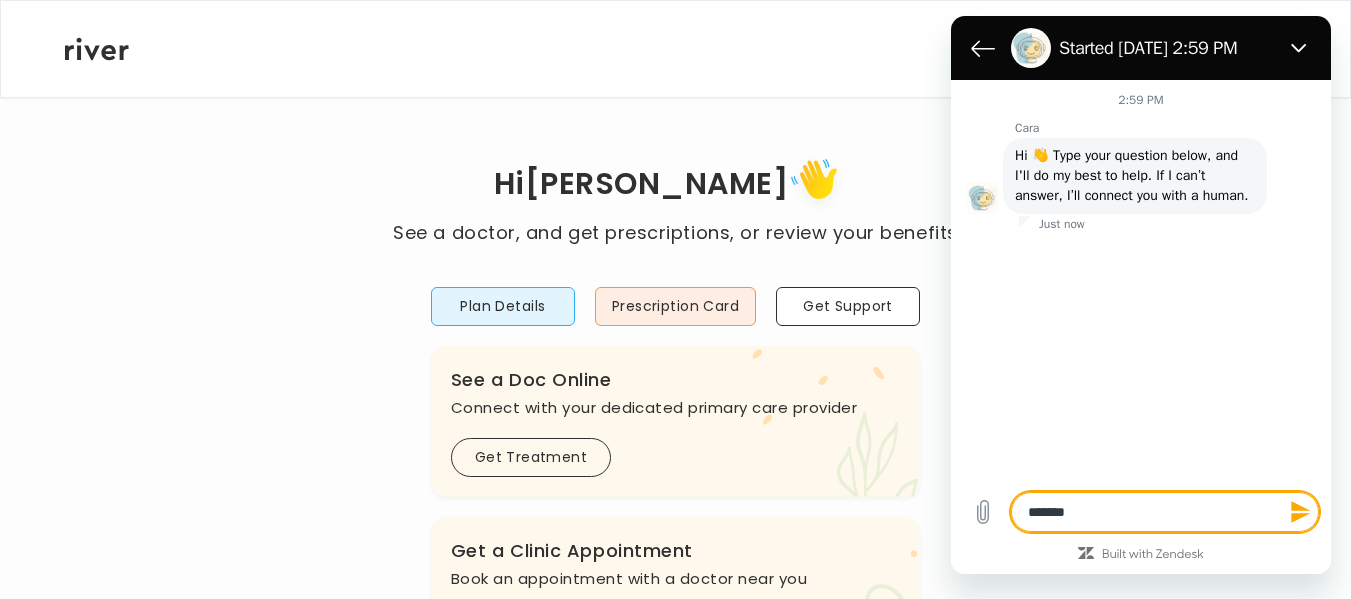 type on "********" 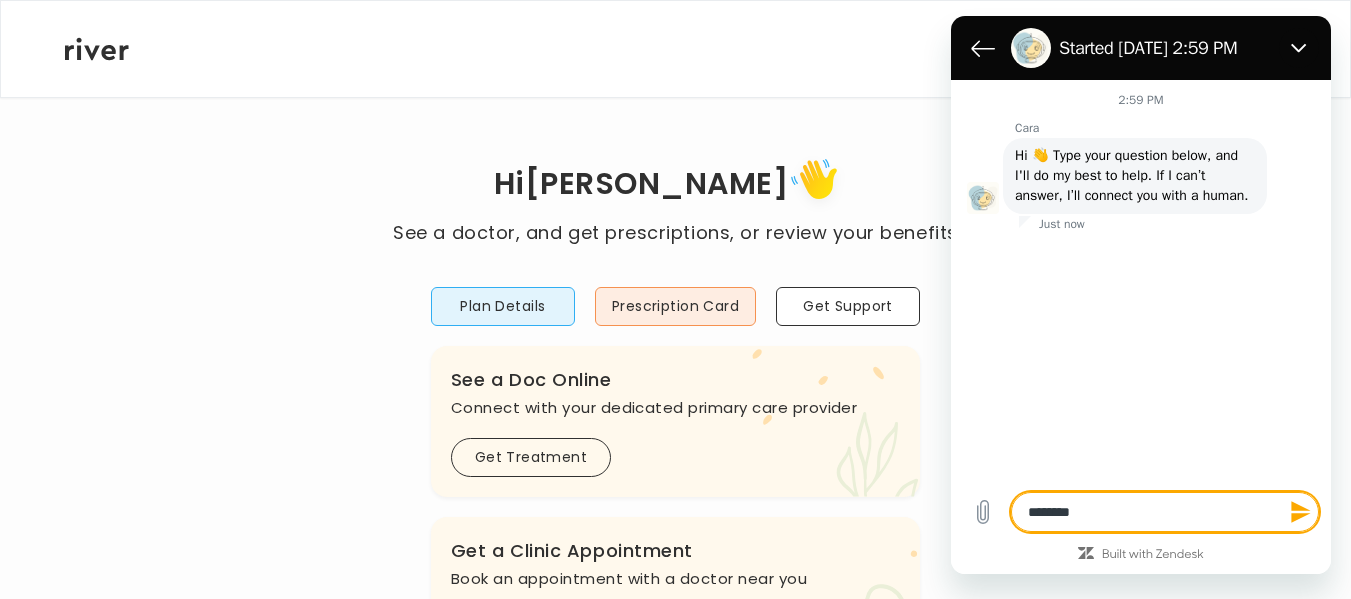 type on "*********" 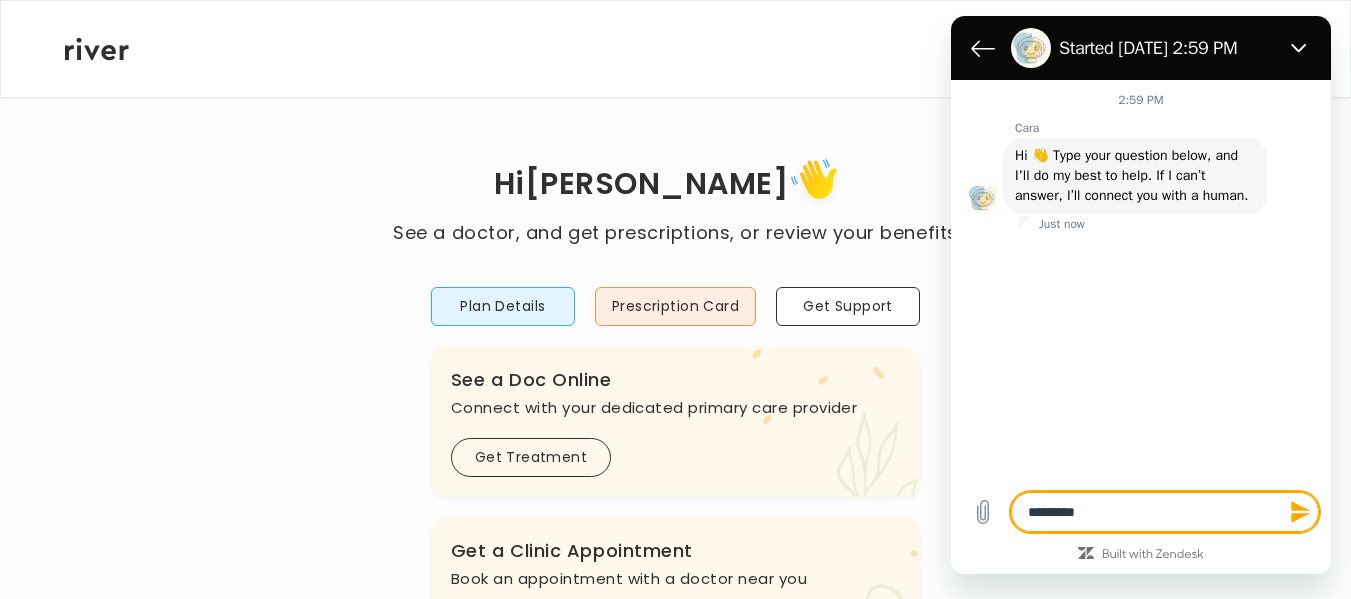 type on "**********" 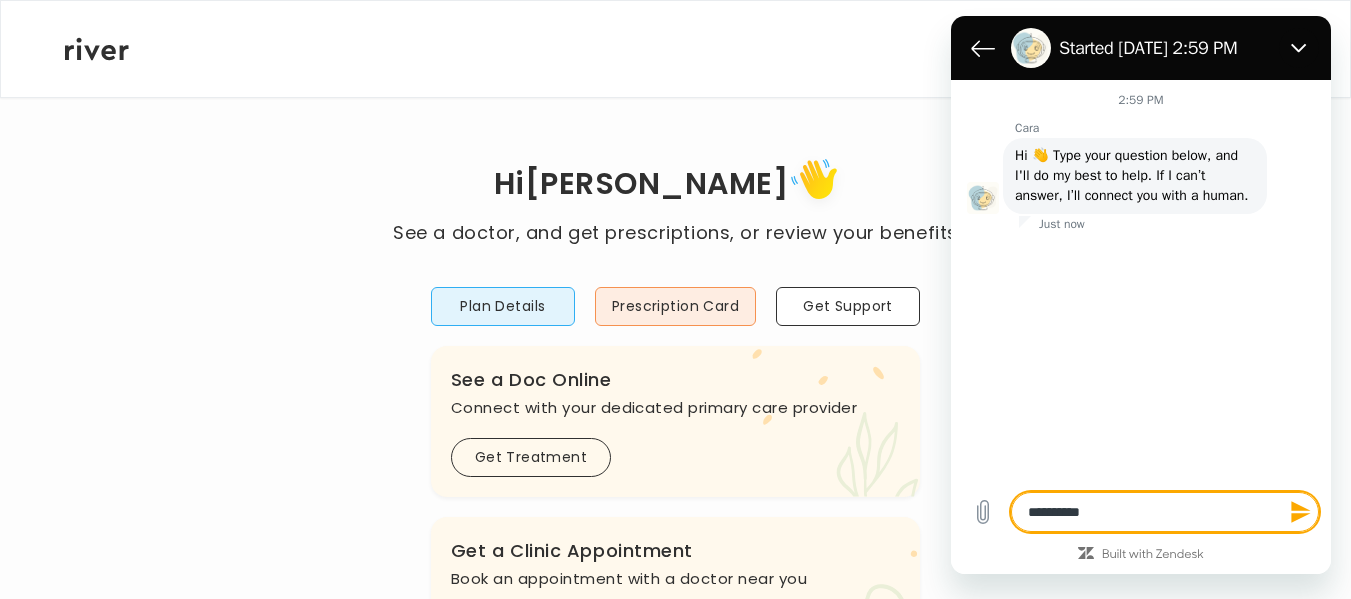 type on "*" 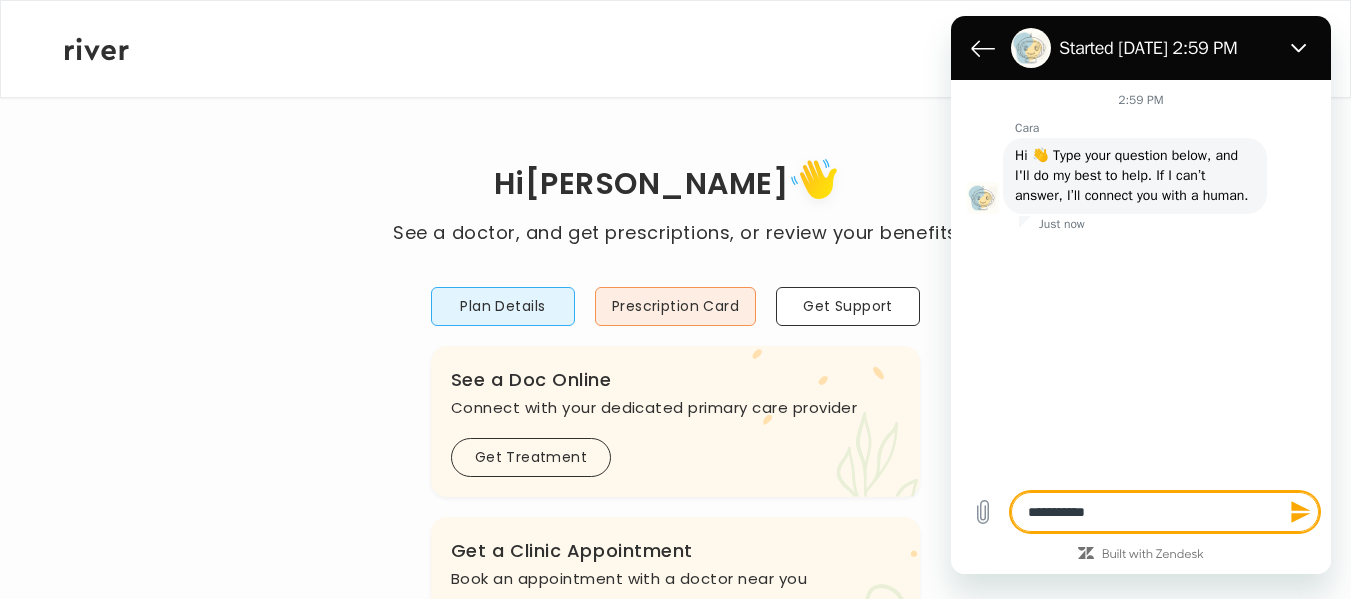 type on "*" 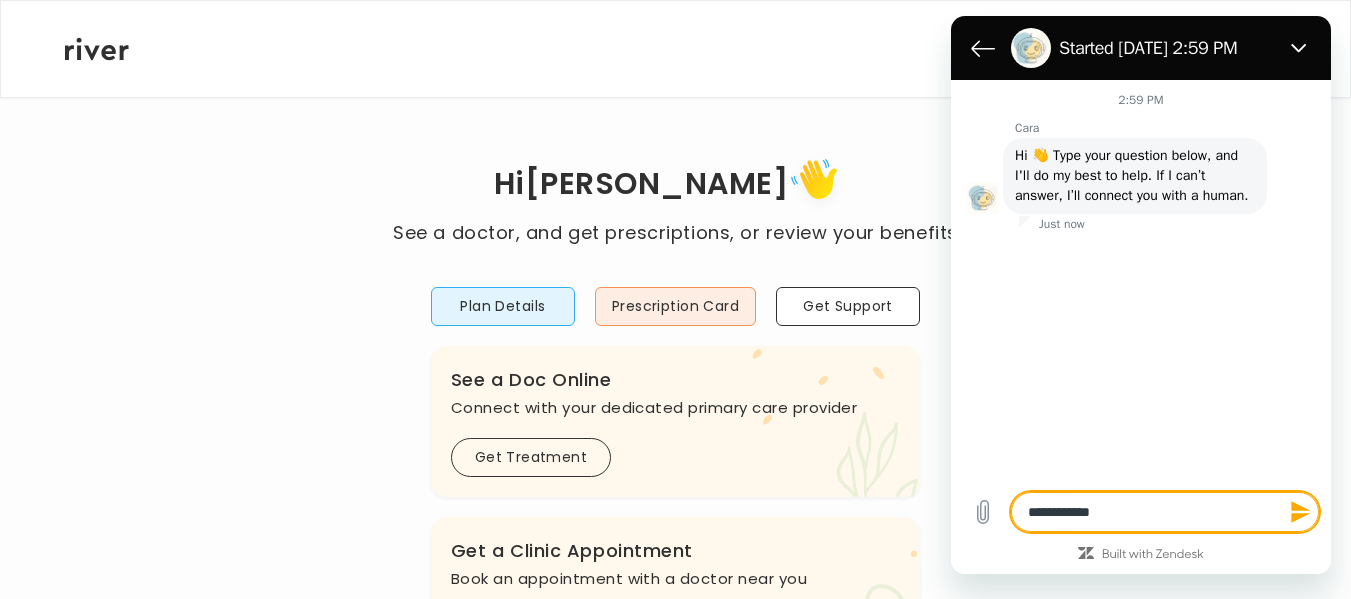 type on "**********" 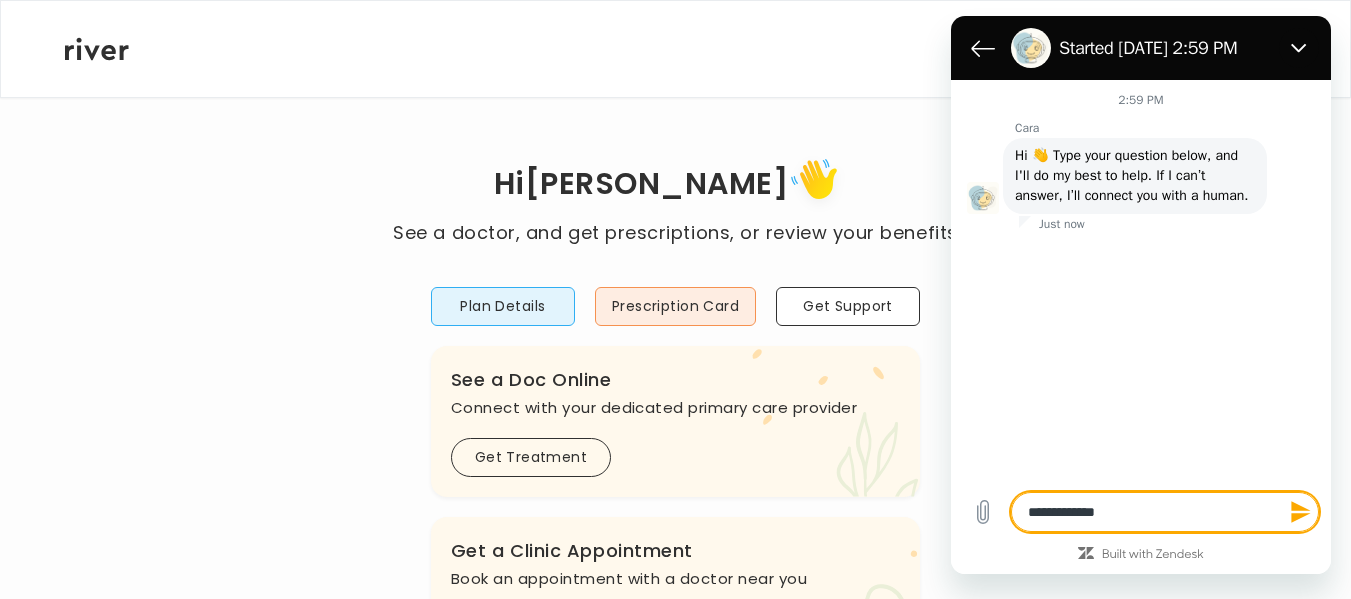 type on "**********" 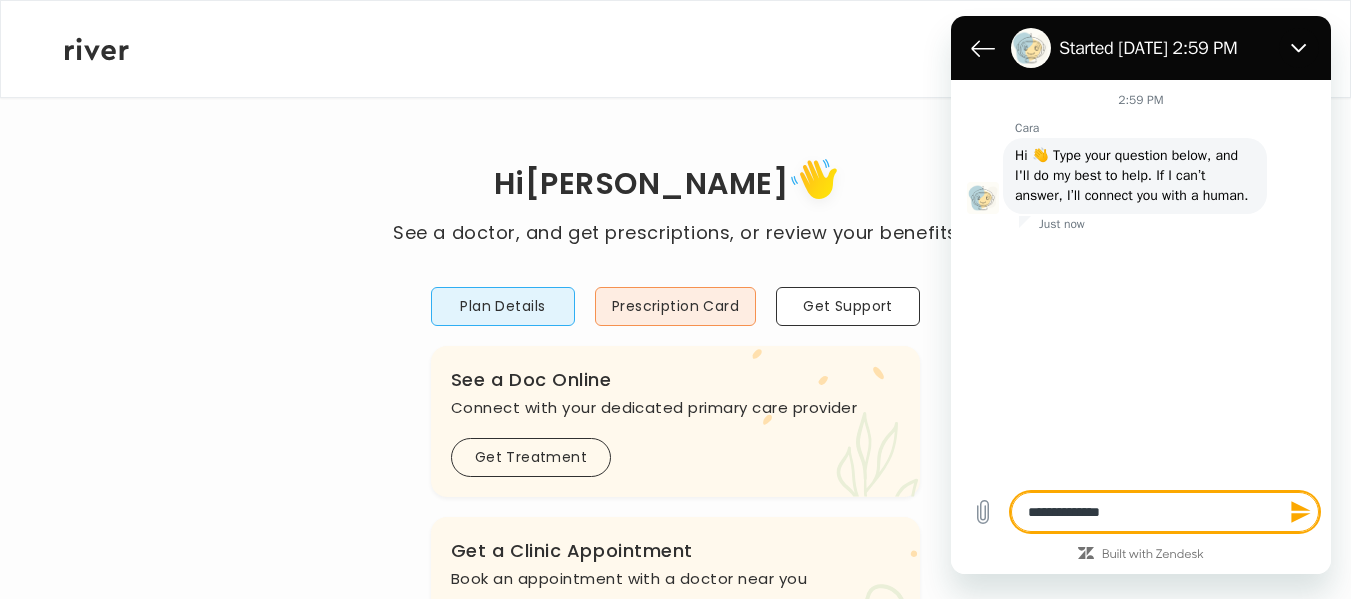 type on "**********" 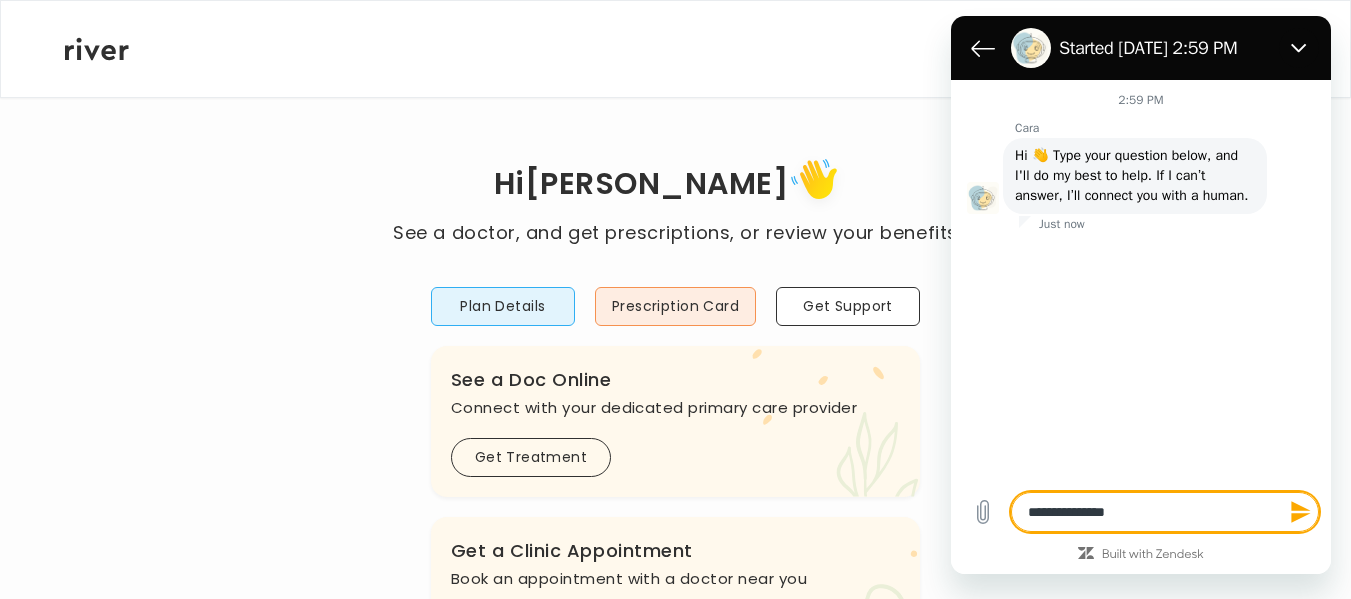 type on "**********" 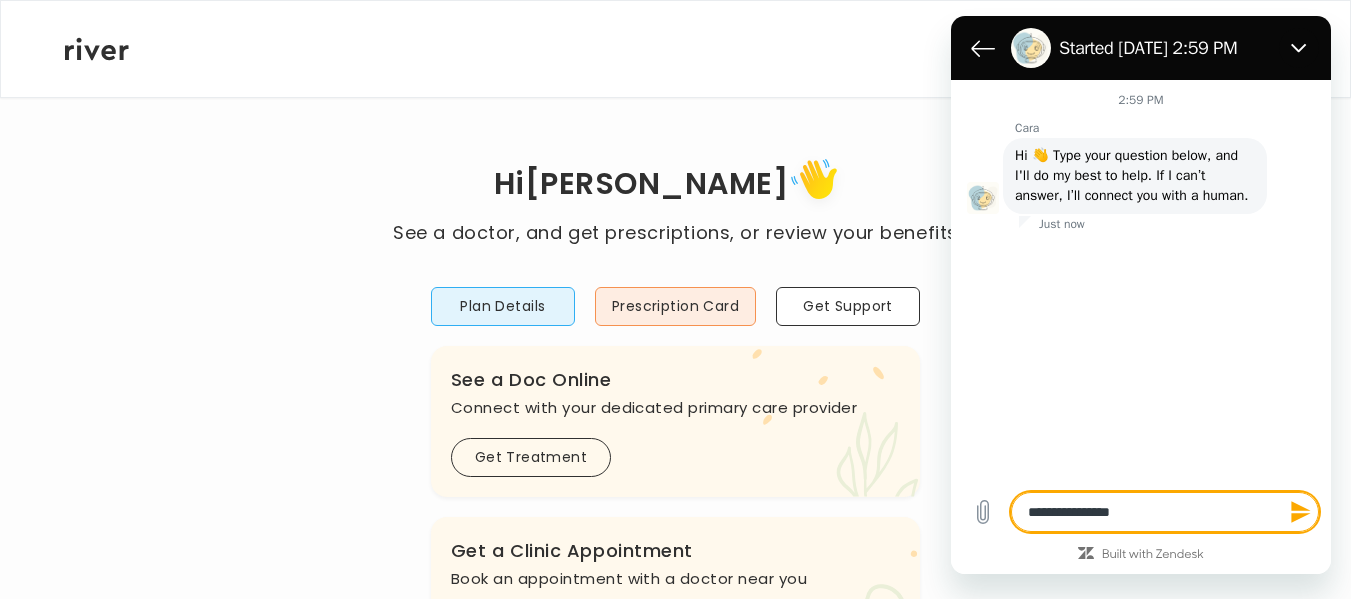type on "*" 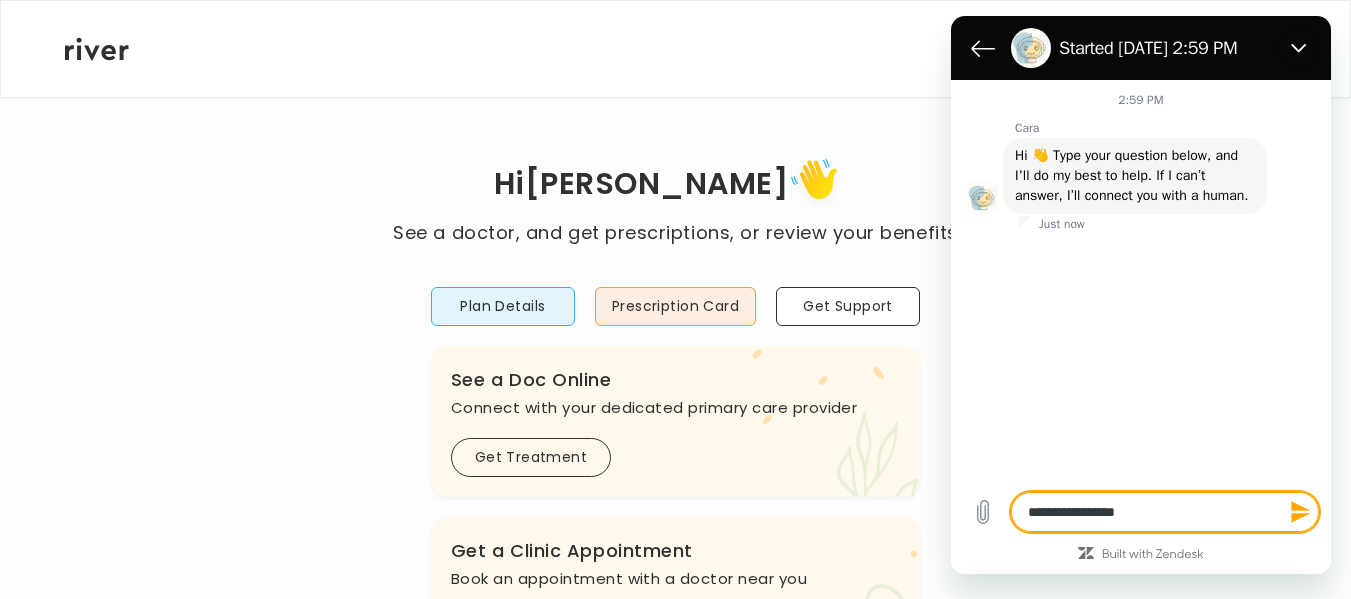 type on "**********" 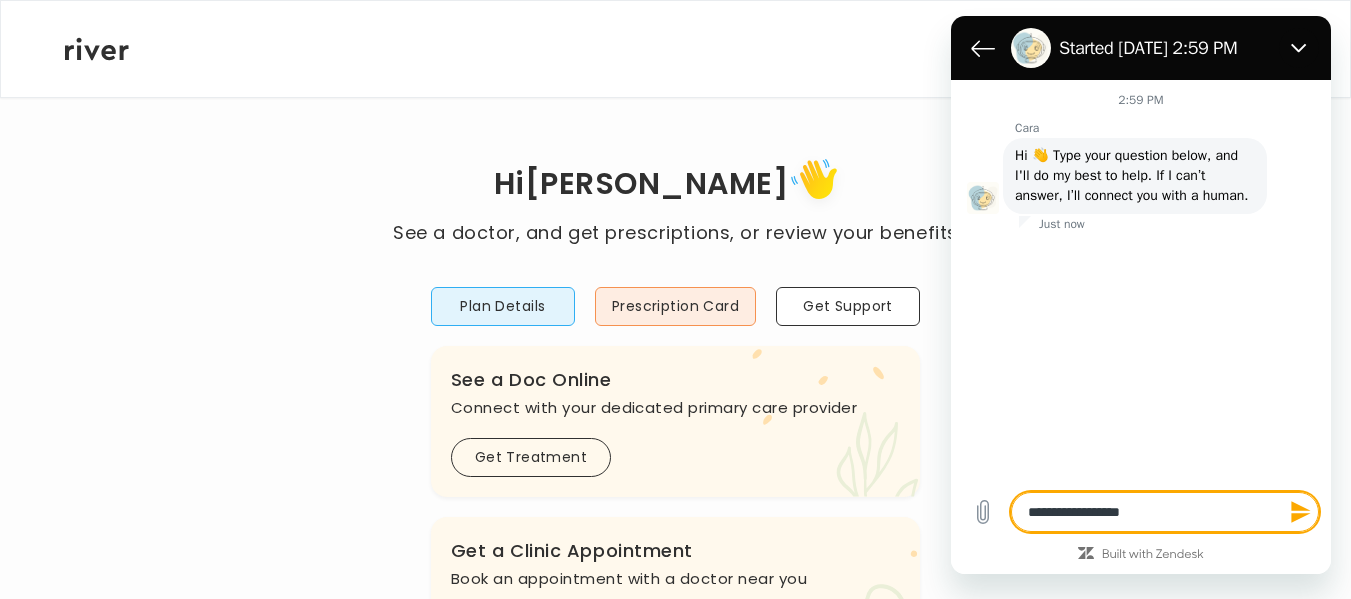 type on "*" 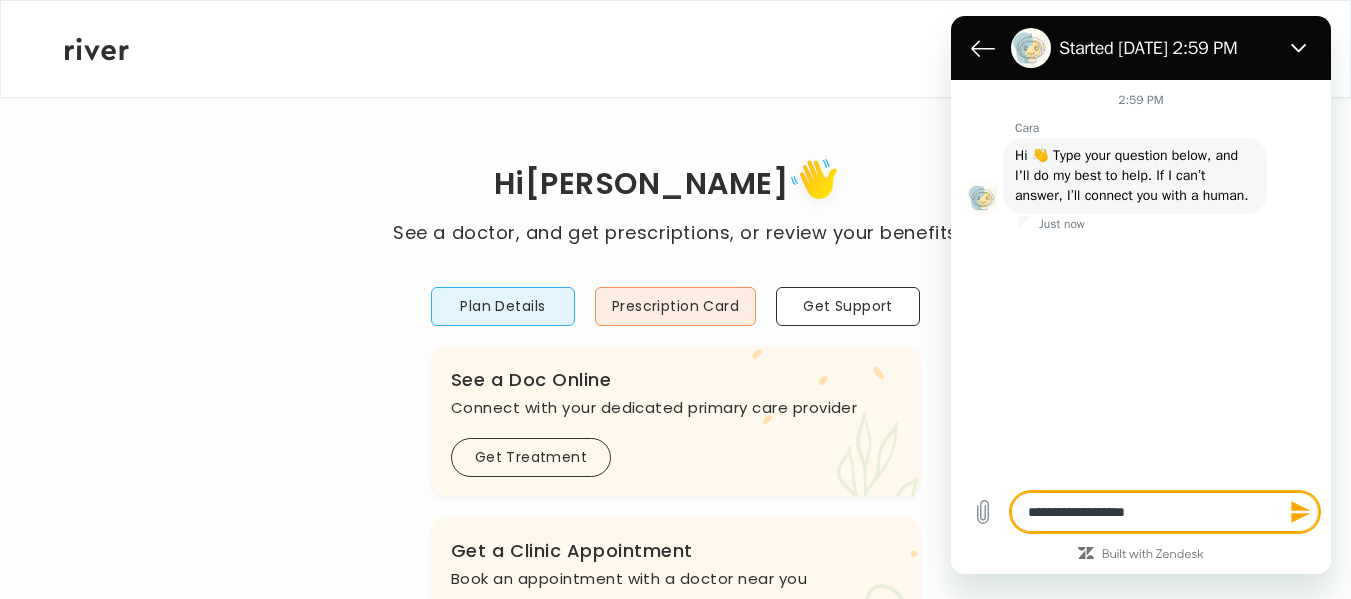 type on "**********" 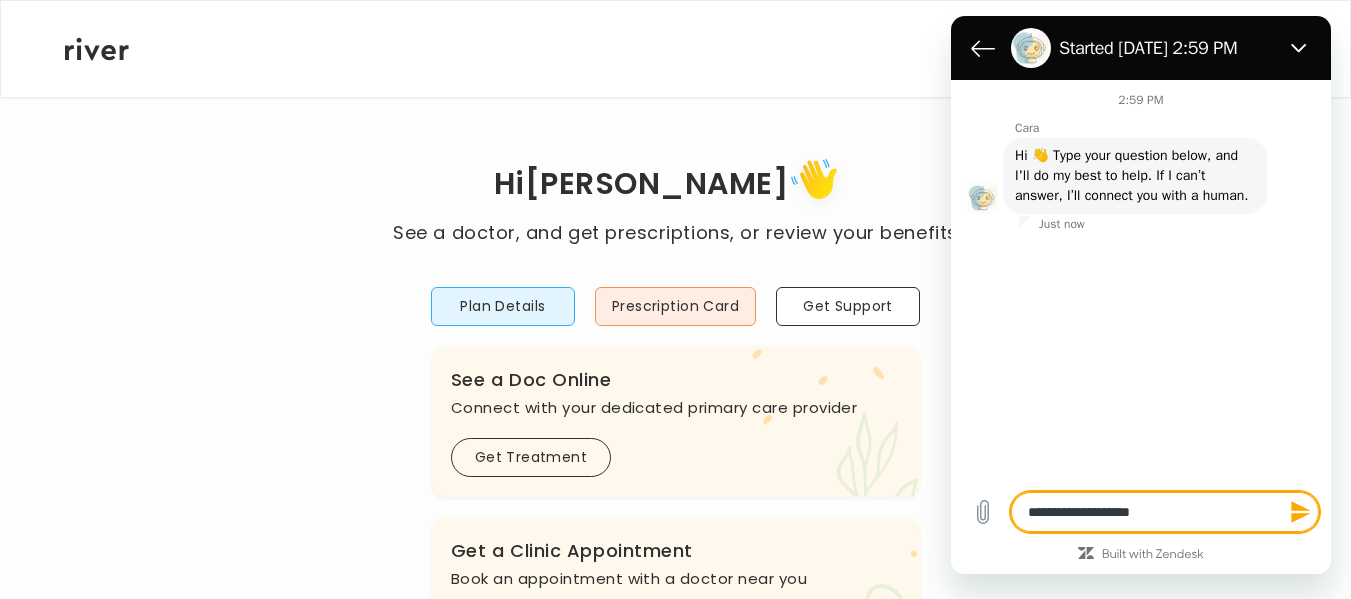 type on "*" 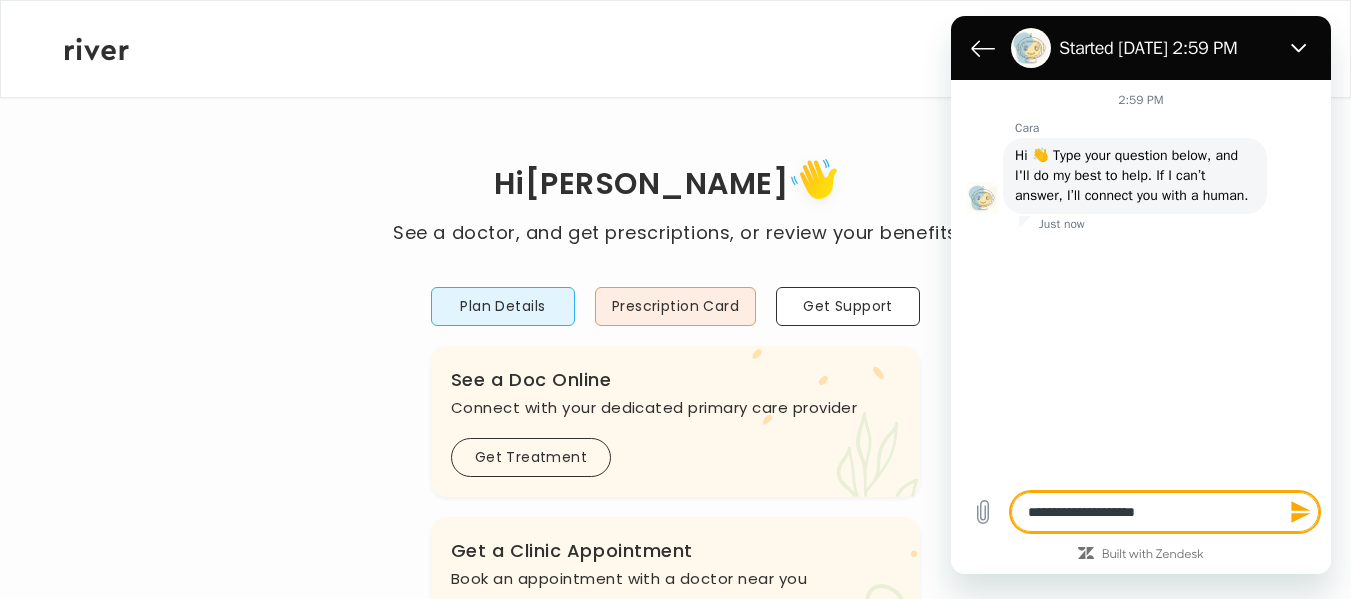 type on "*" 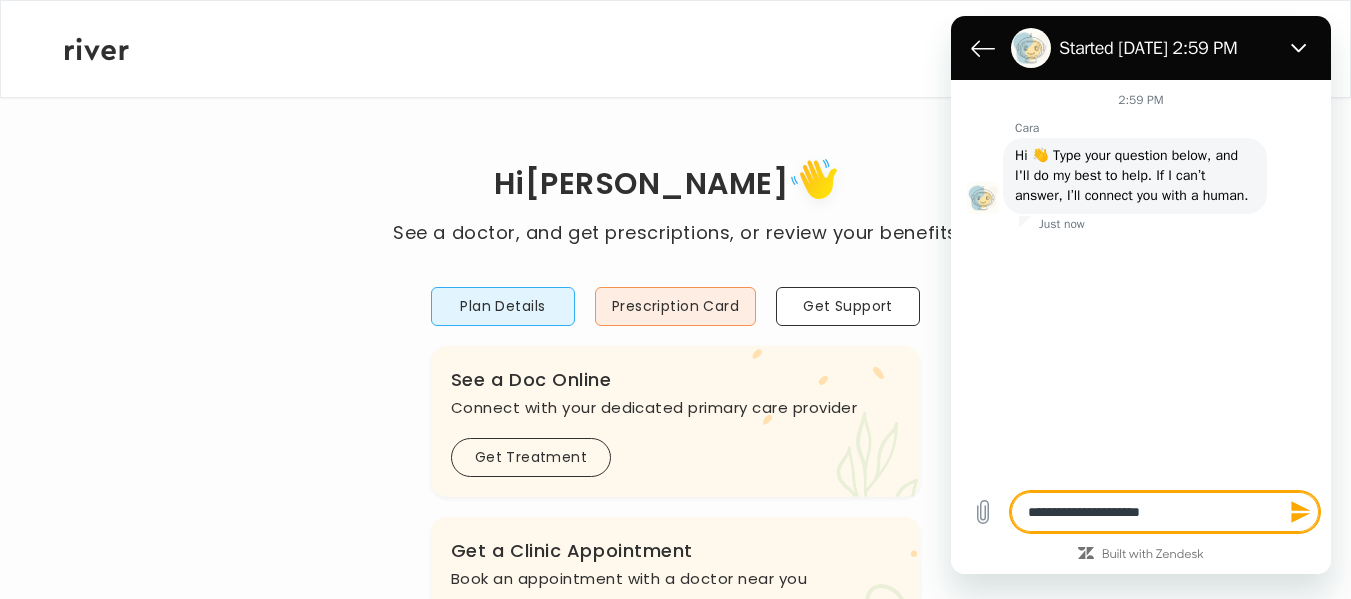 type on "**********" 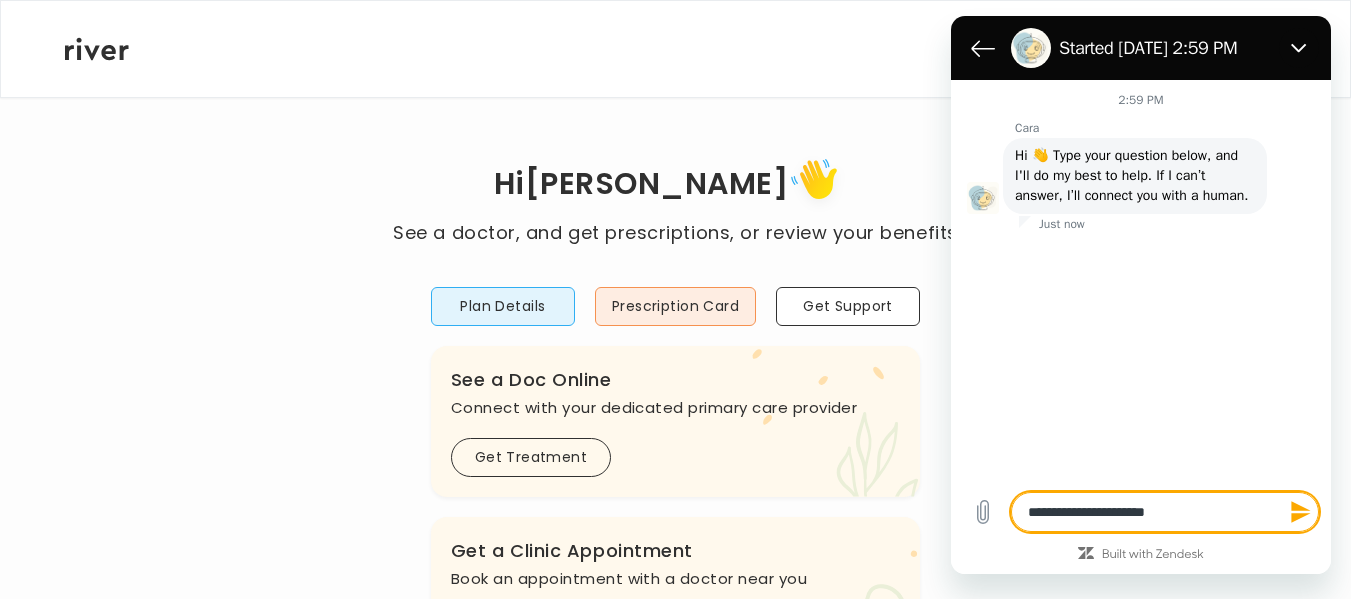 type on "*" 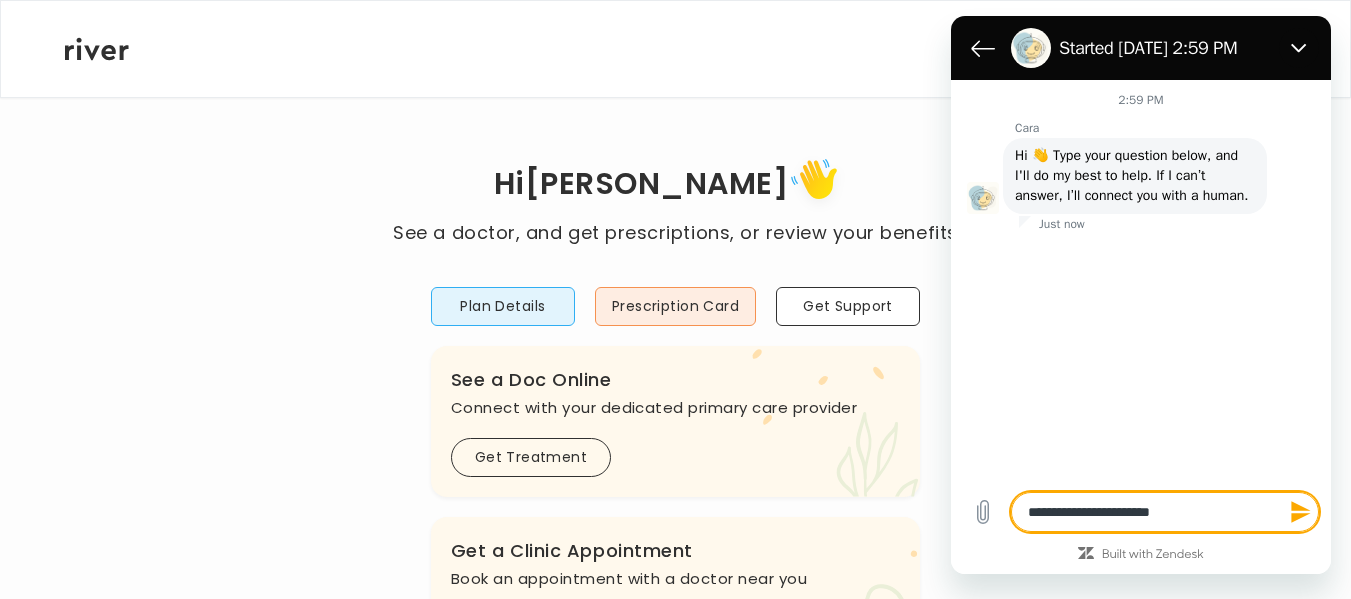 type on "**********" 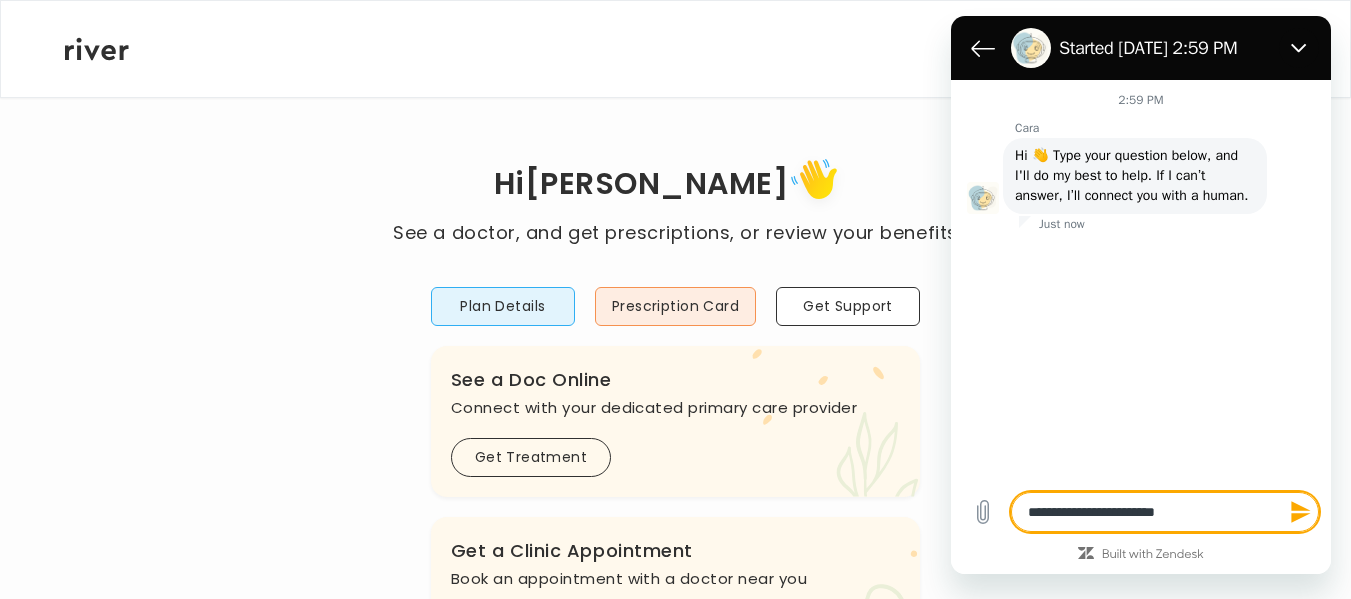 type on "**********" 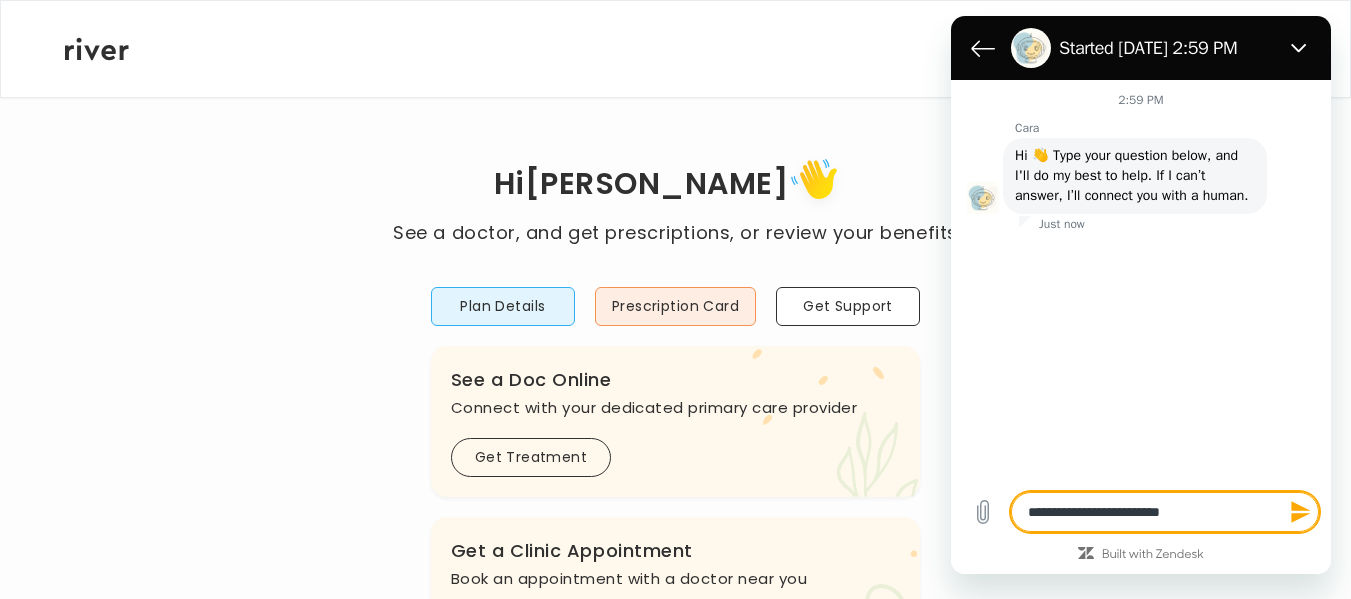 type on "**********" 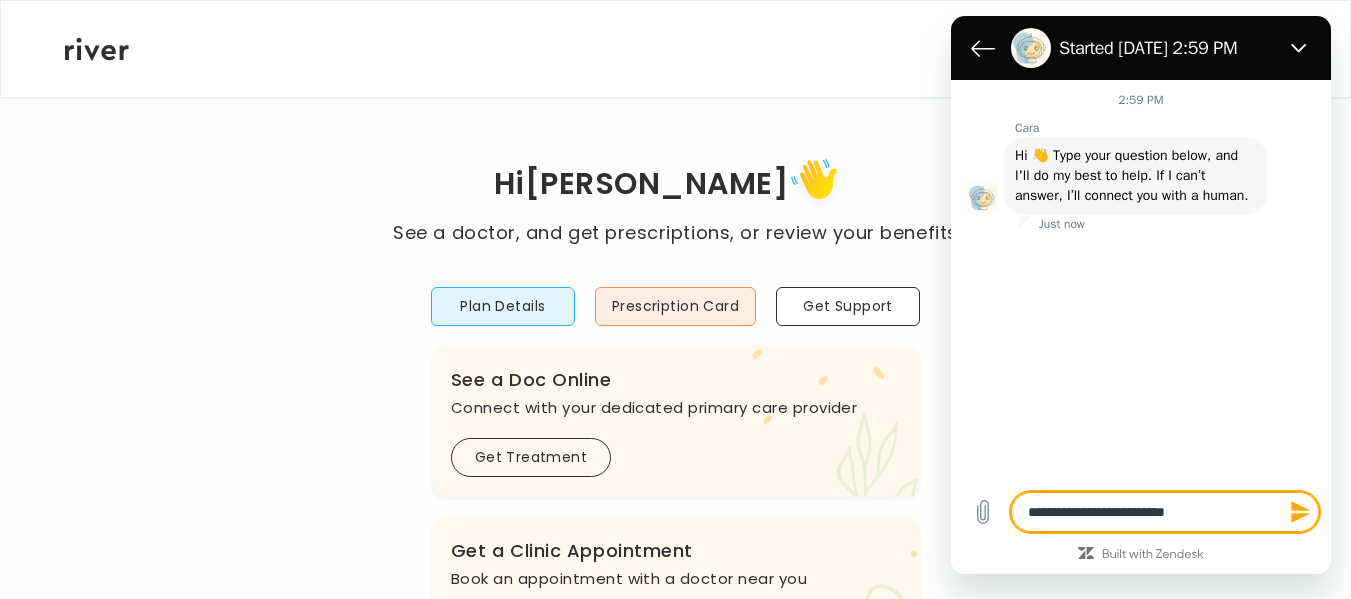 type on "**********" 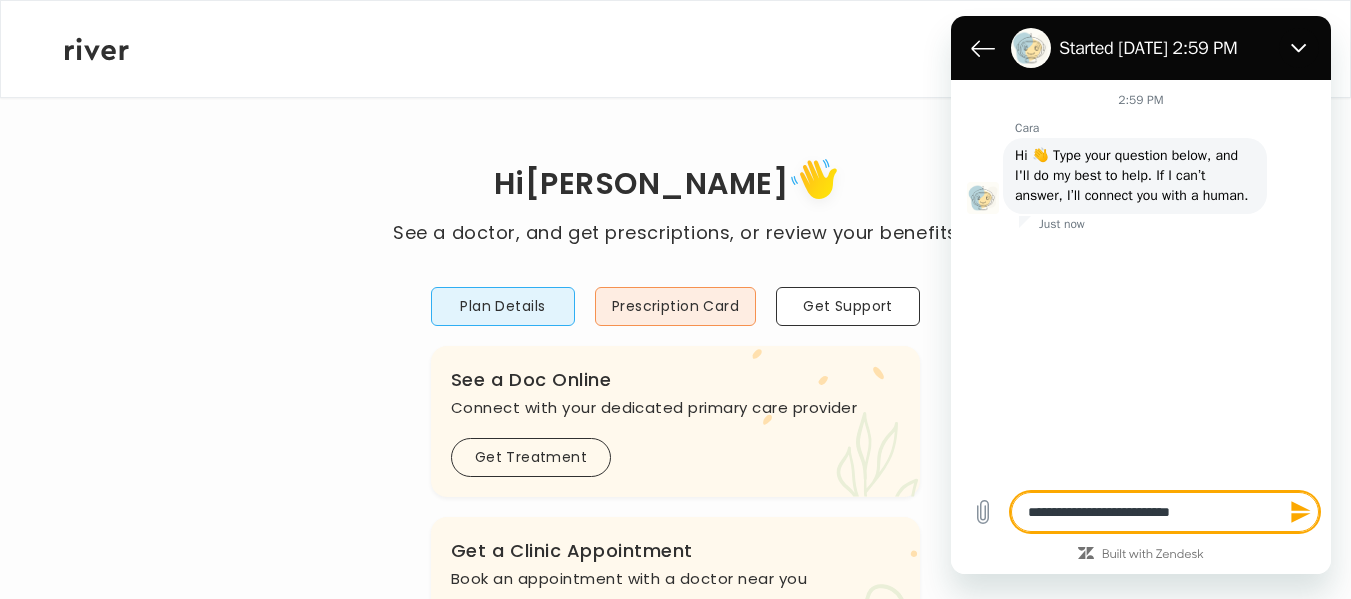 type on "**********" 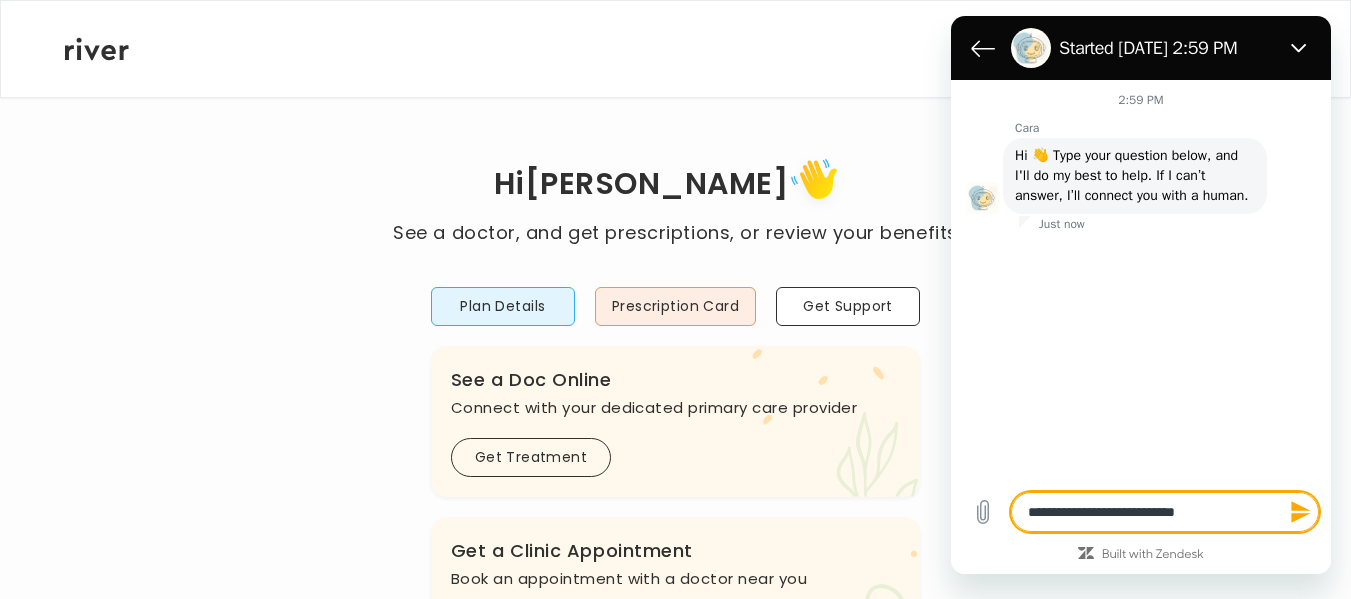 type on "**********" 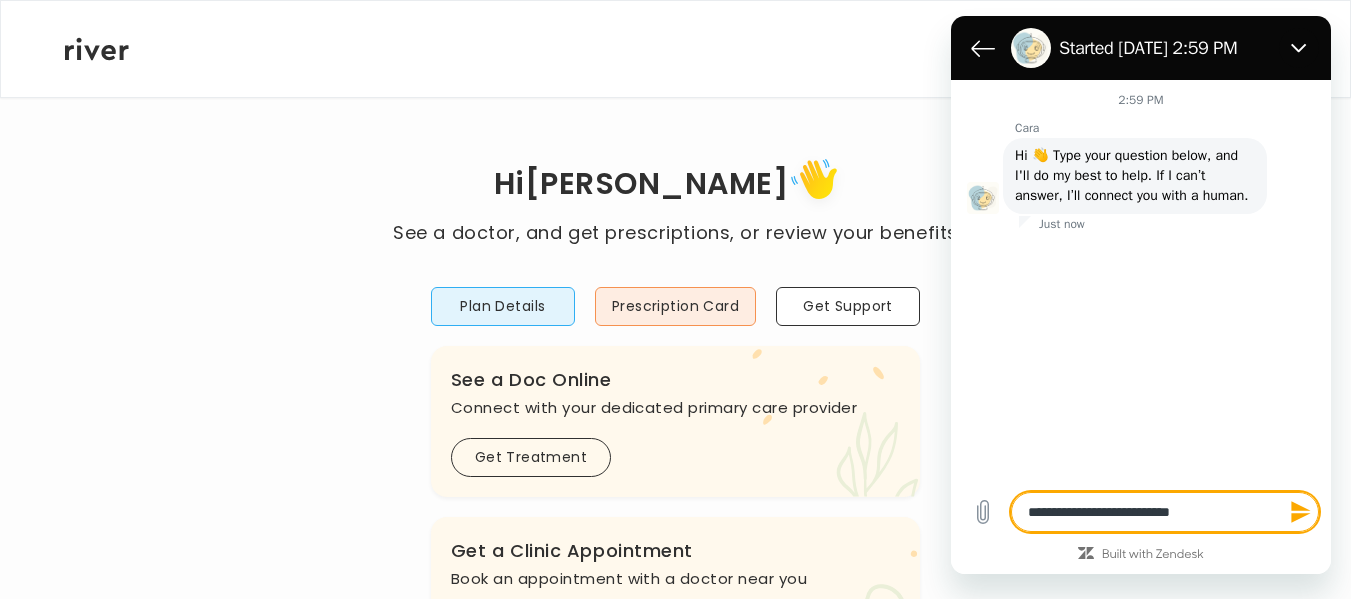 type on "**********" 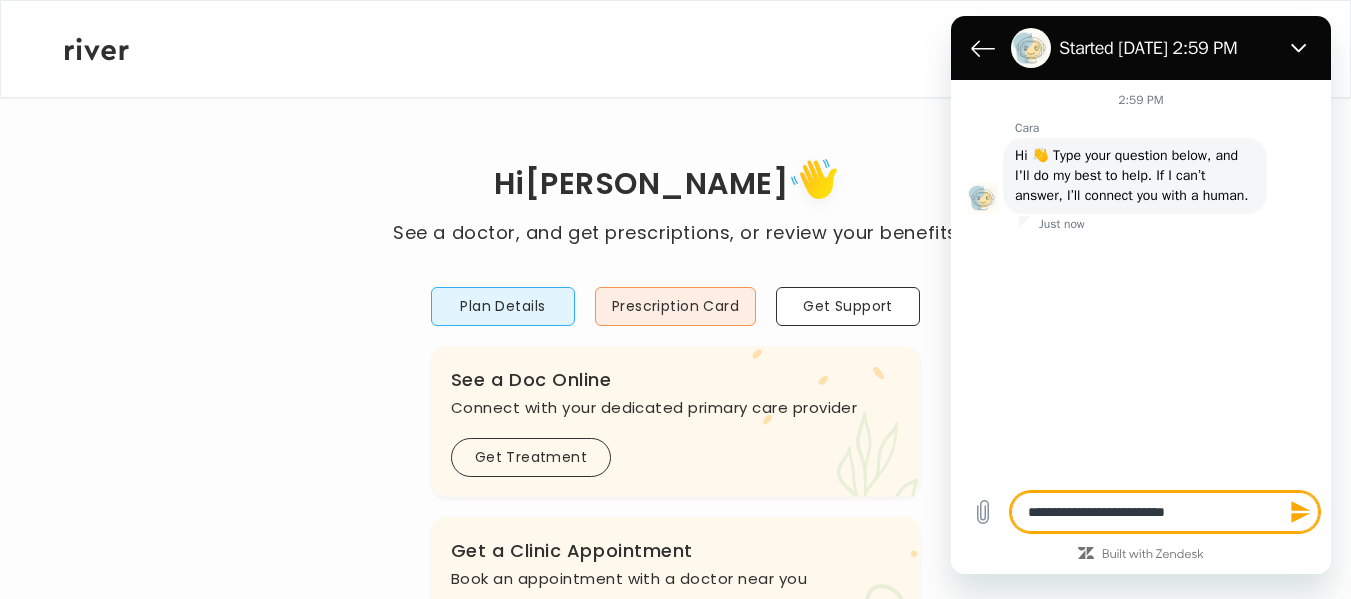 type on "**********" 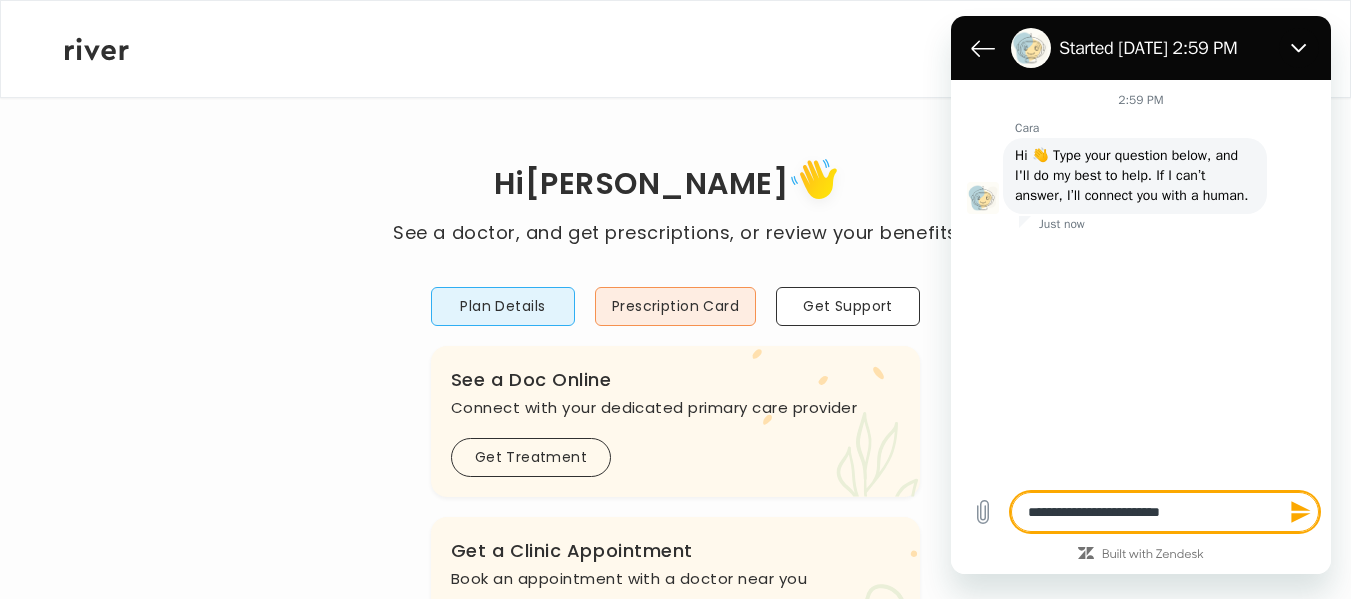 type on "*" 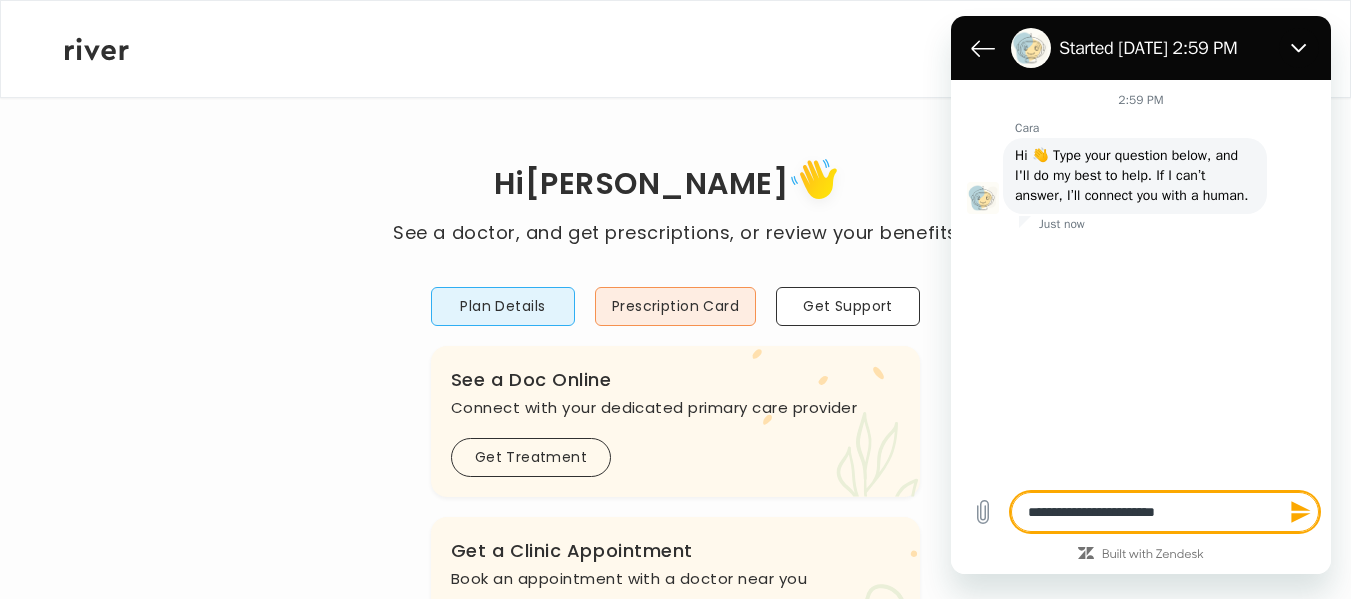 type on "**********" 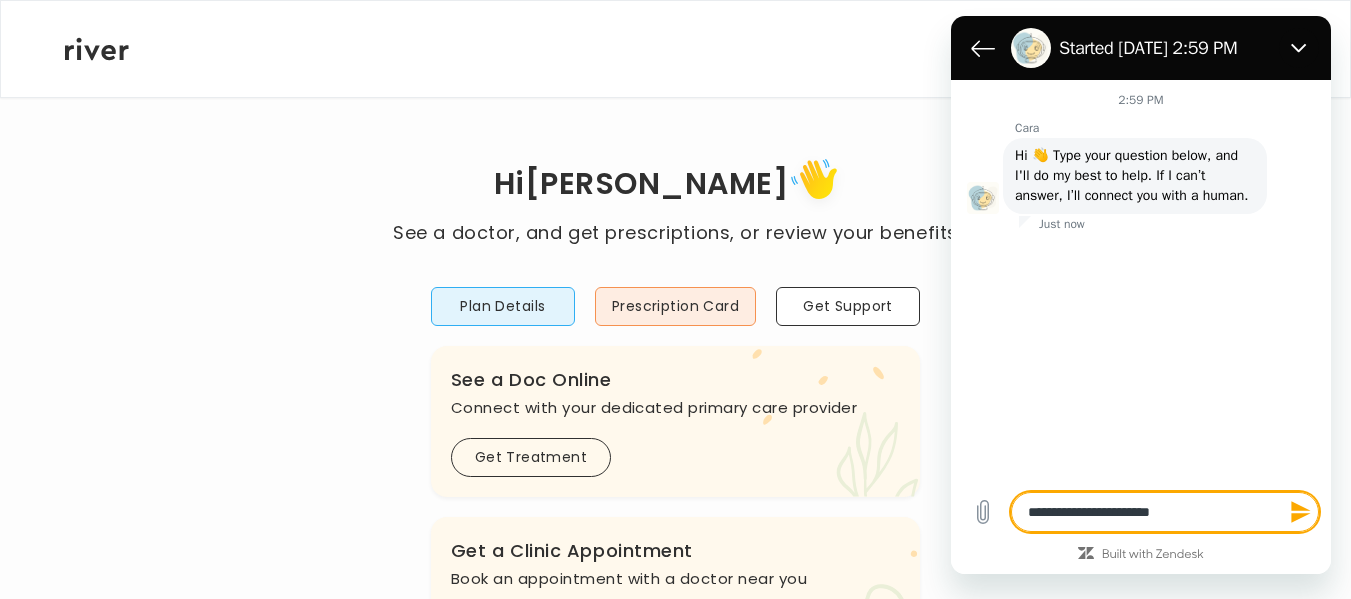 type on "**********" 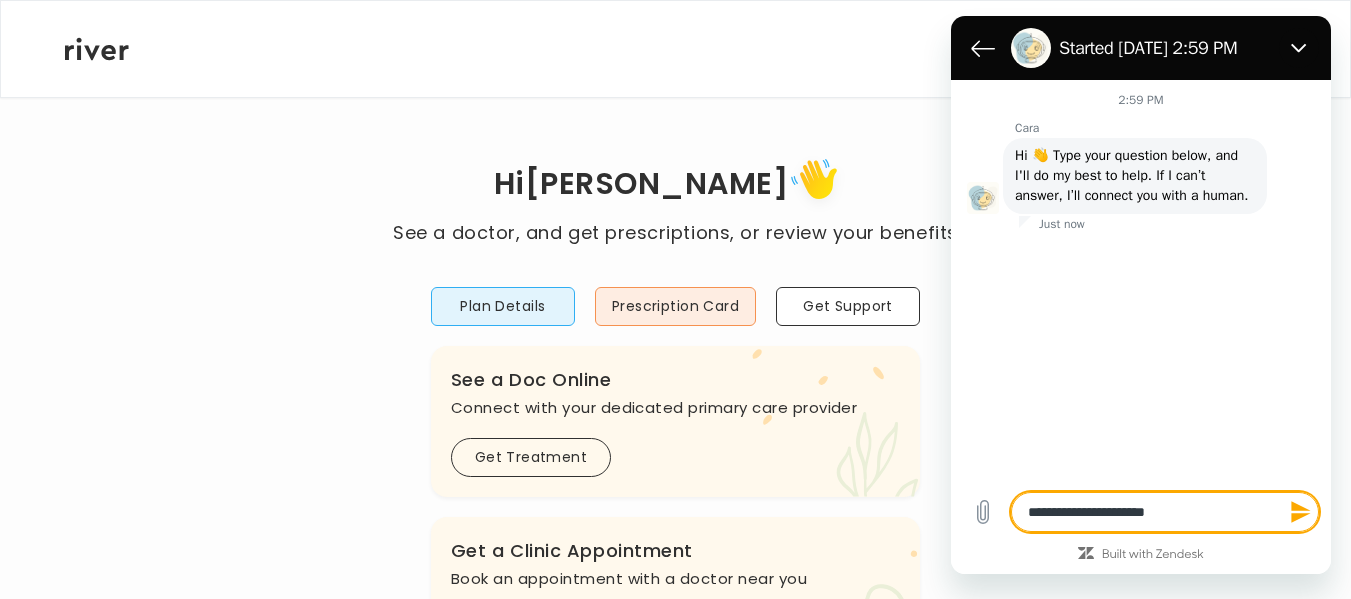 type on "*" 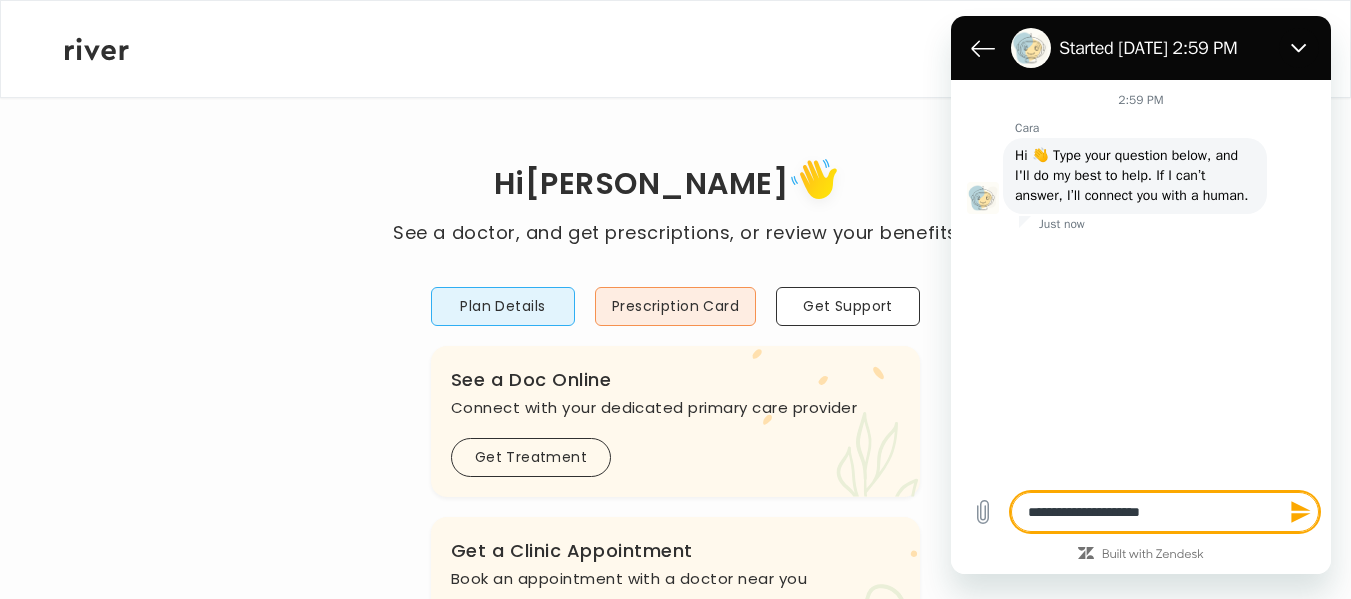 type on "**********" 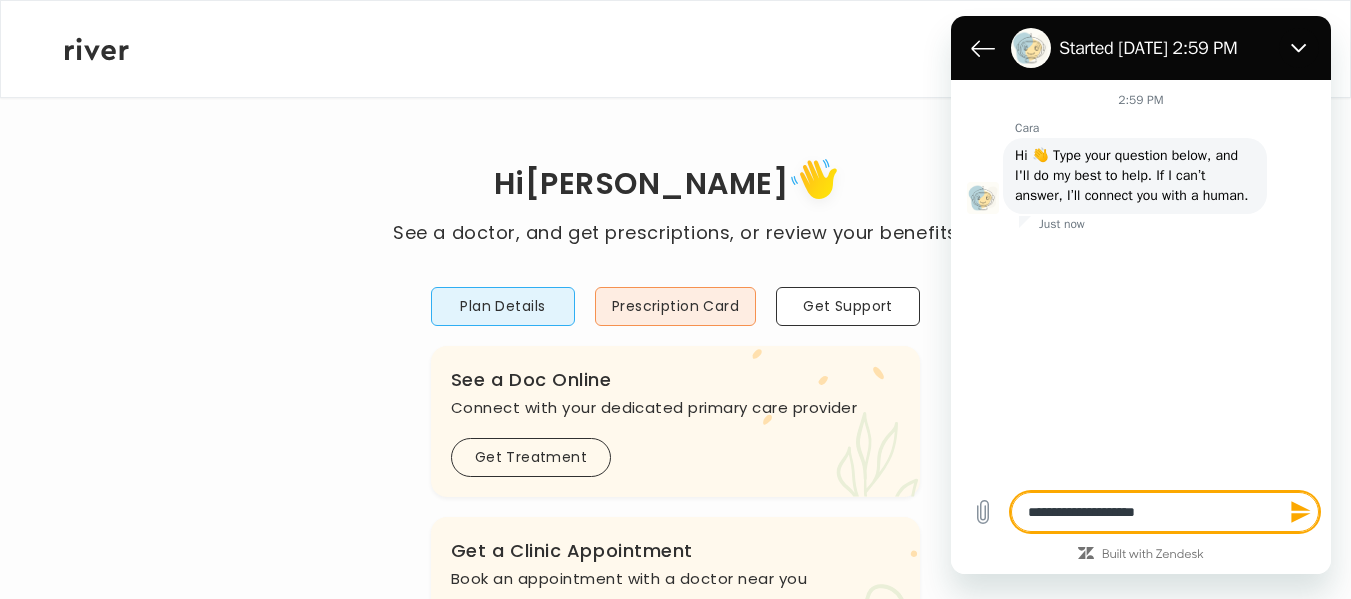 type on "*" 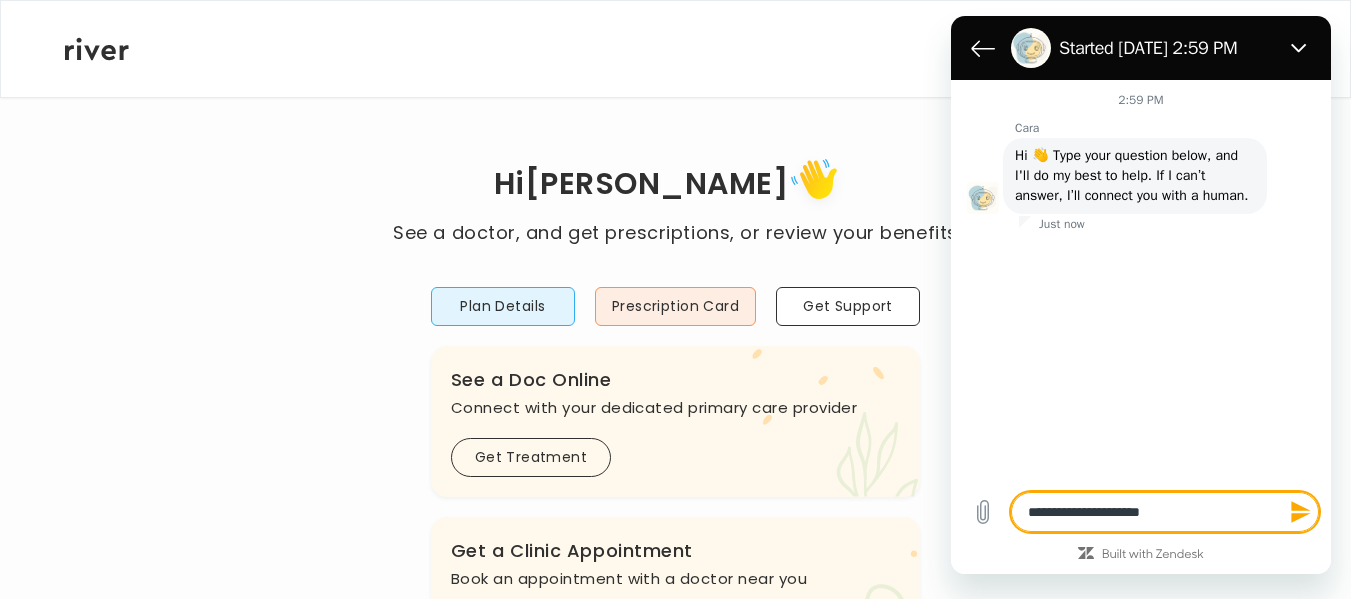 type on "**********" 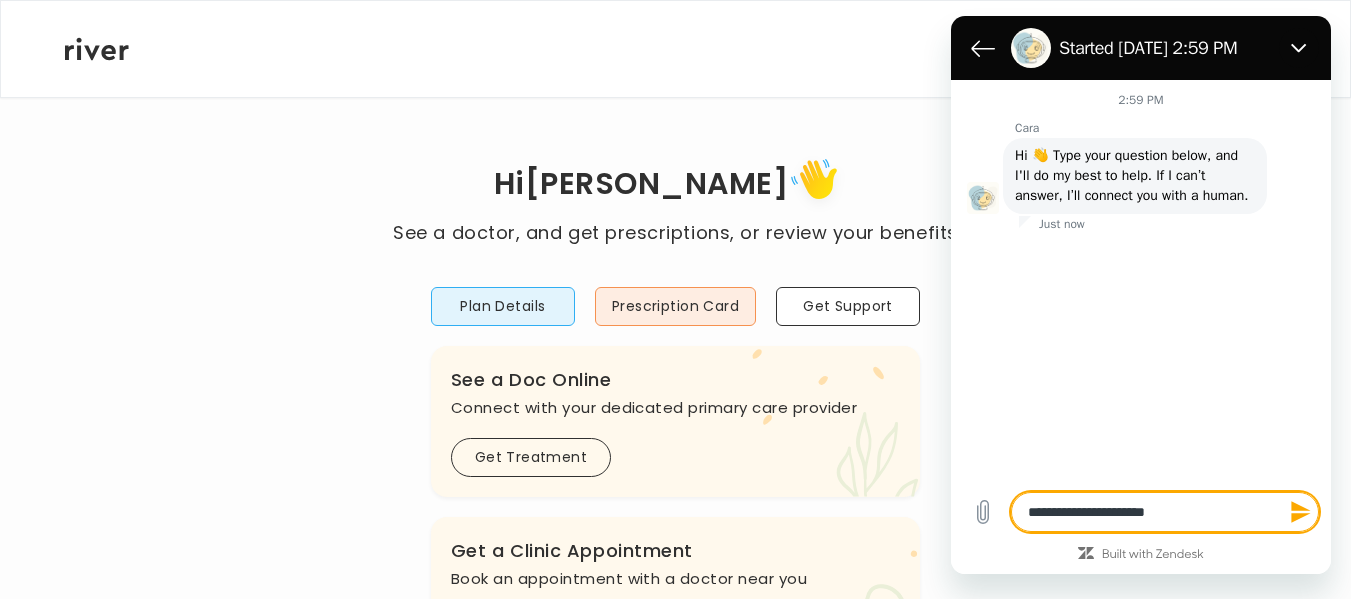 type on "**********" 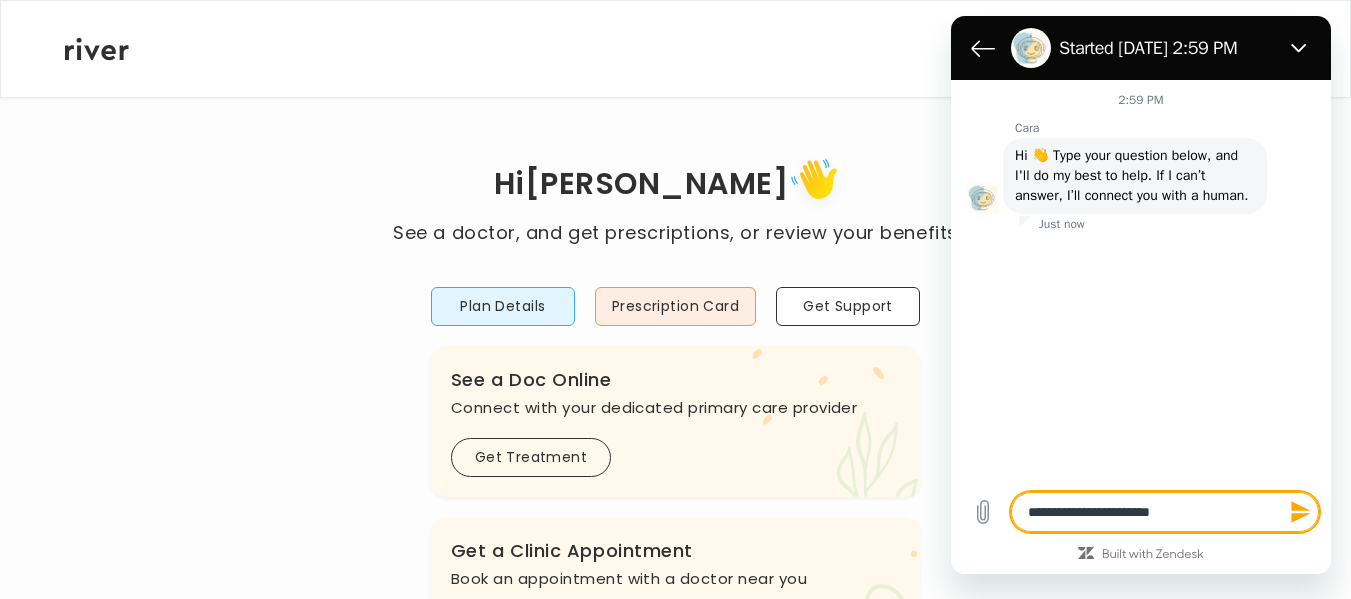 type on "**********" 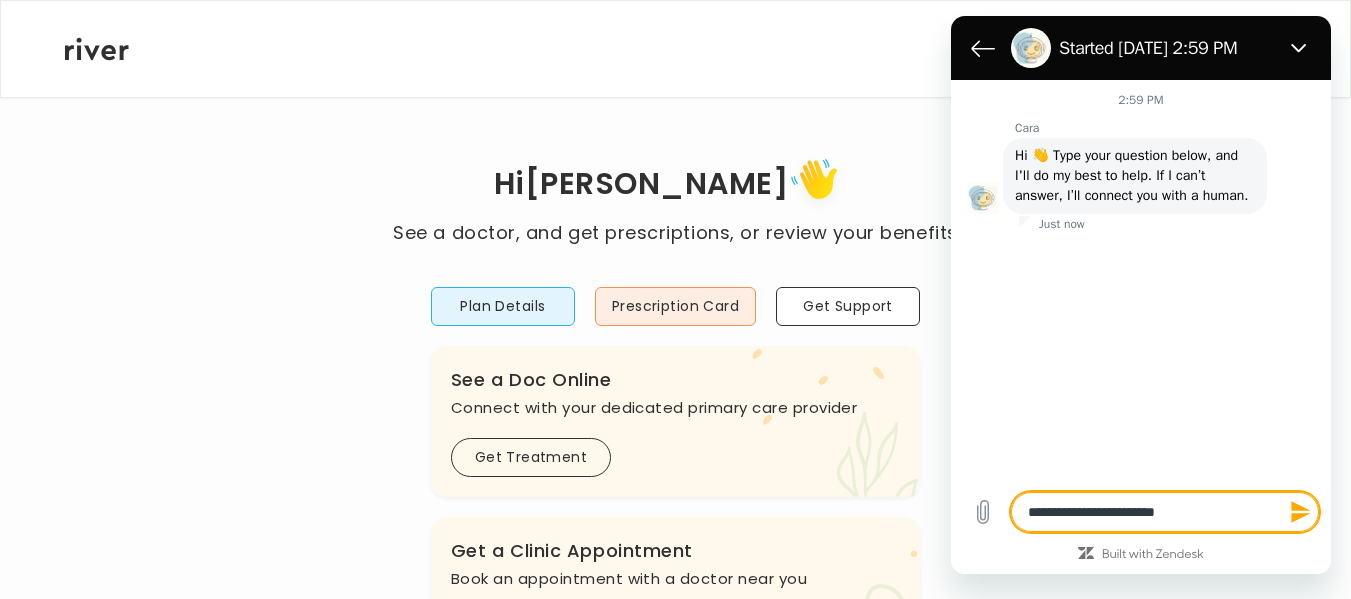 type on "**********" 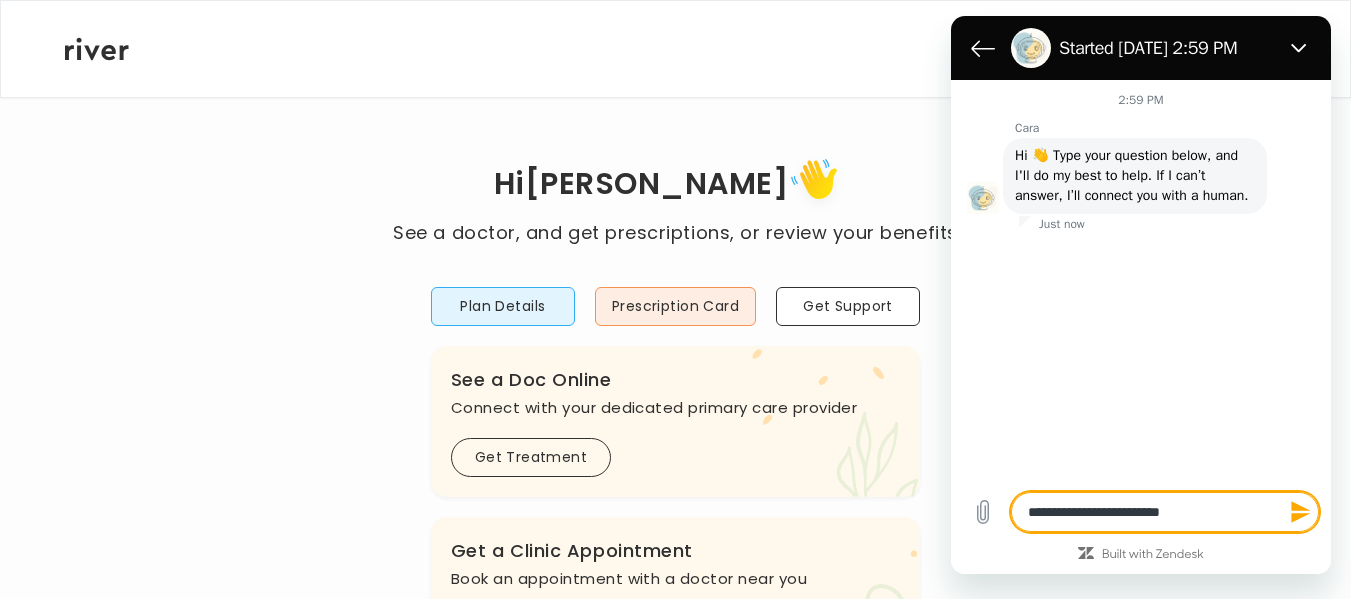 type on "**********" 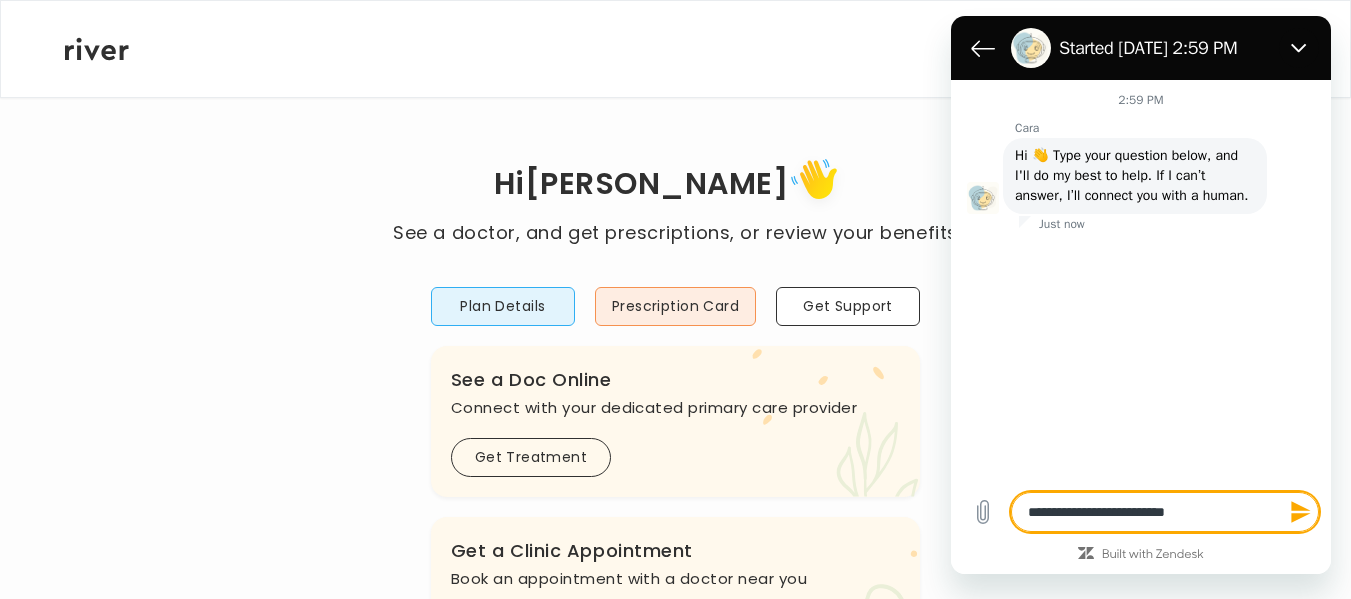 type on "**********" 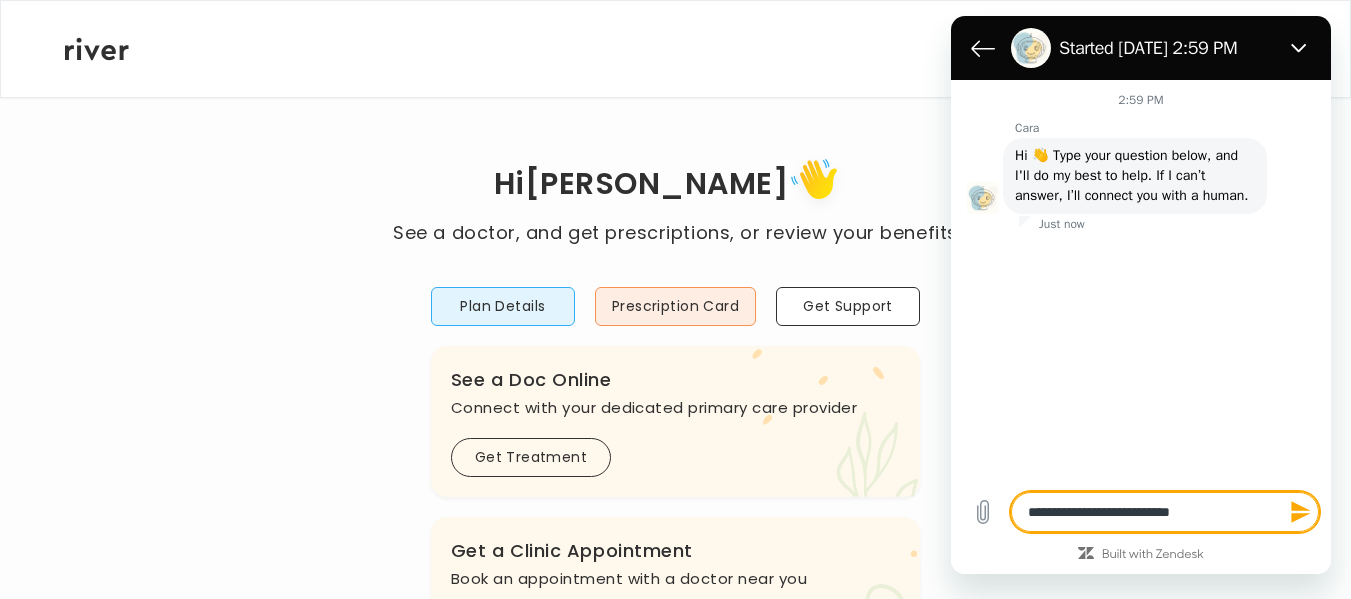 type on "*" 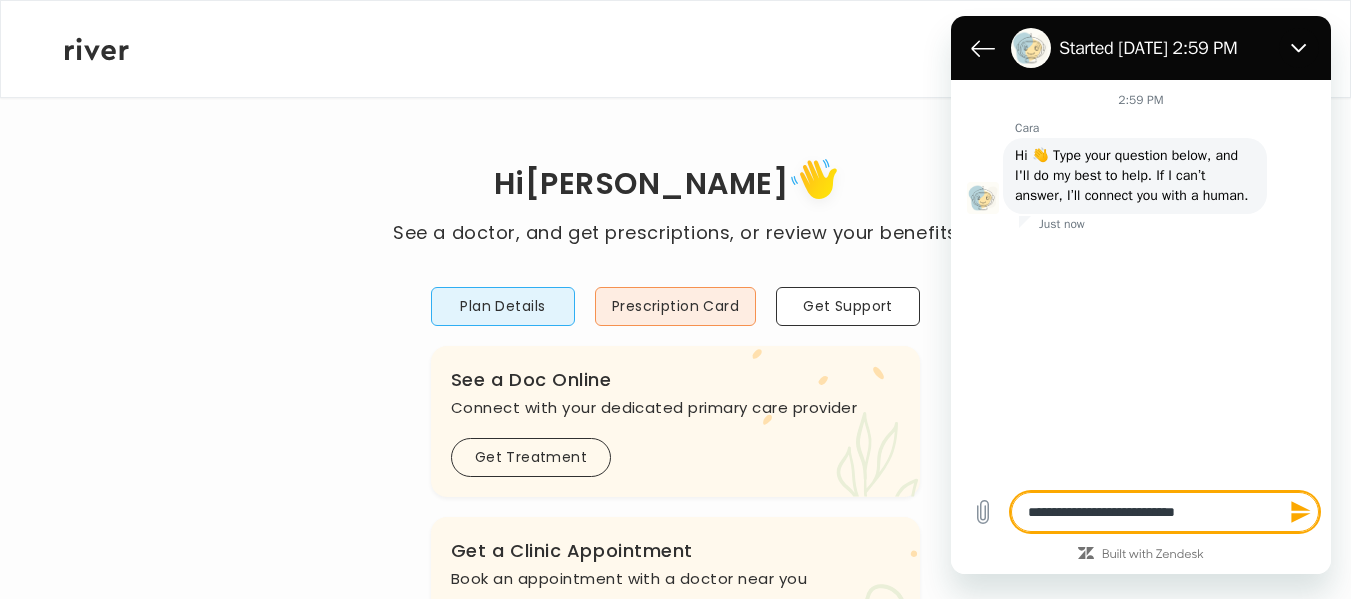 type on "*" 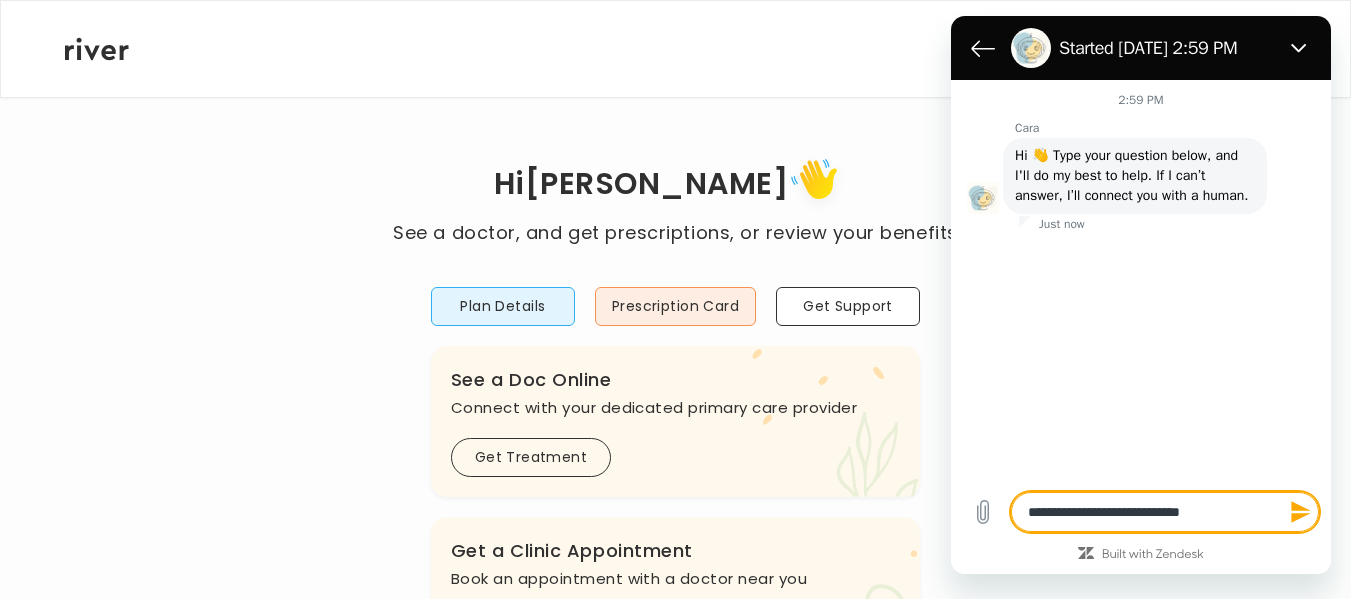 type on "*" 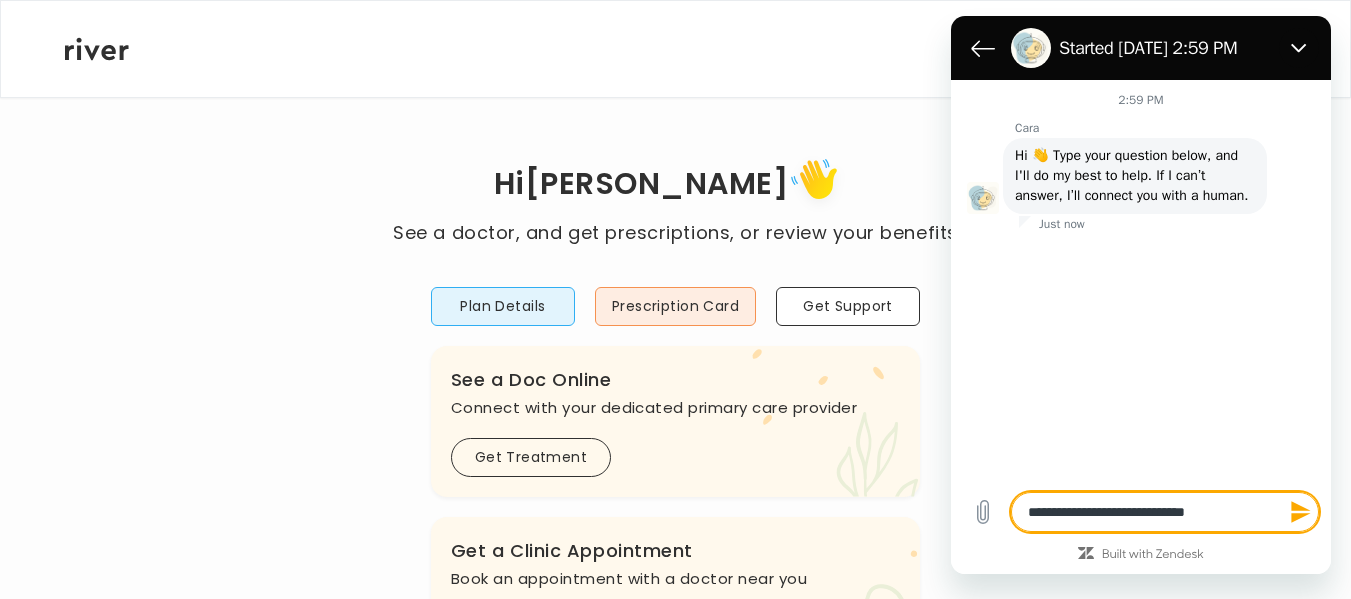 type on "**********" 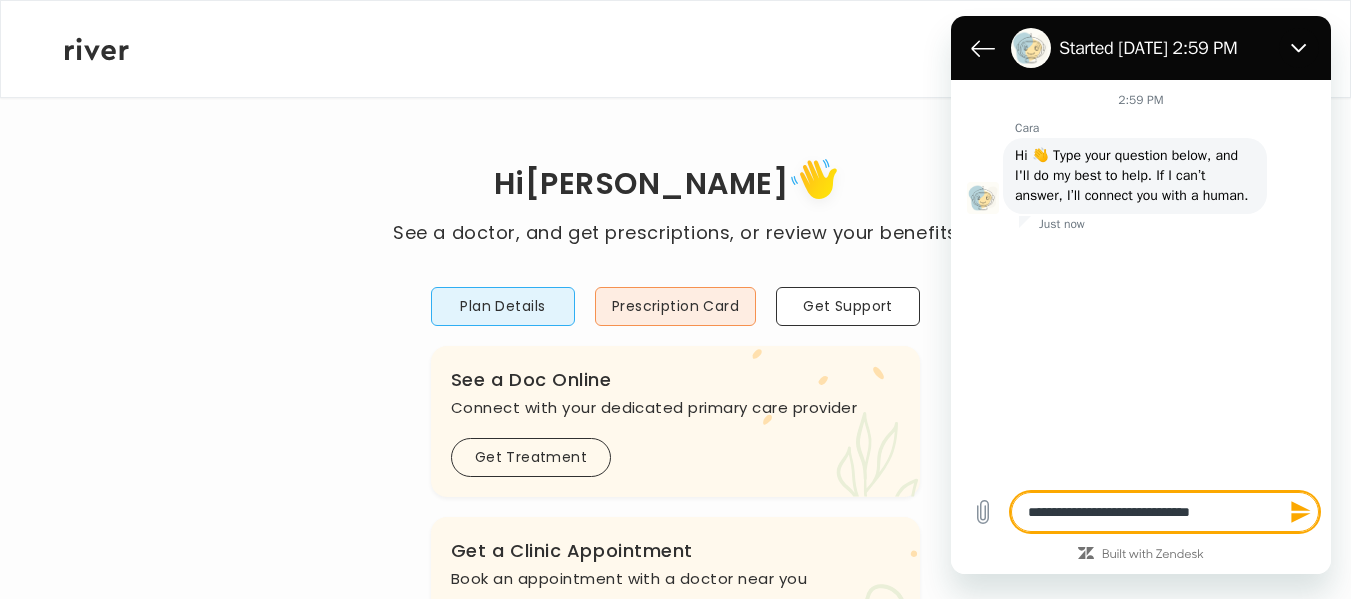 type on "*" 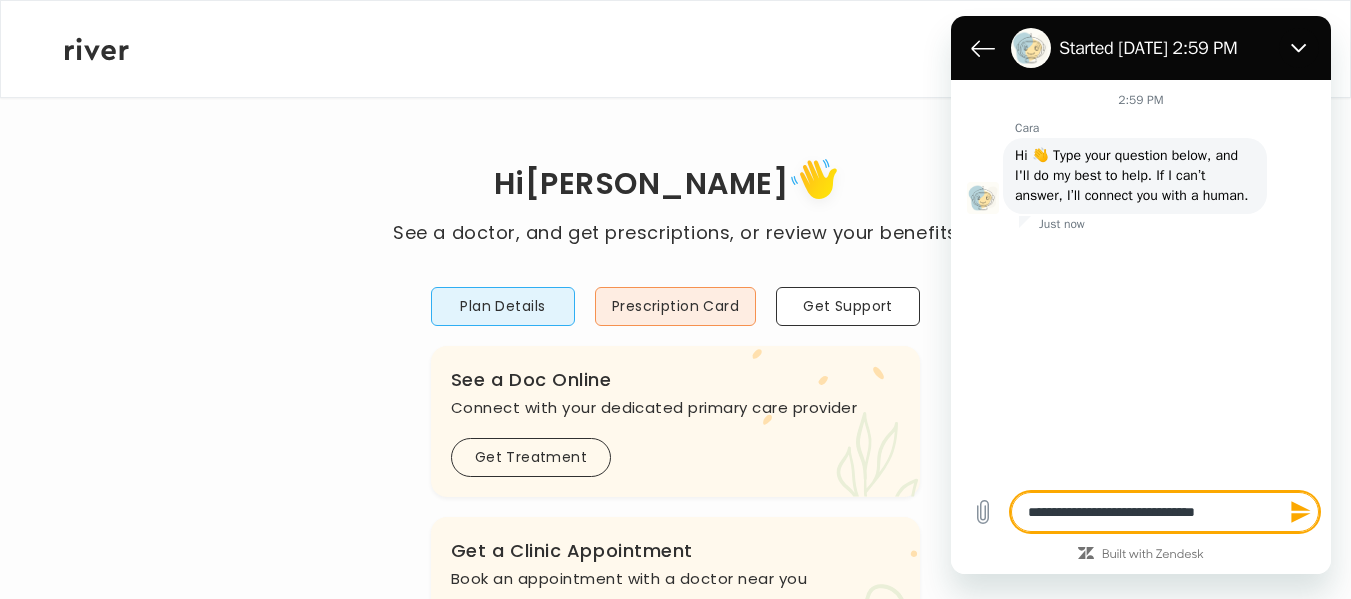 type on "**********" 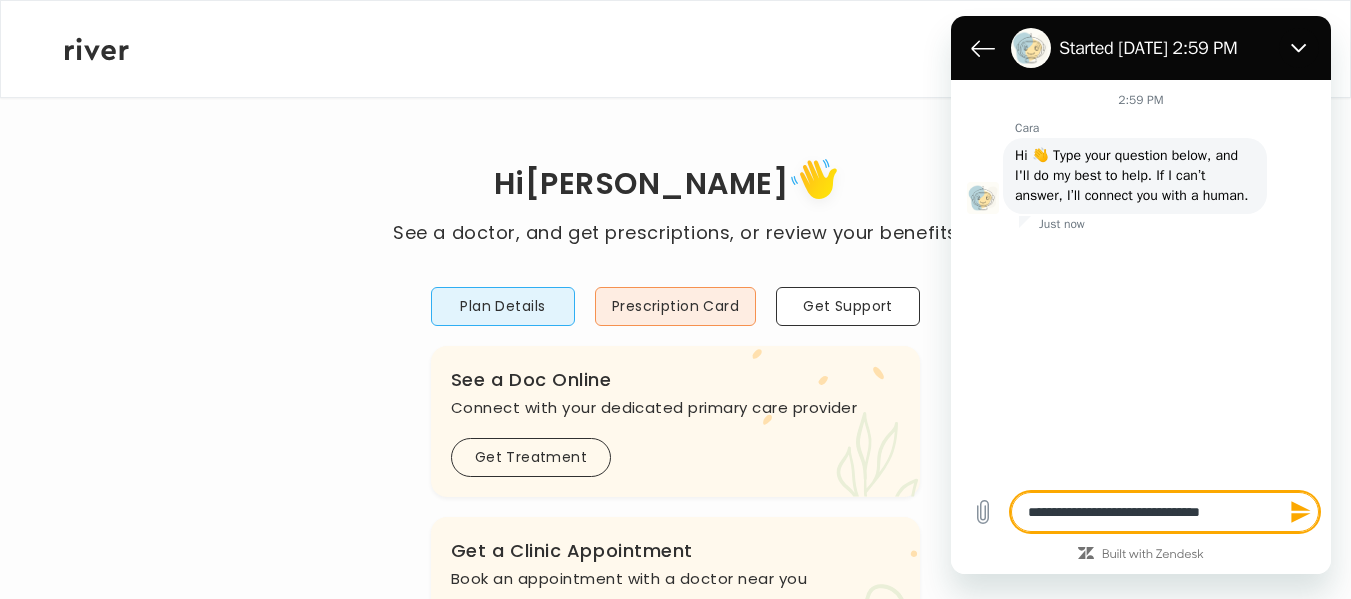 type on "*" 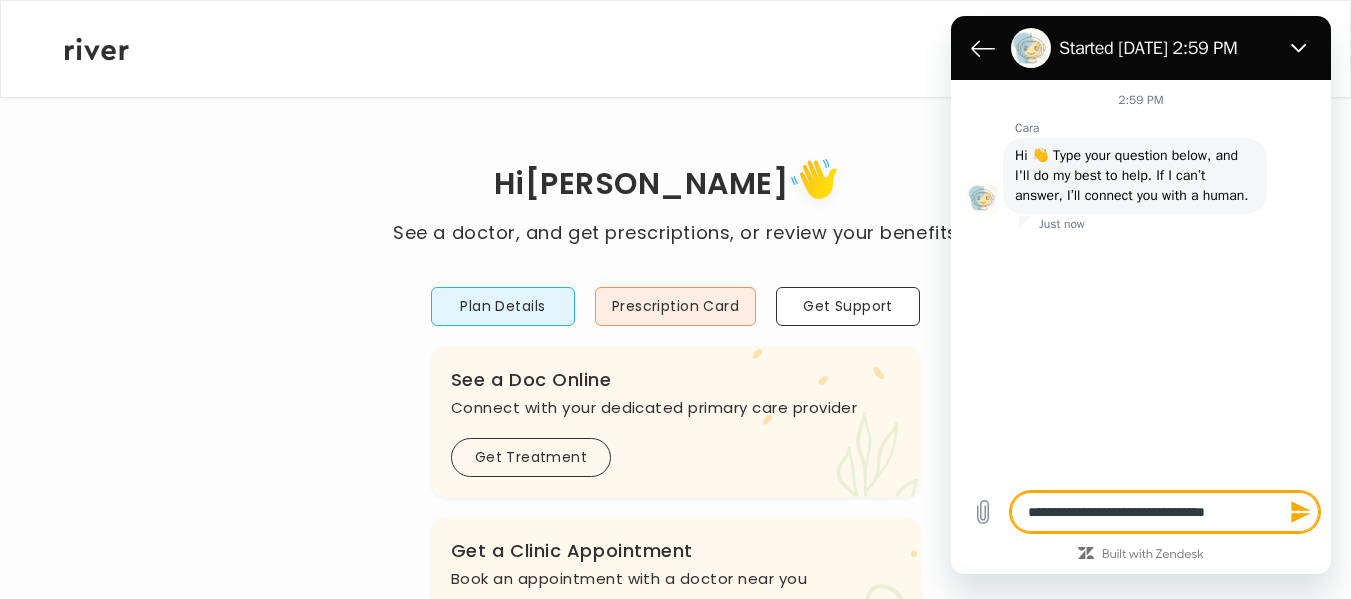 type on "**********" 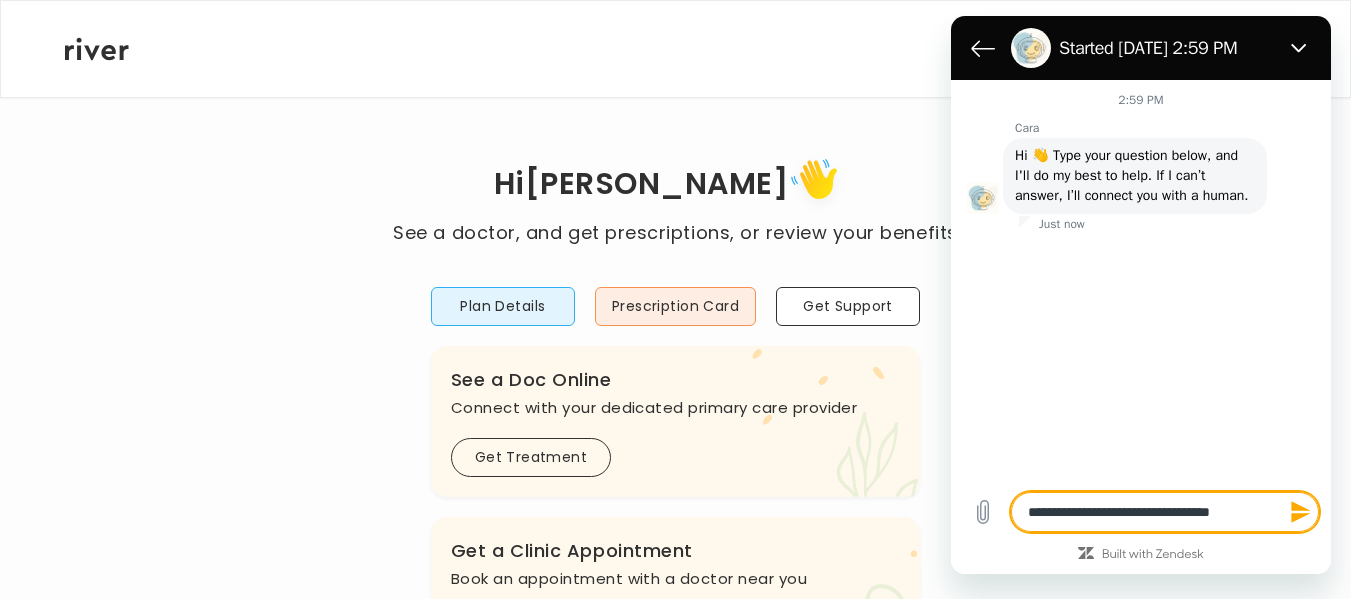 type on "**********" 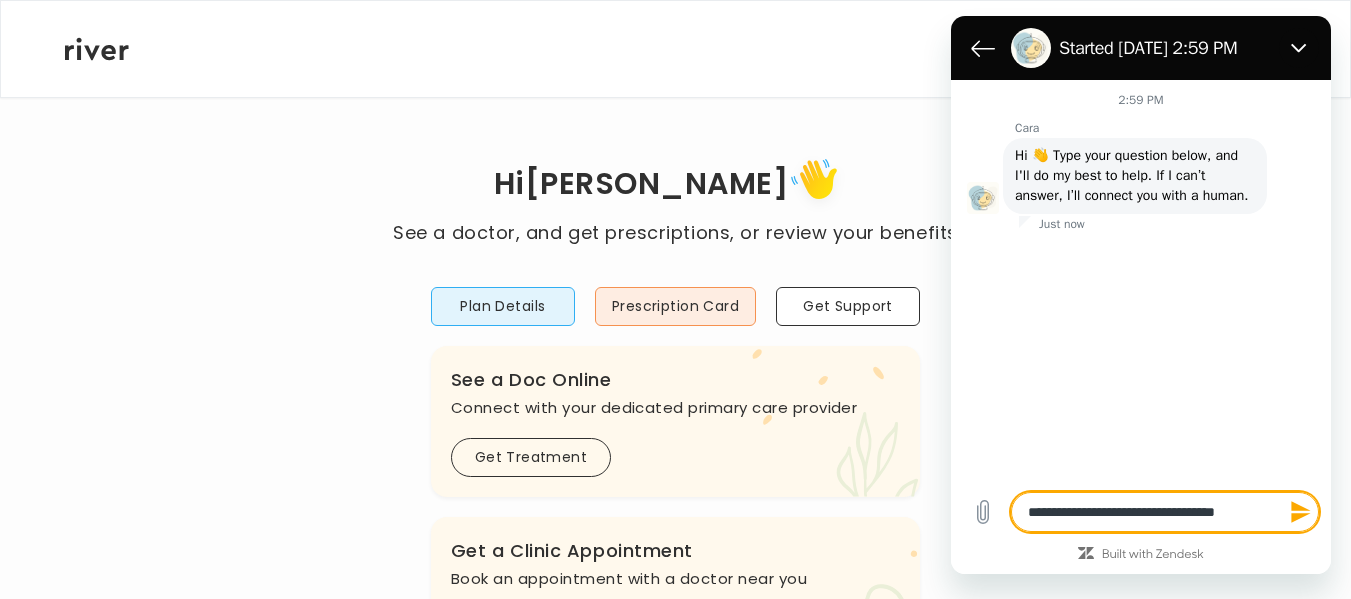 type on "*" 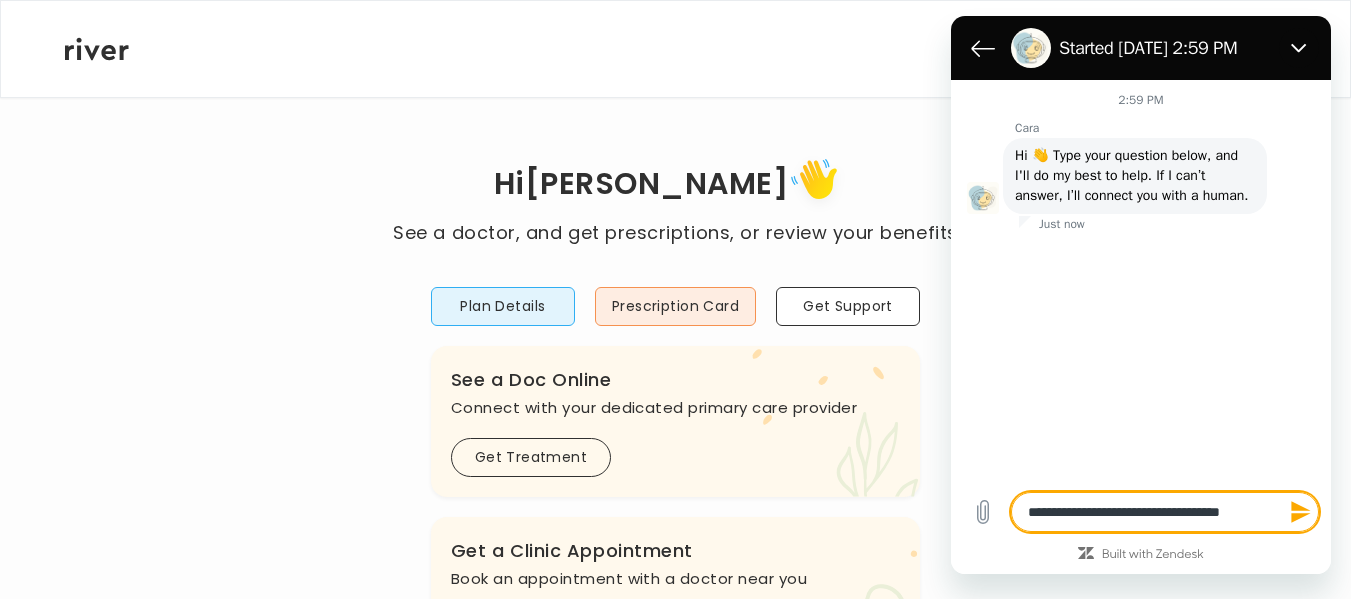 type on "*" 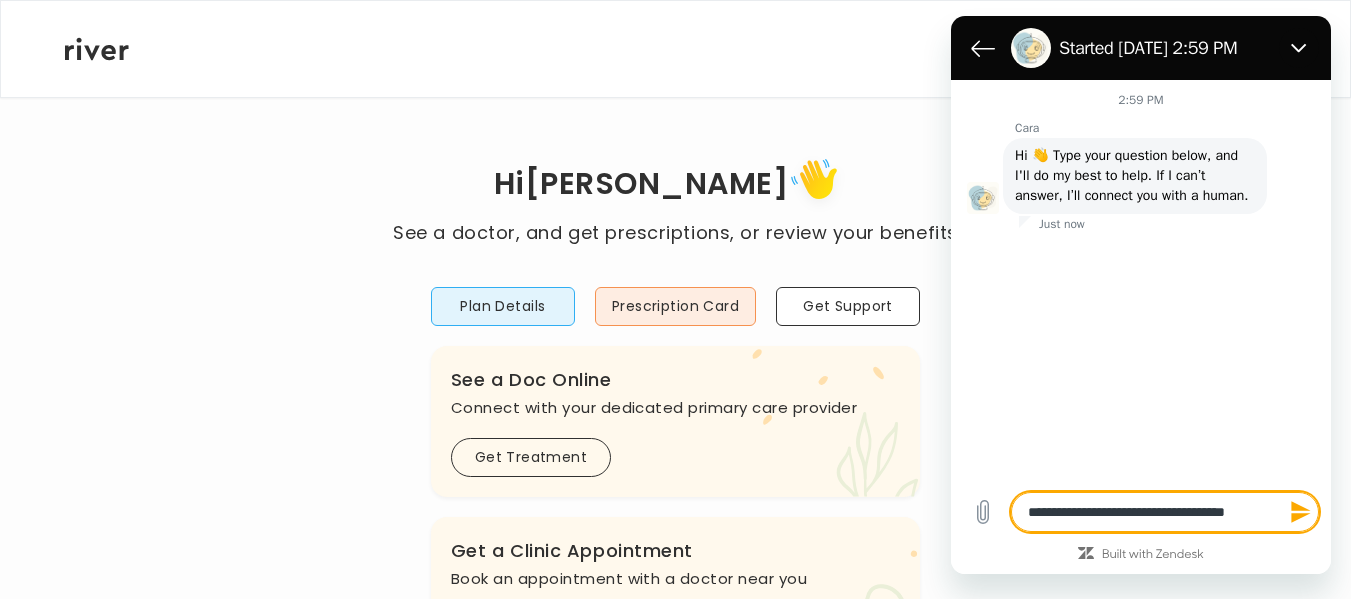 type on "*" 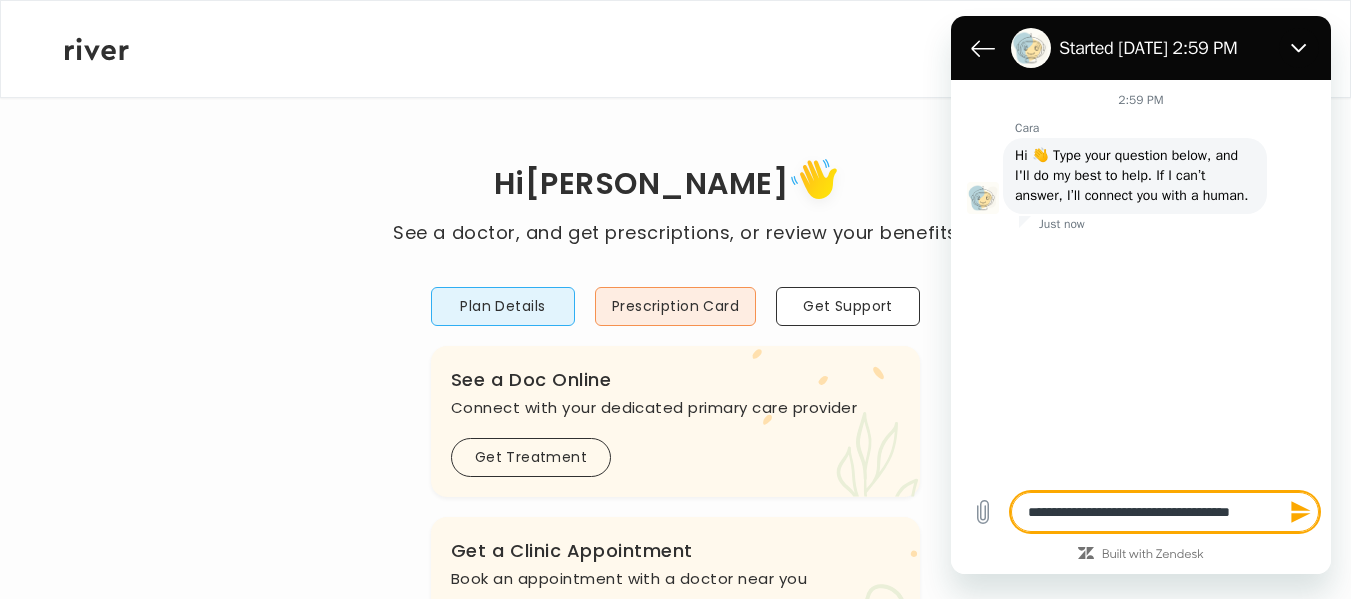type on "**********" 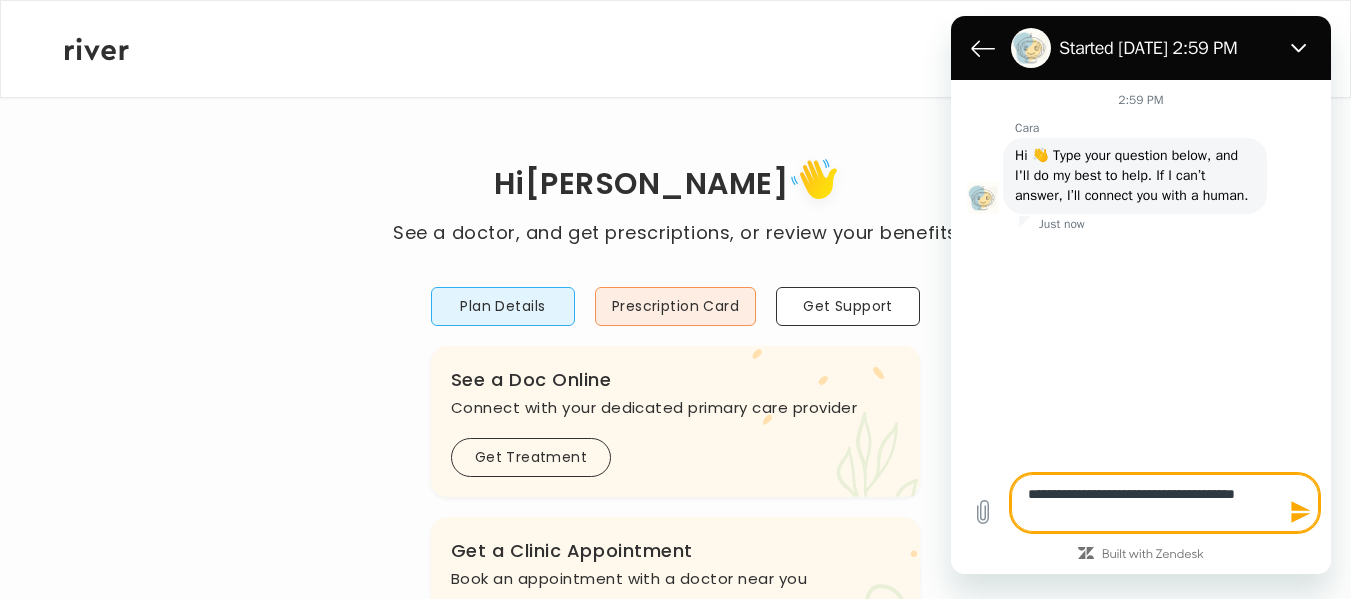type on "**********" 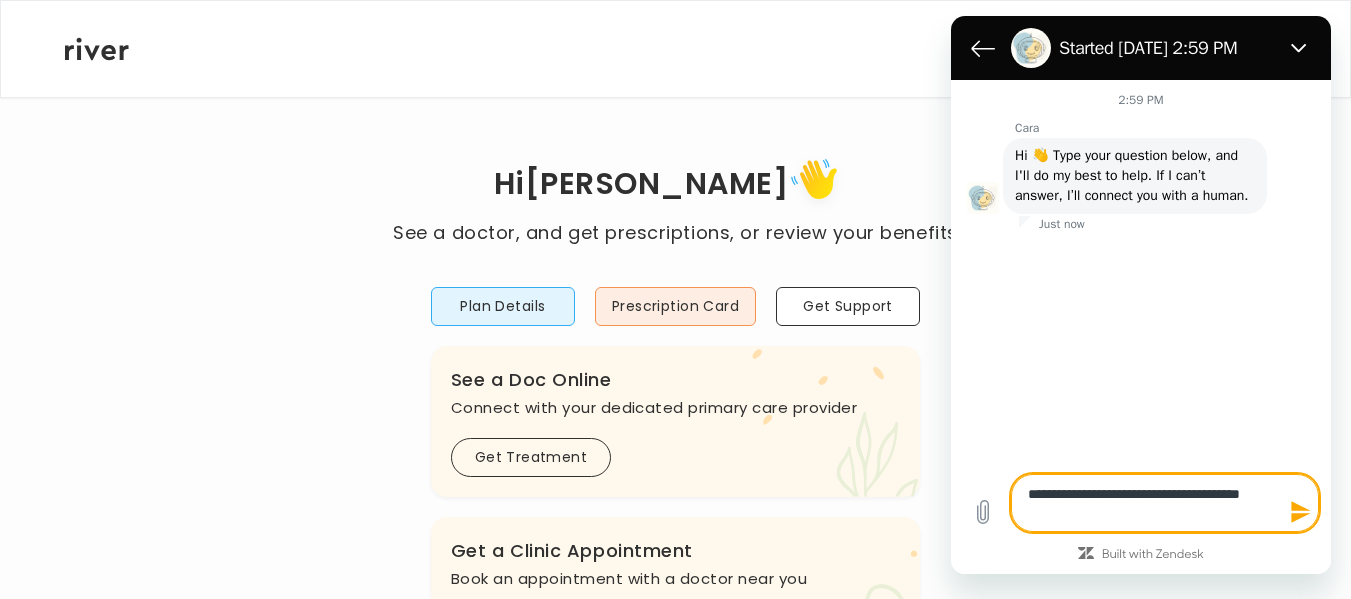 type on "**********" 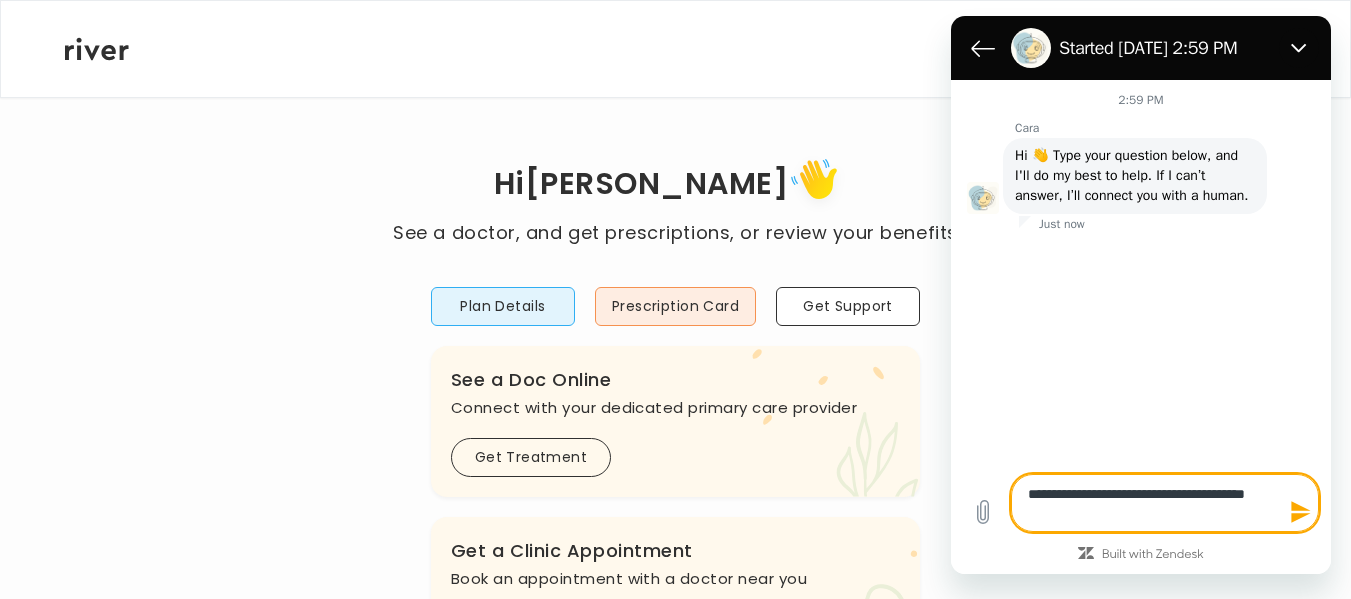 type on "**********" 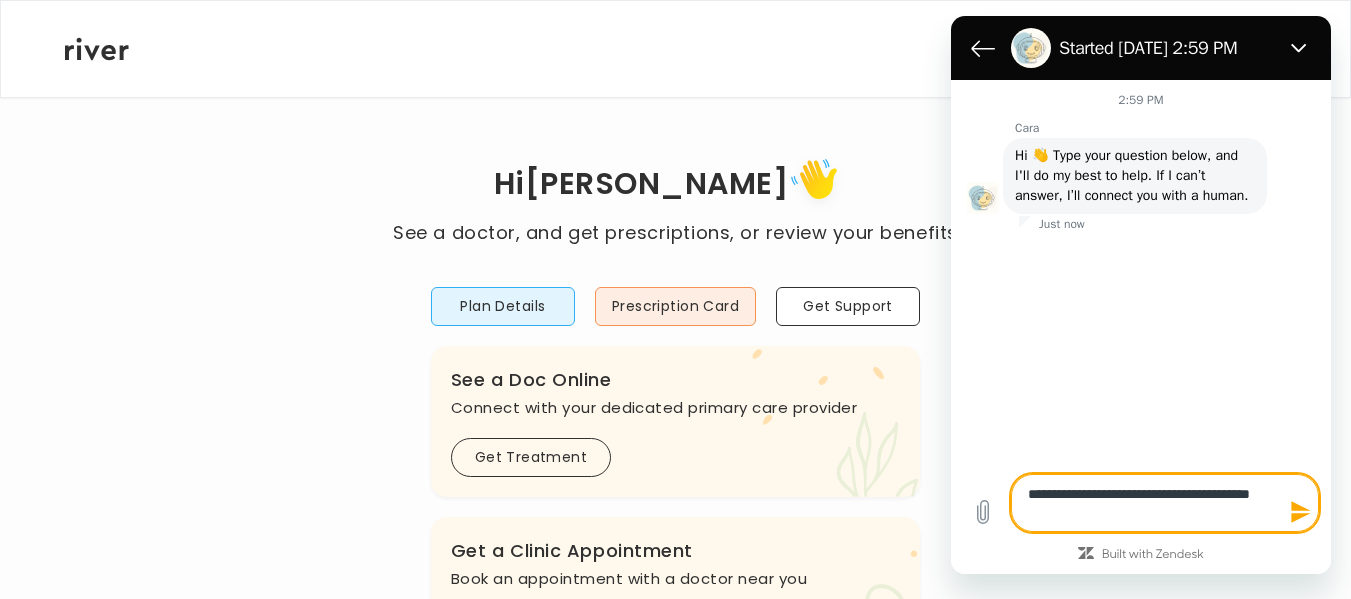 type on "**********" 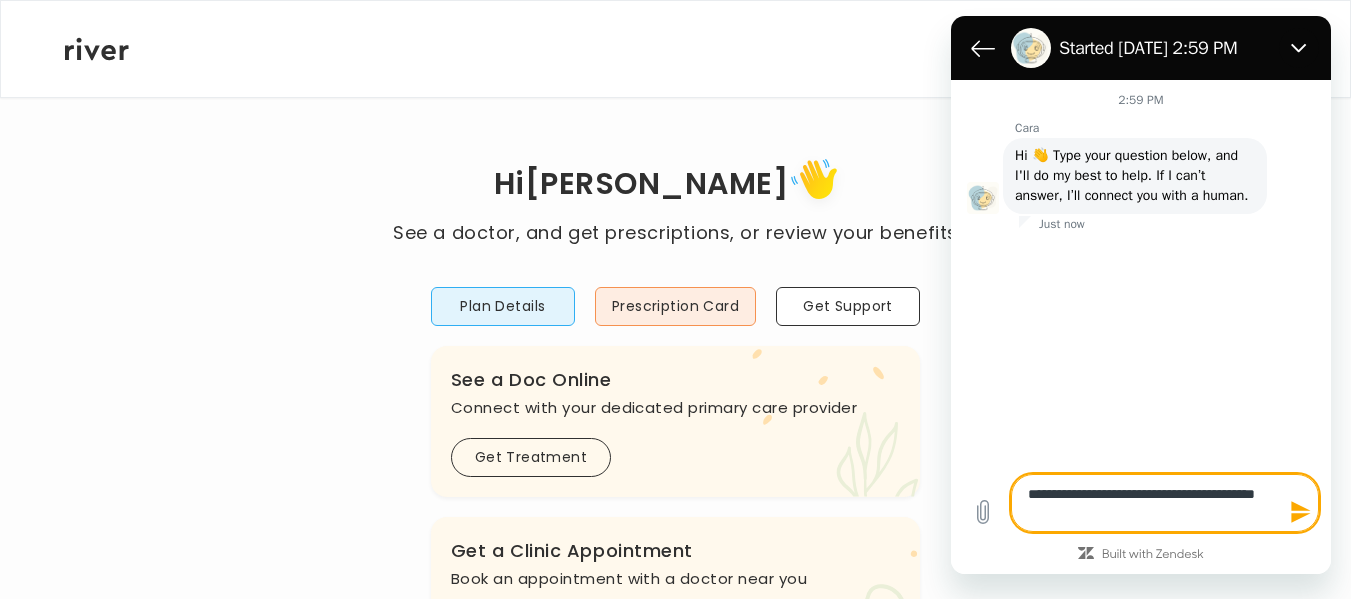 type on "**********" 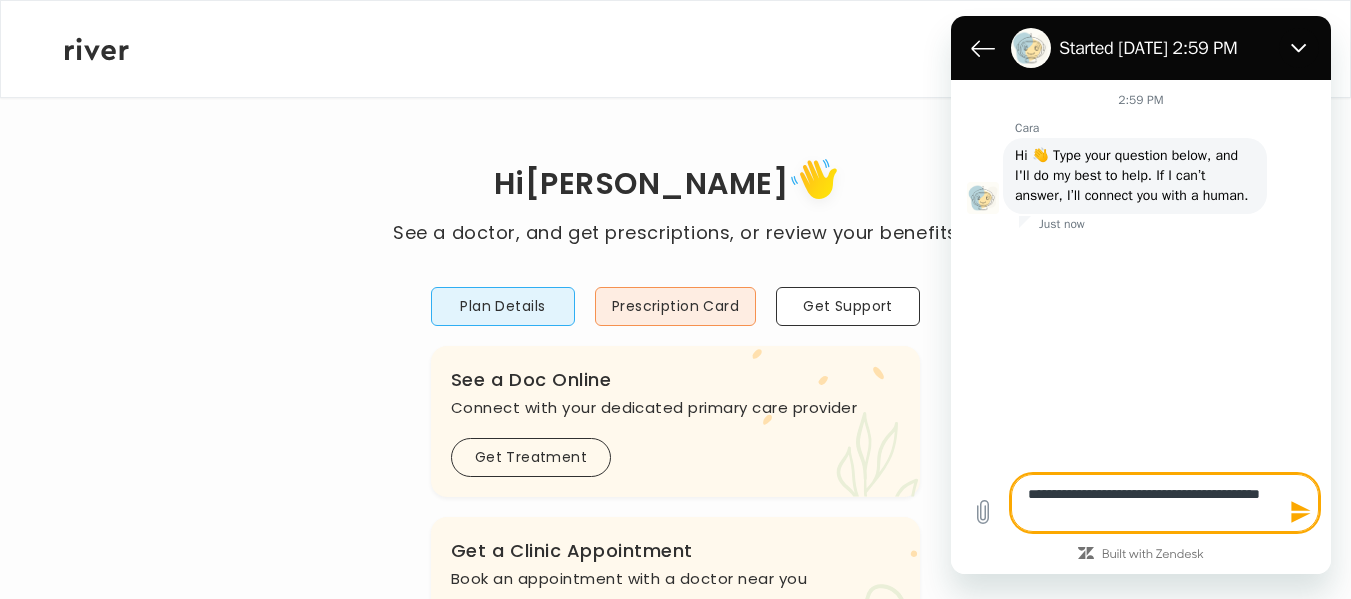 type on "**********" 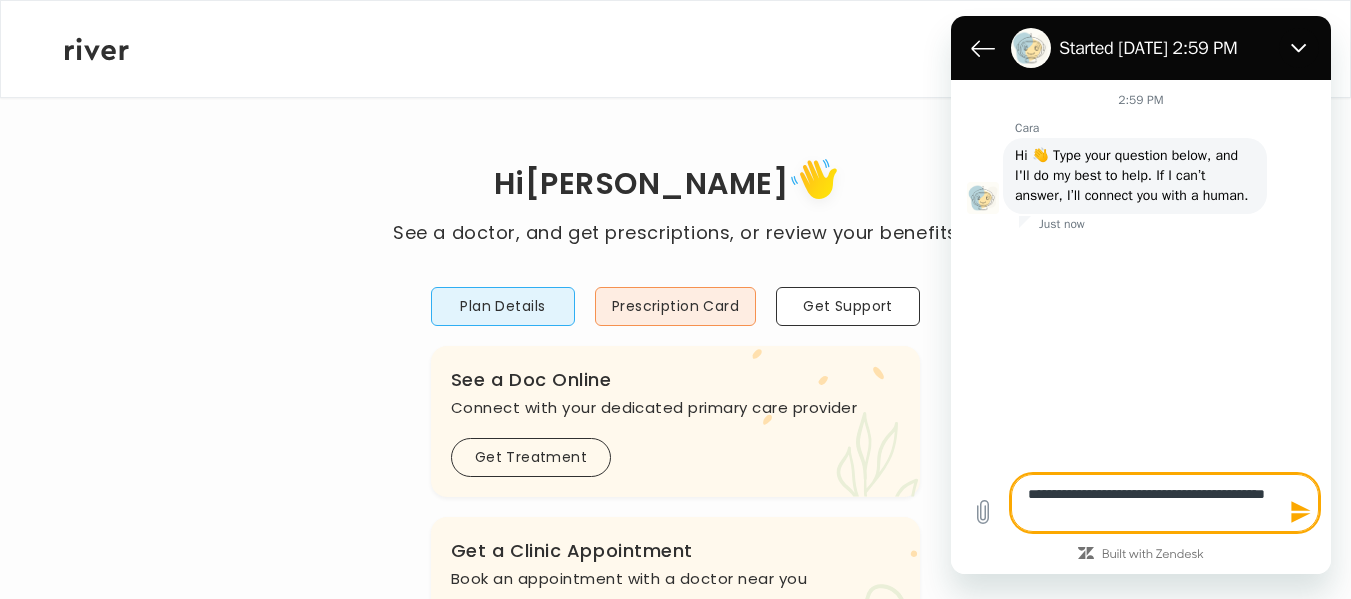 type on "**********" 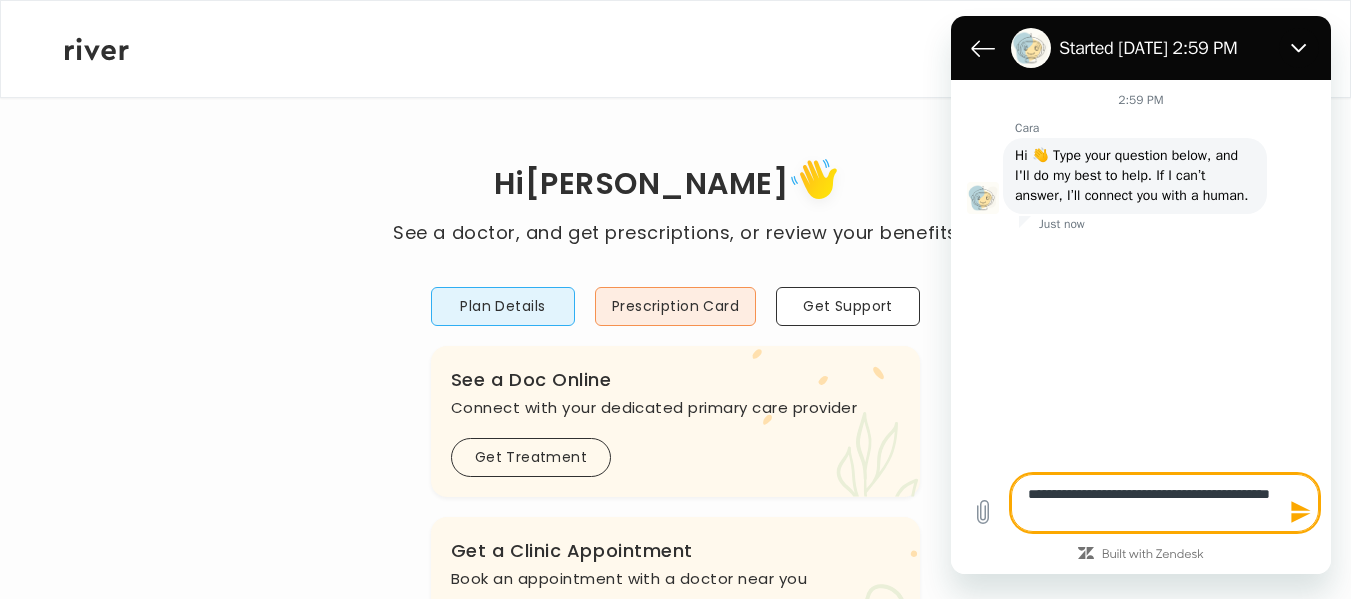type on "**********" 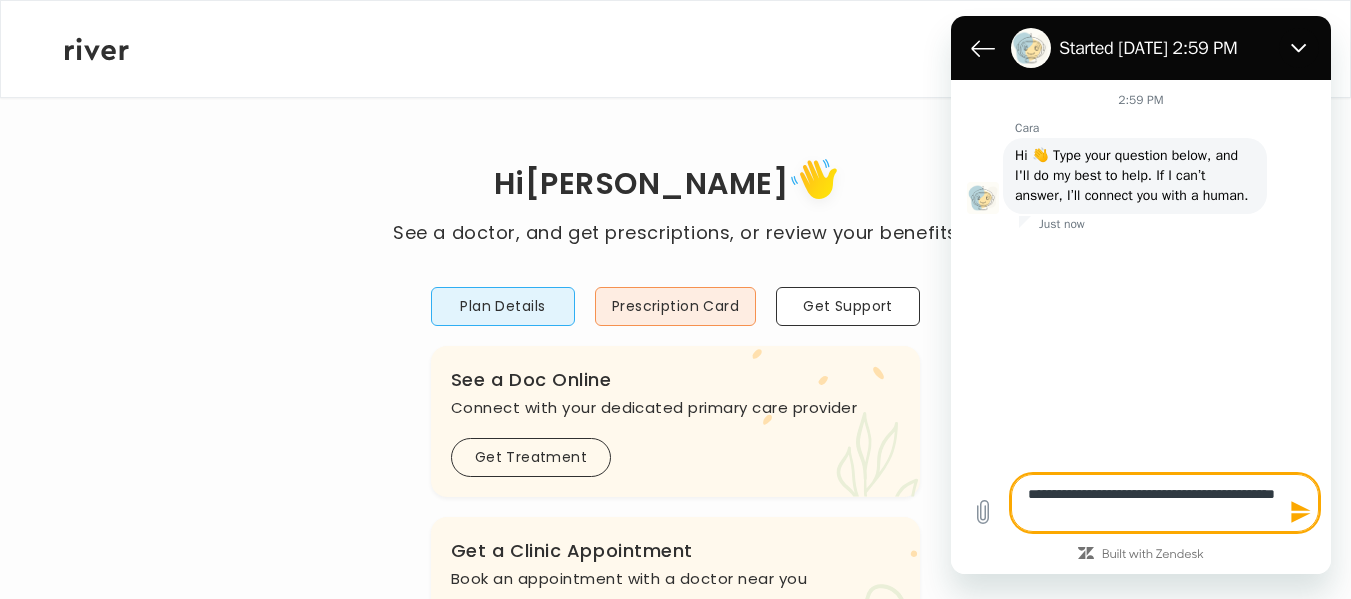 type on "**********" 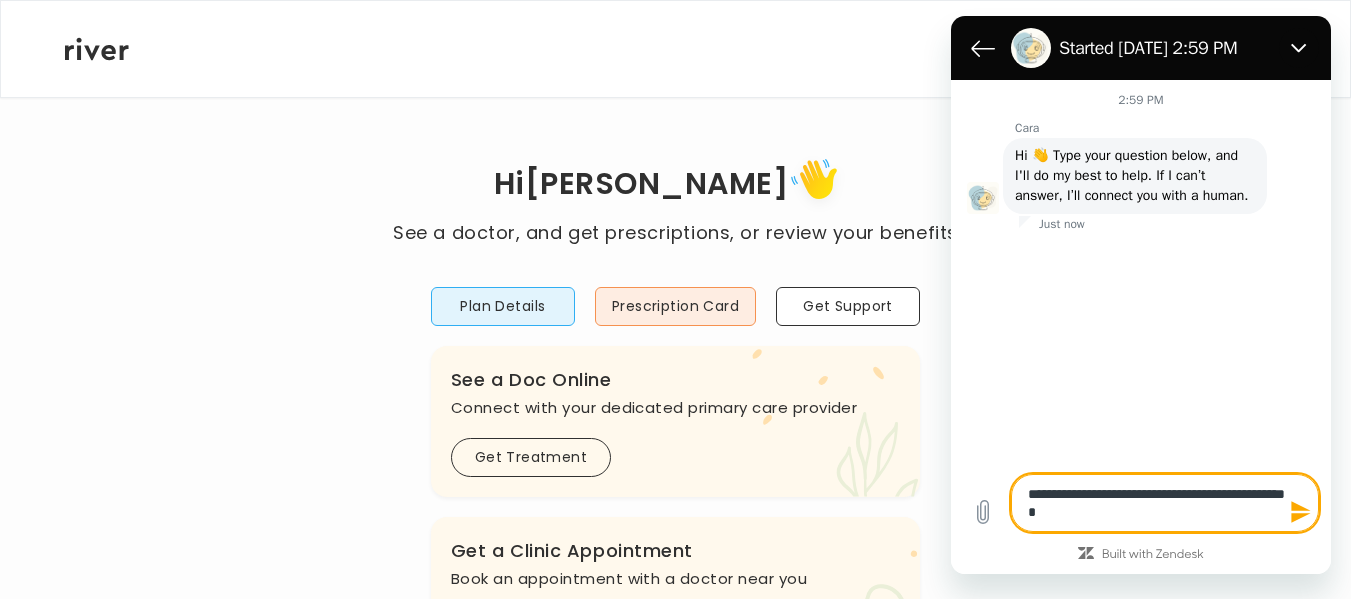 type on "*" 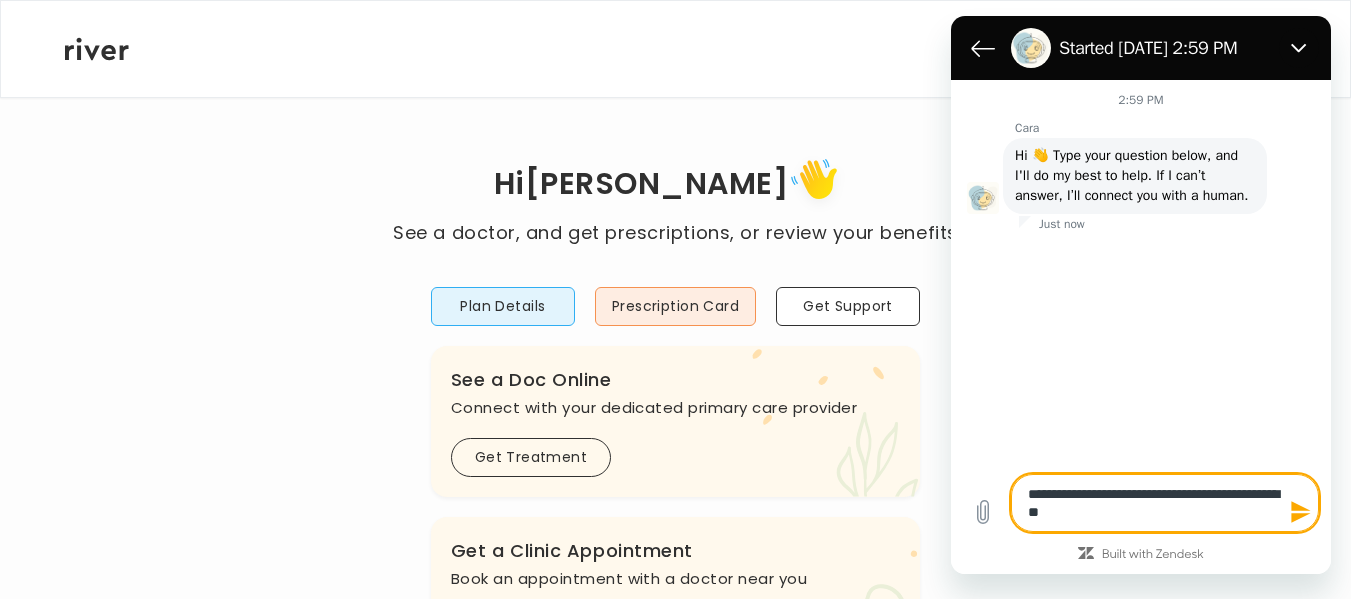 type on "**********" 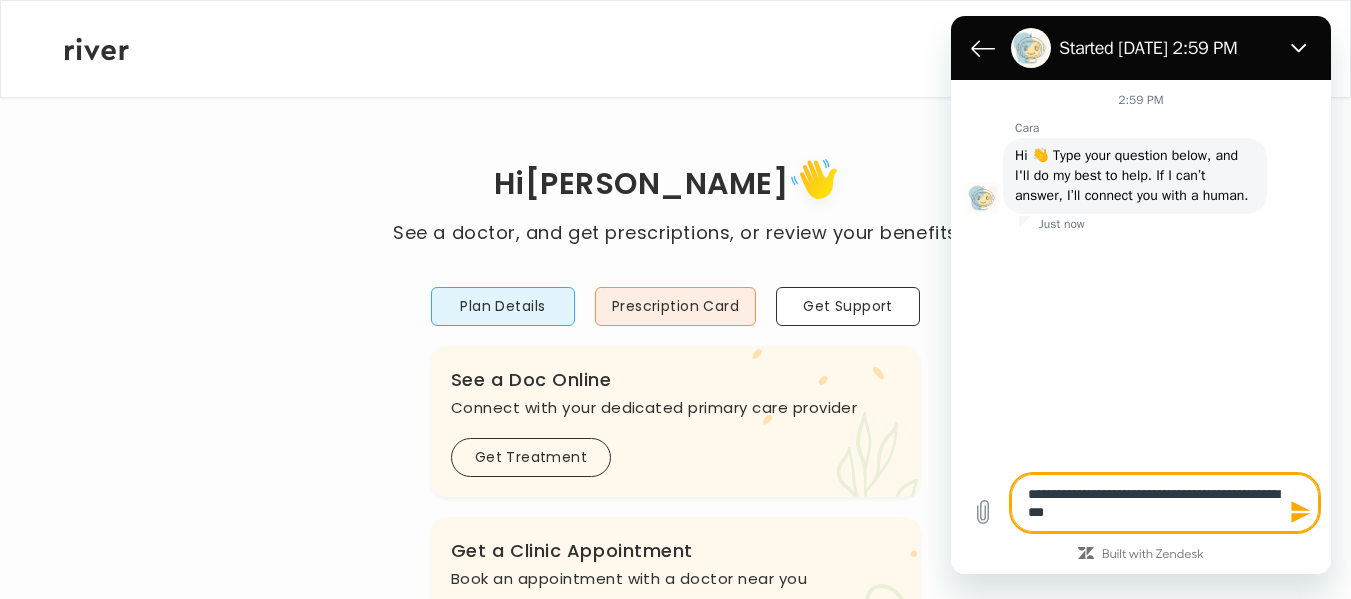 type on "*" 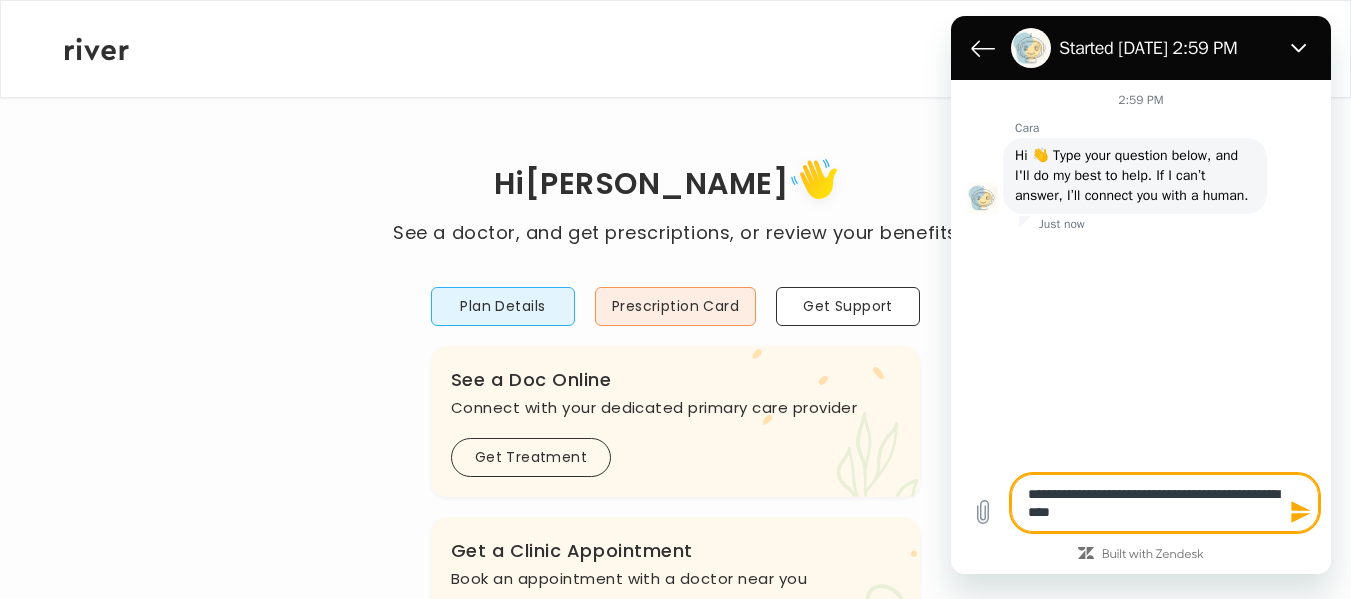 type on "**********" 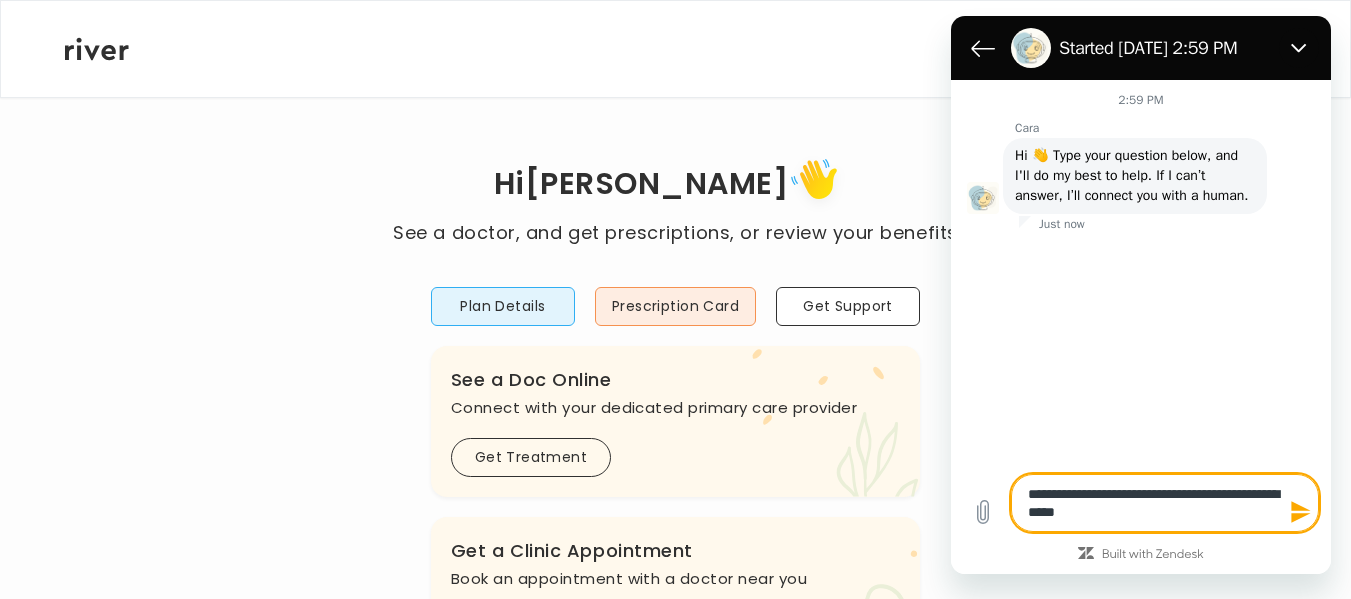 type on "*" 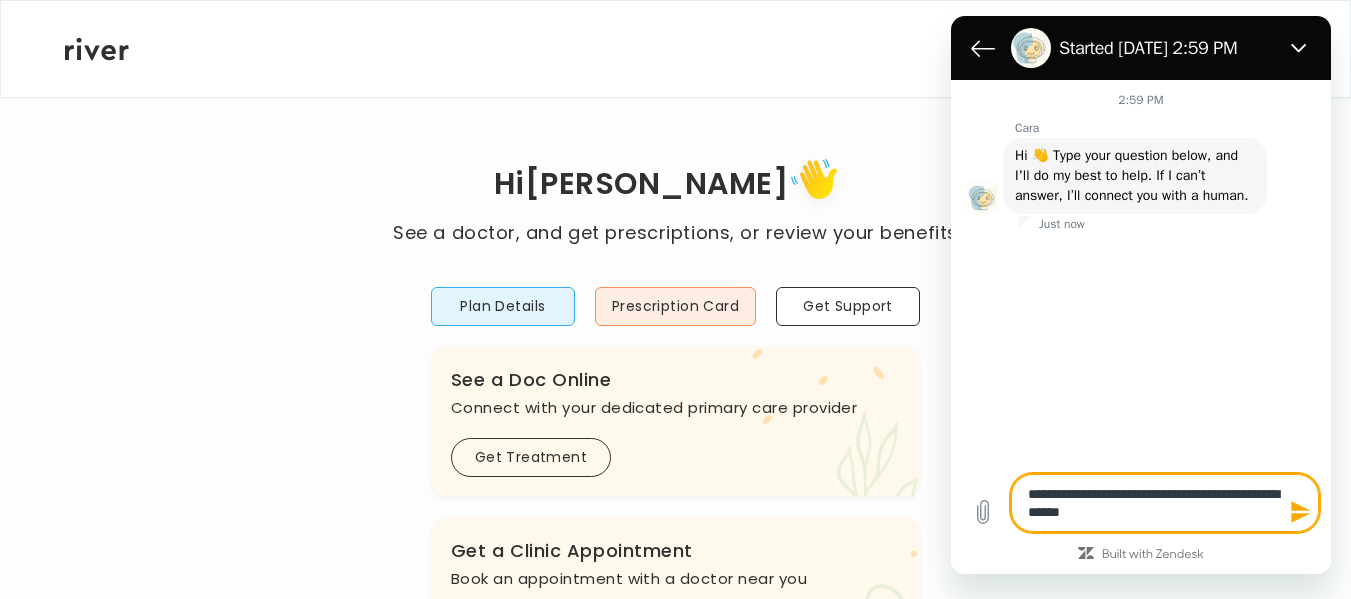 type on "**********" 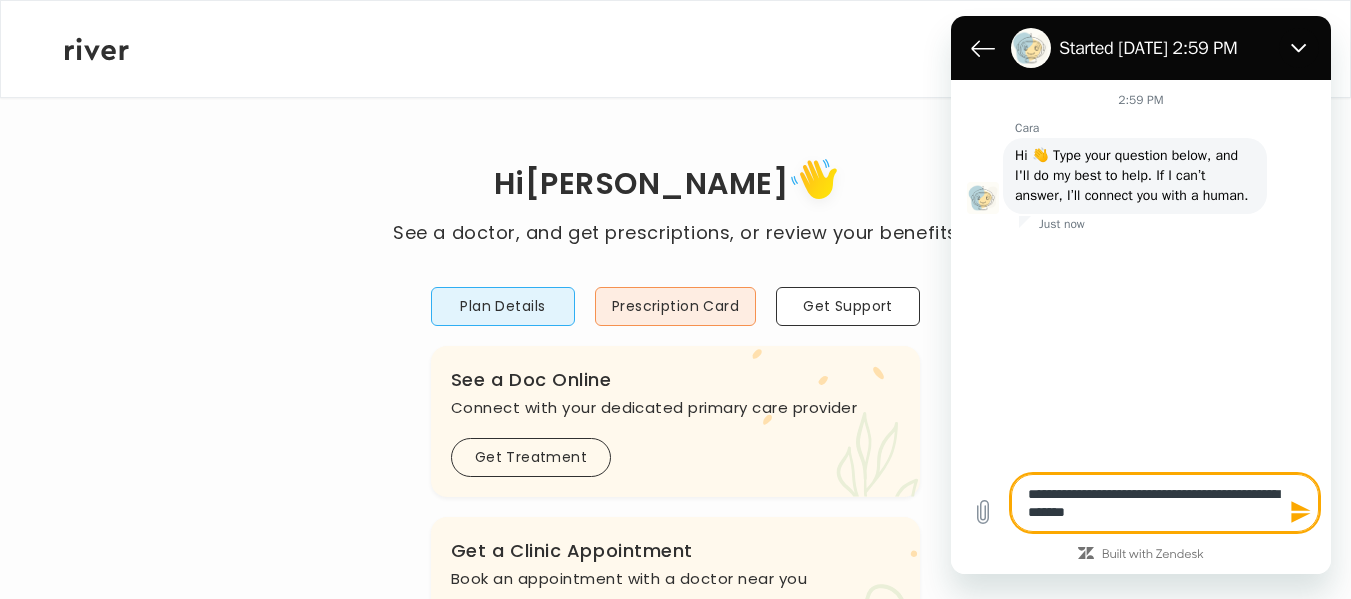 type on "**********" 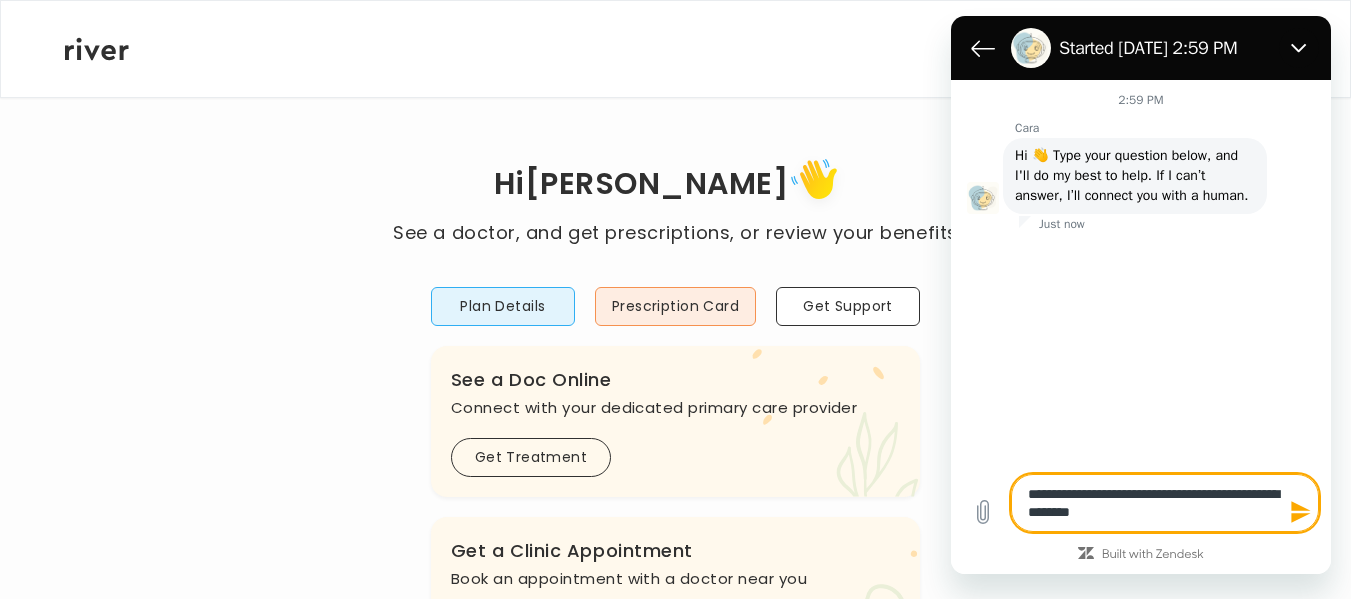 type on "**********" 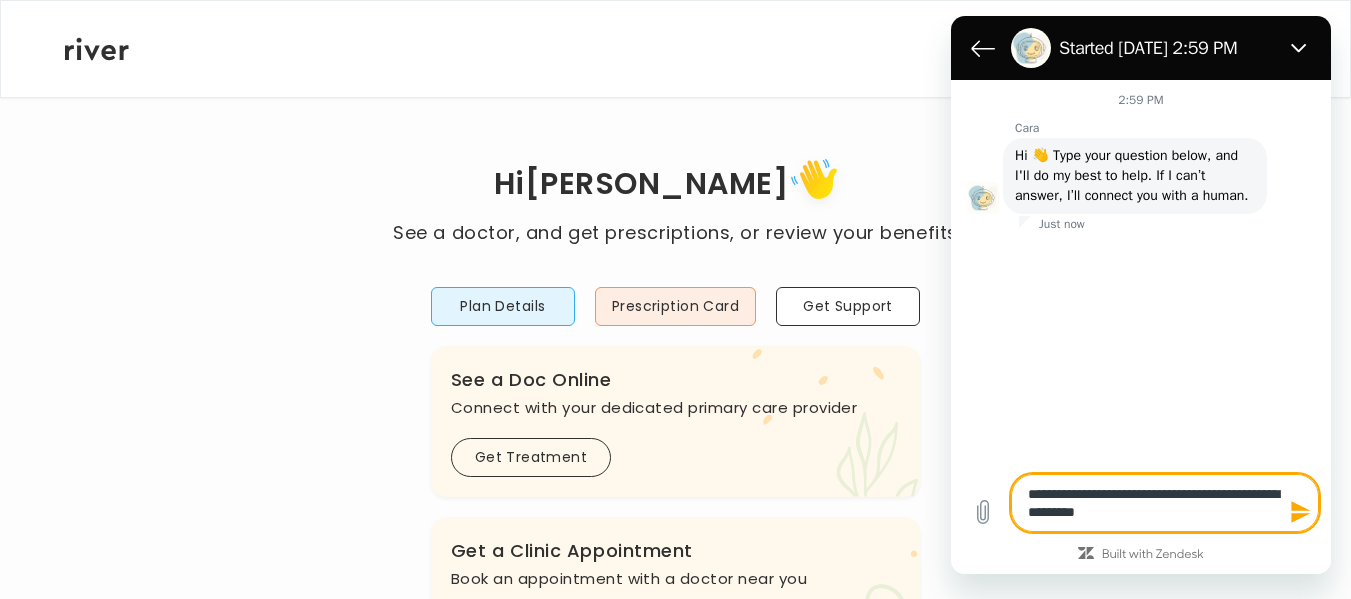 type on "**********" 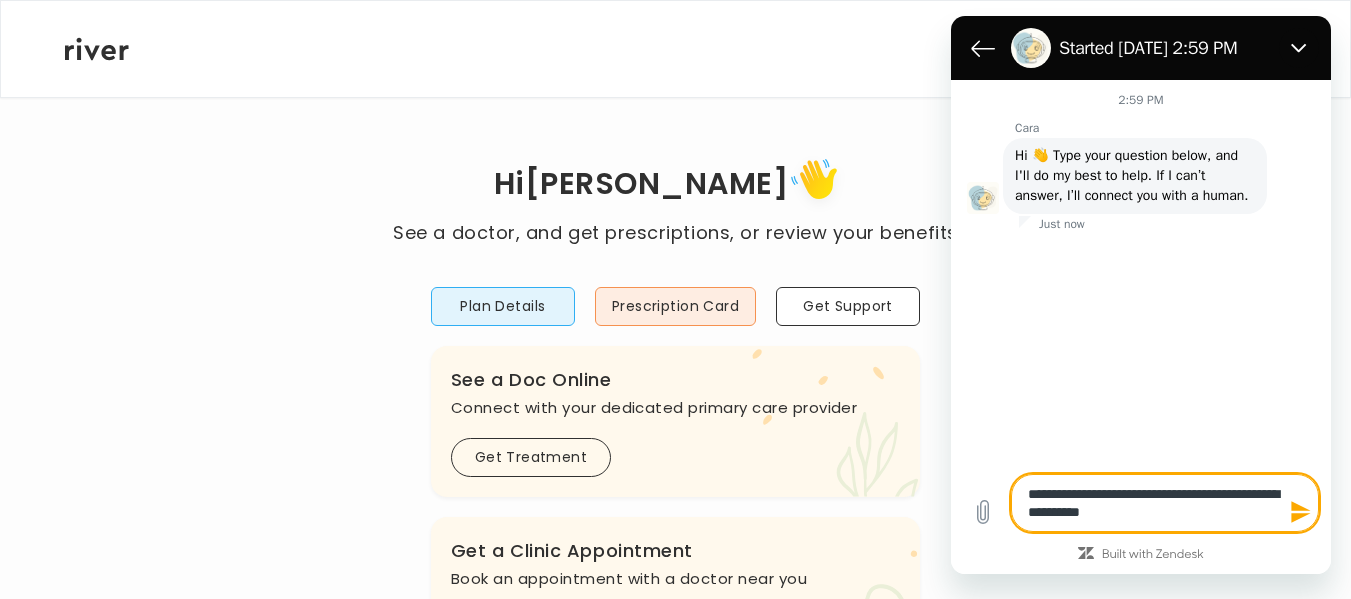 type on "*" 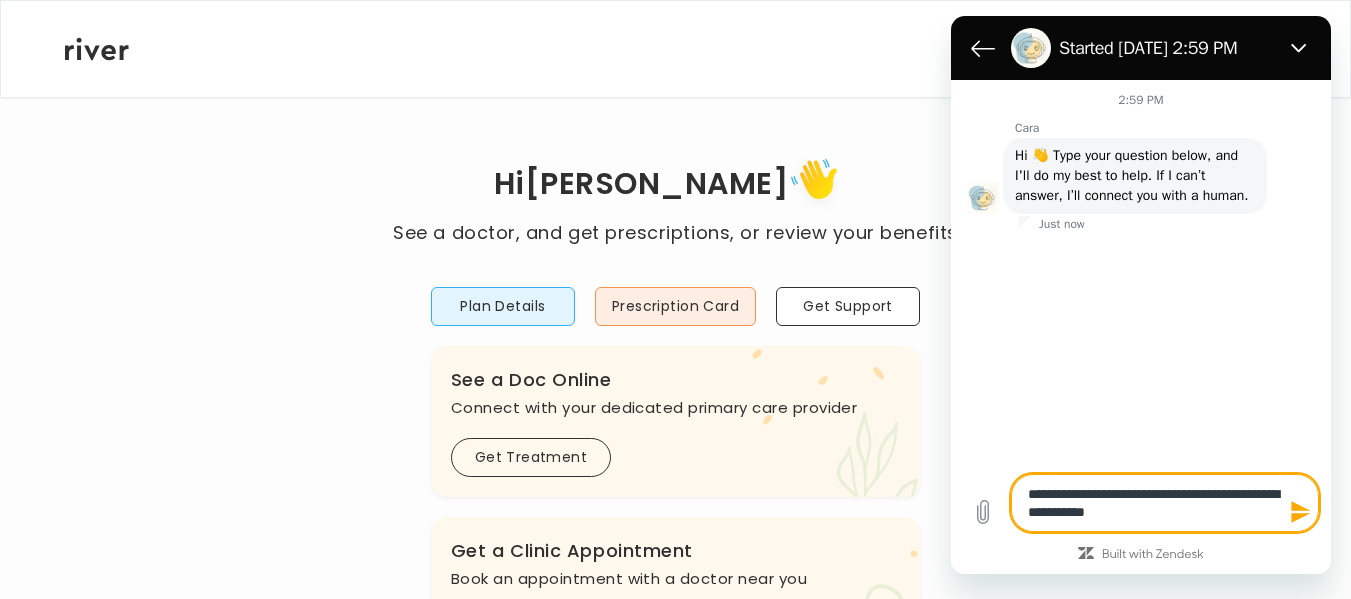 type on "**********" 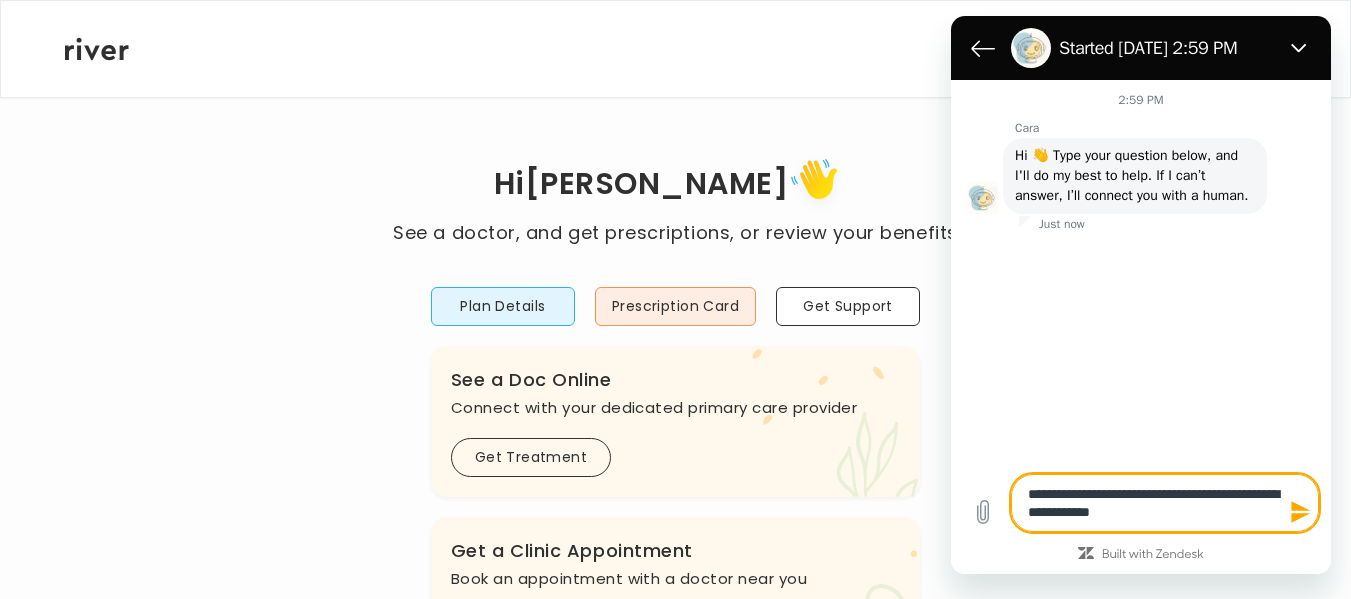 type on "**********" 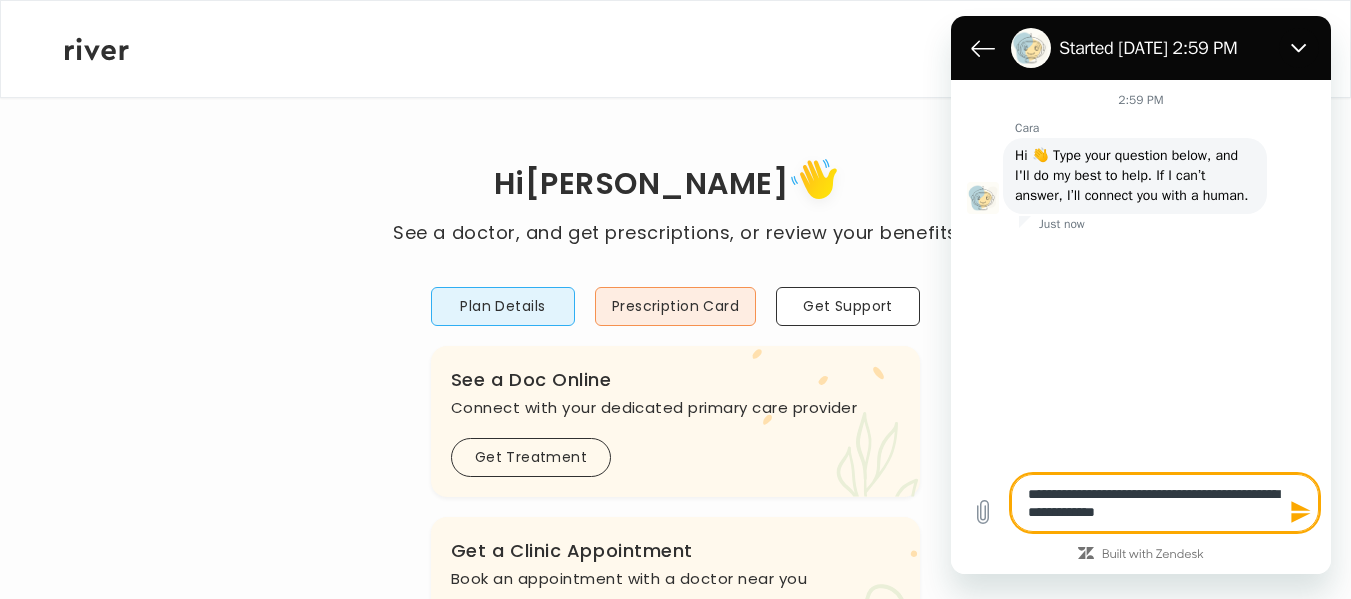 type on "**********" 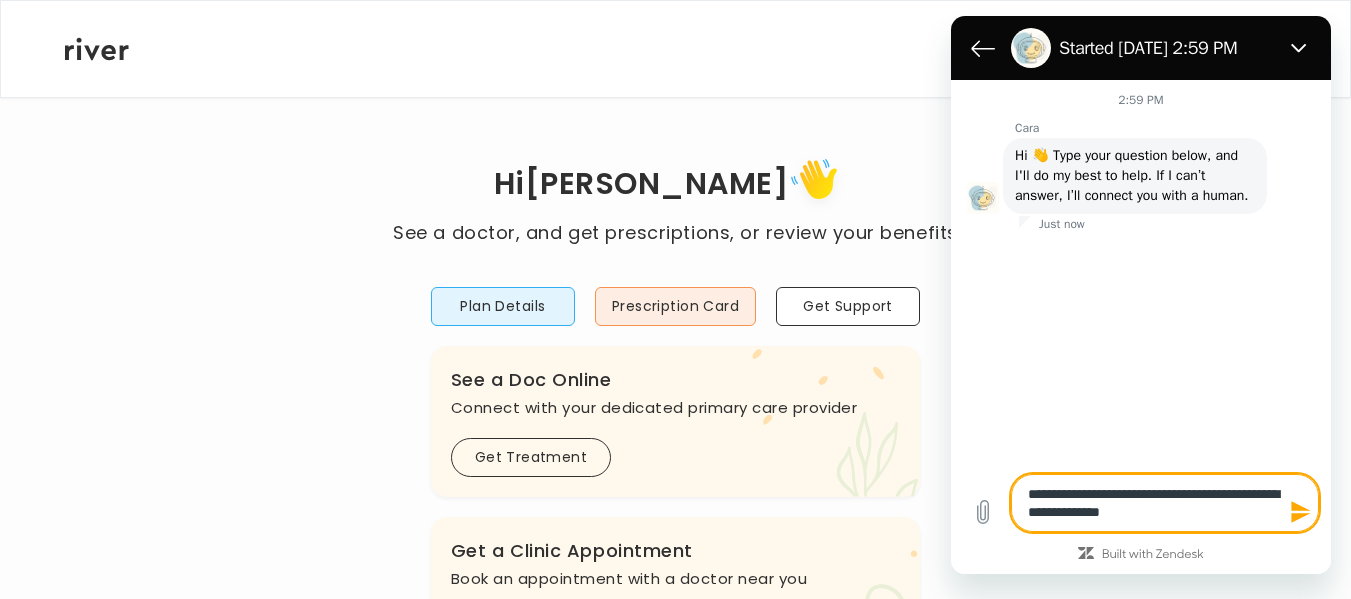 type on "**********" 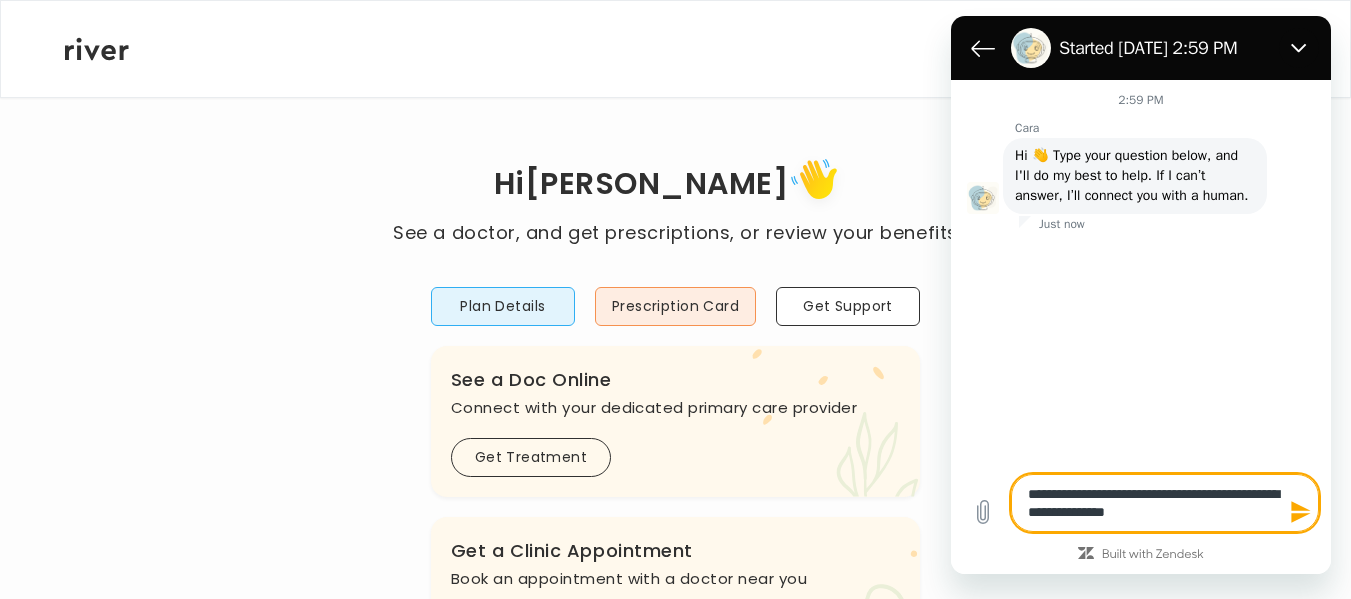 type on "*" 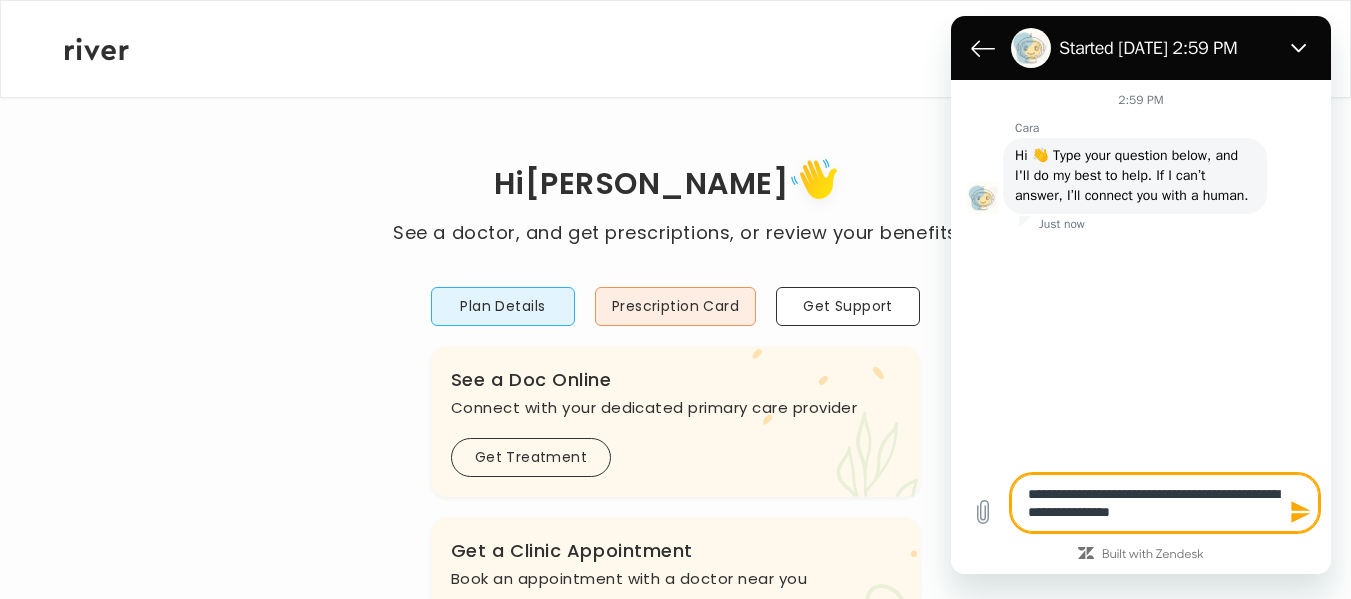 type on "**********" 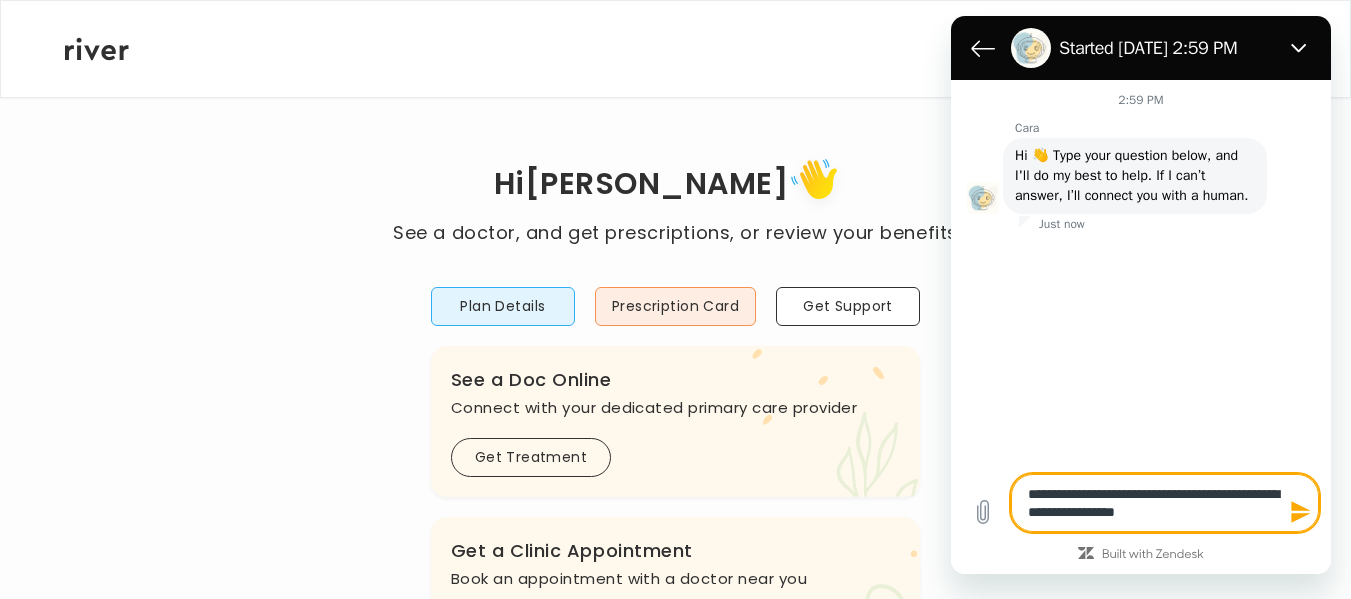 type on "*" 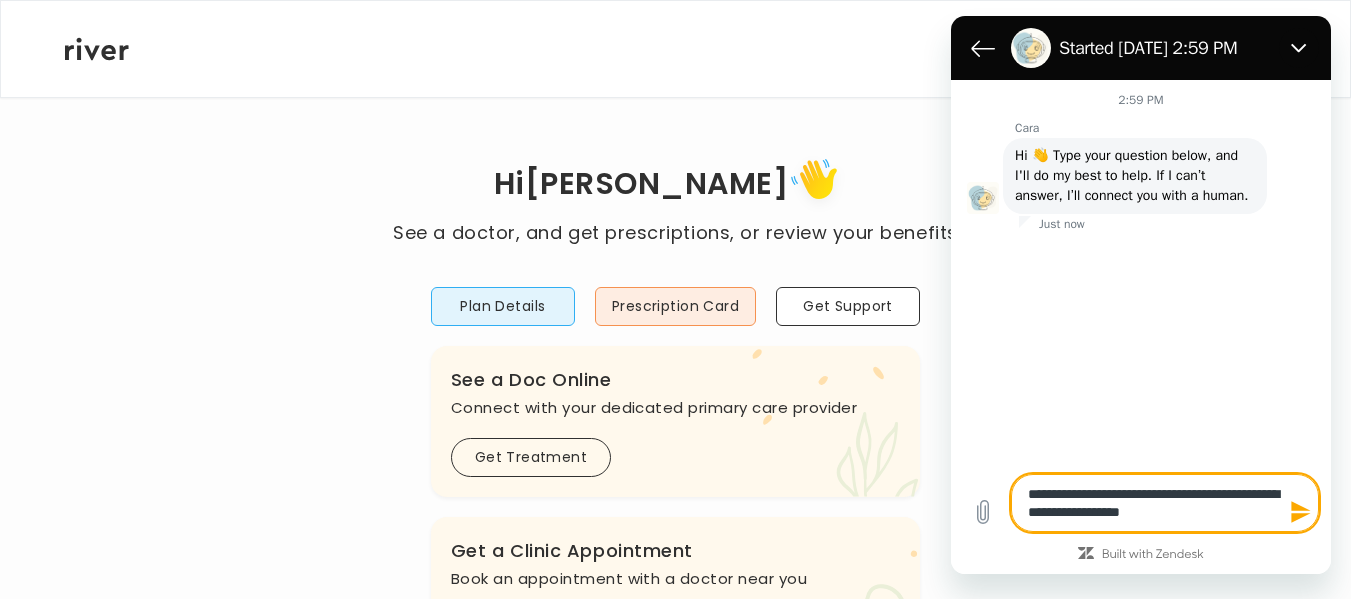 type on "**********" 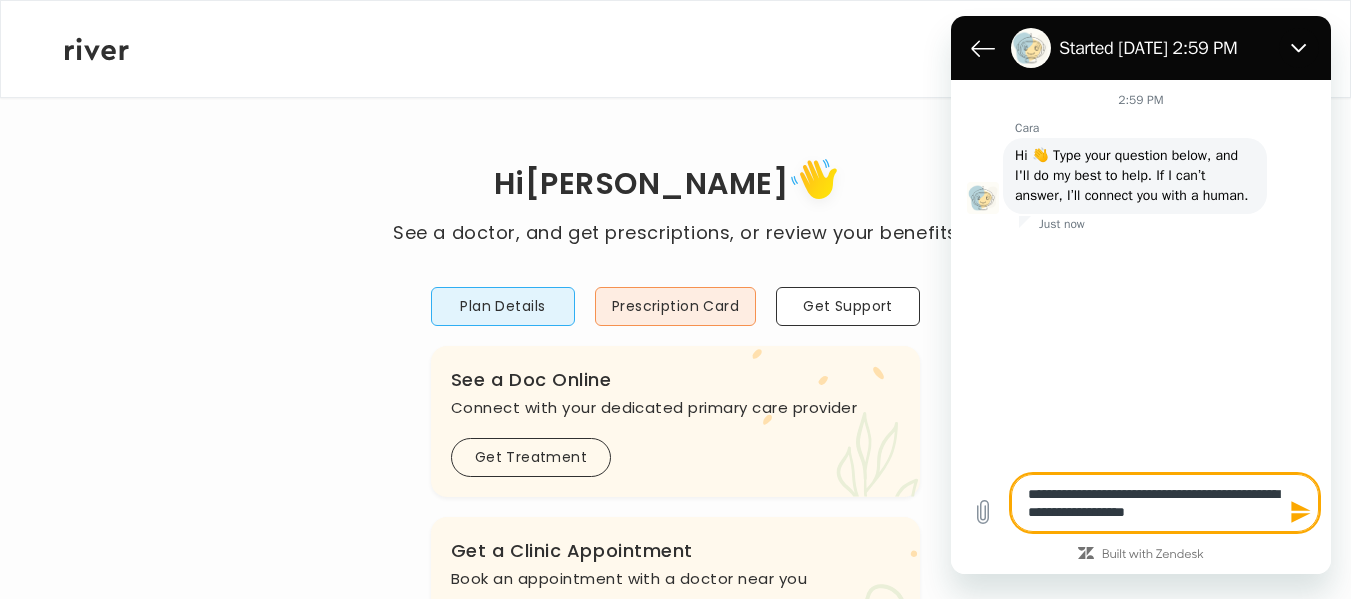 type on "**********" 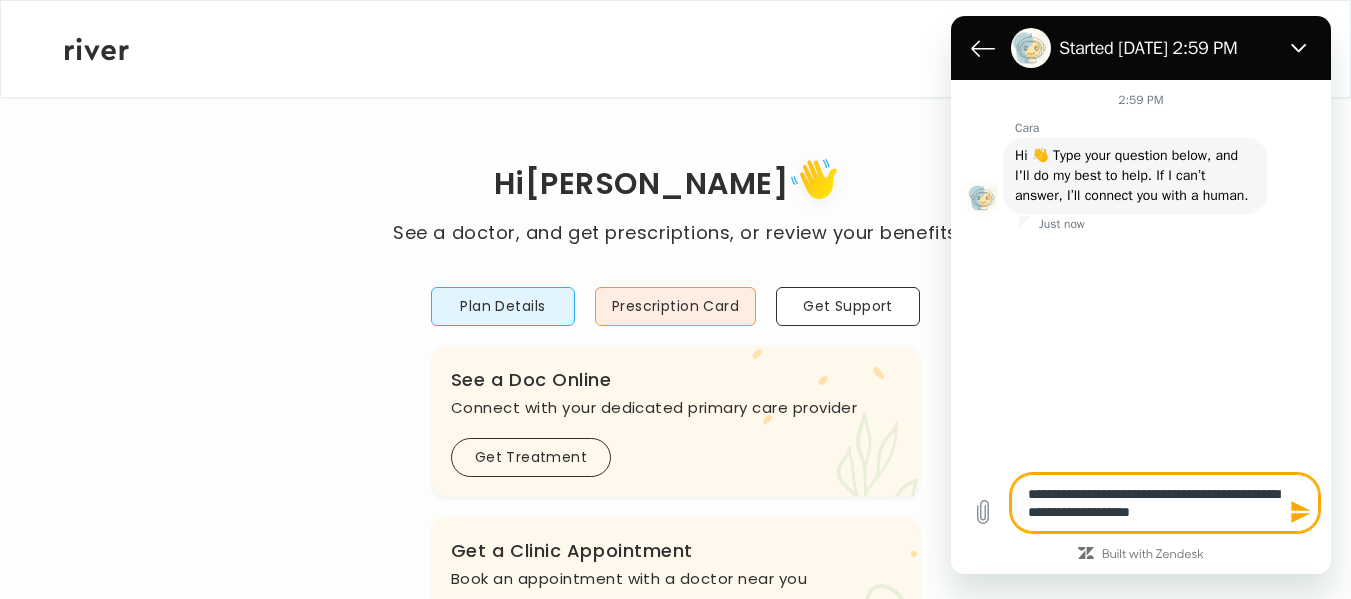 type on "**********" 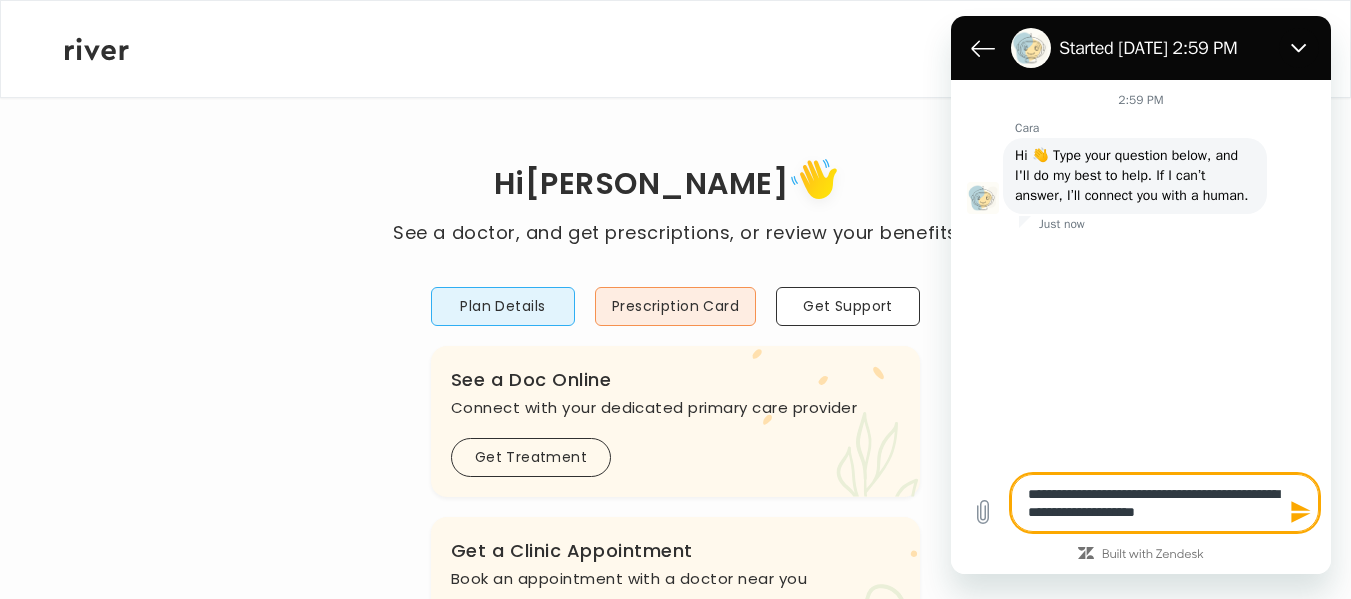 type on "**********" 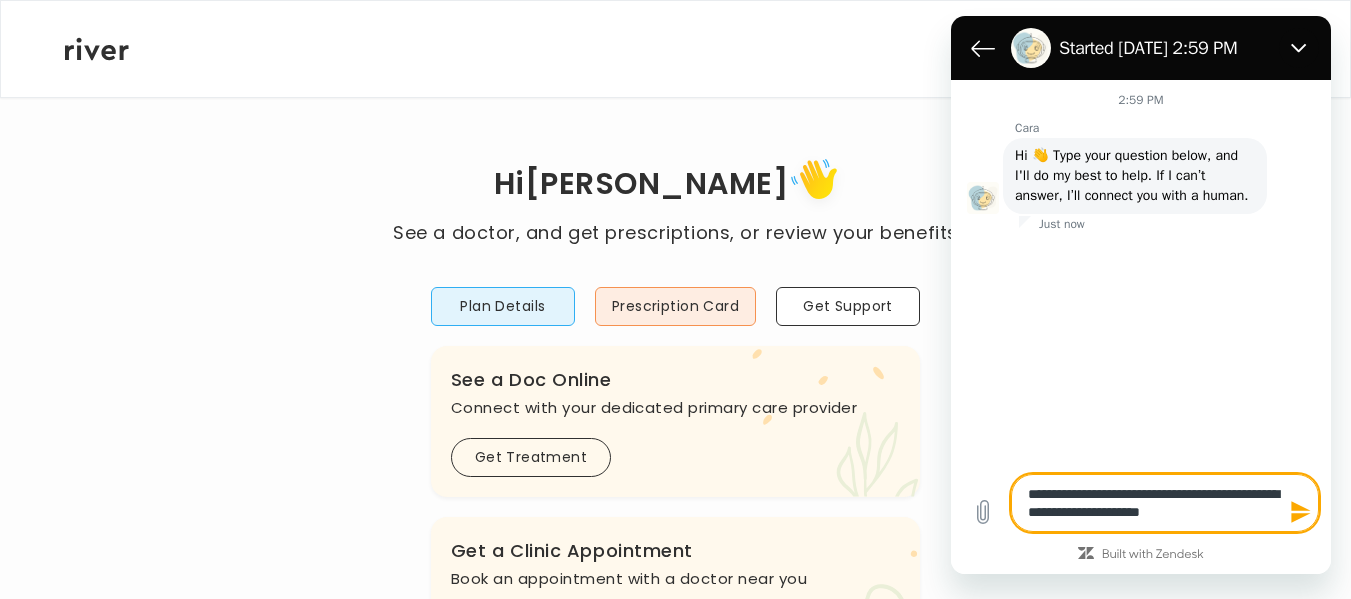 type on "**********" 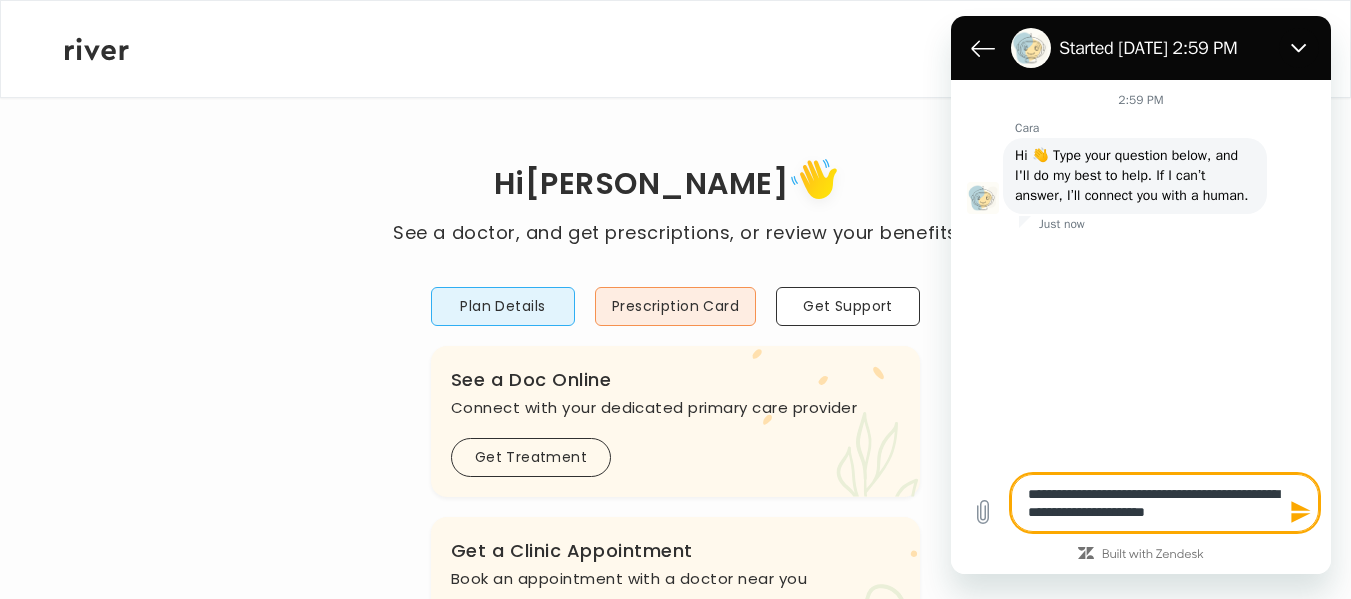 type on "**********" 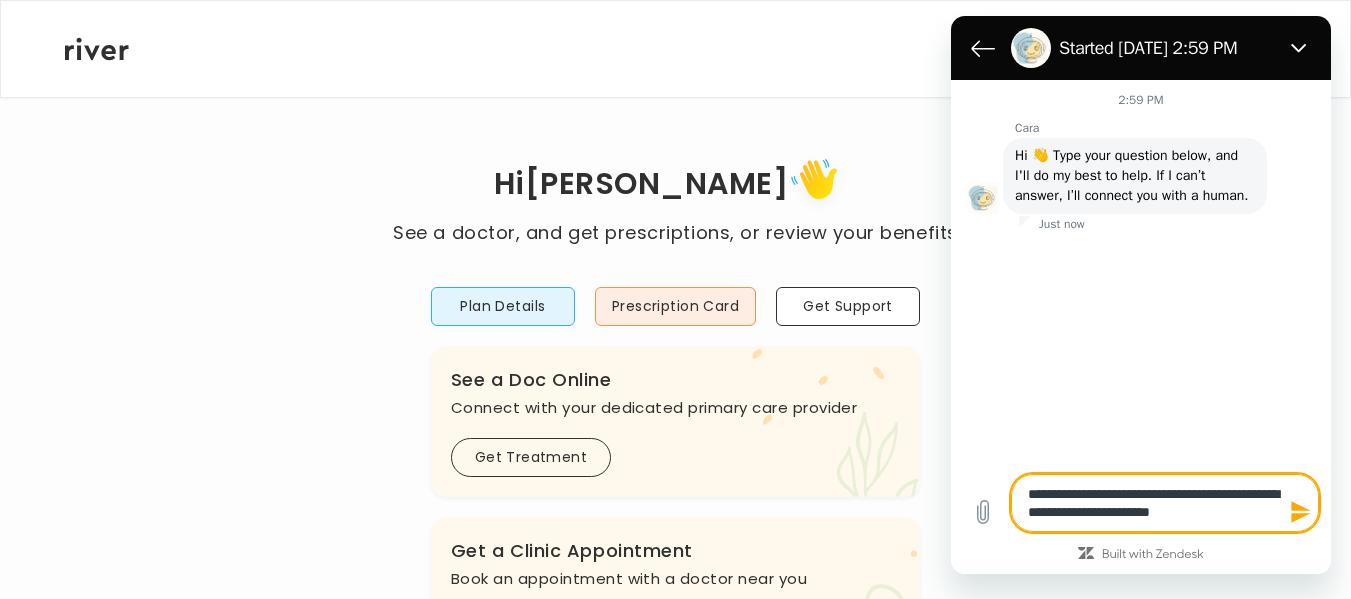 type on "**********" 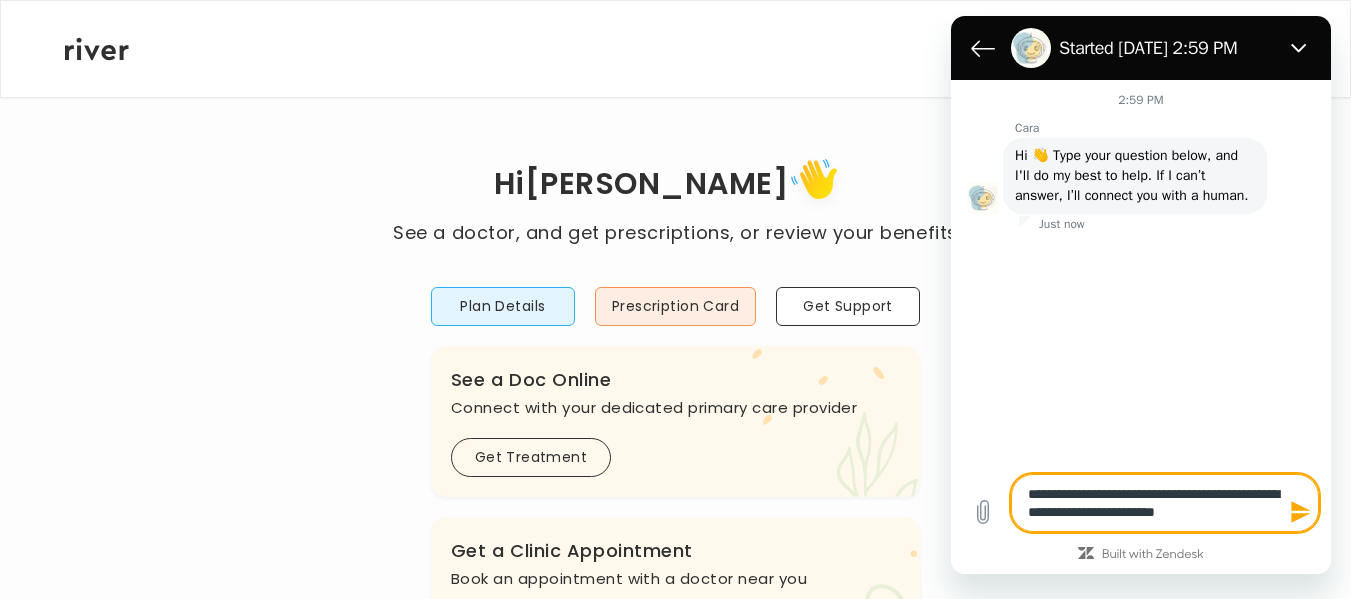 type on "**********" 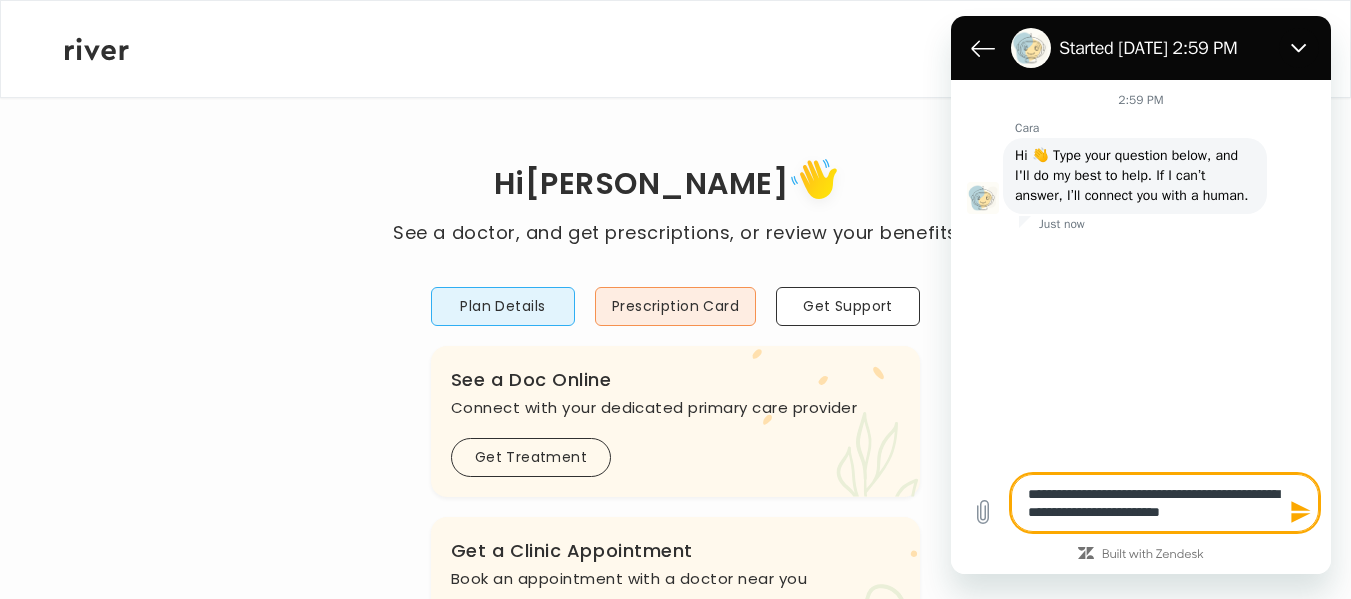type on "**********" 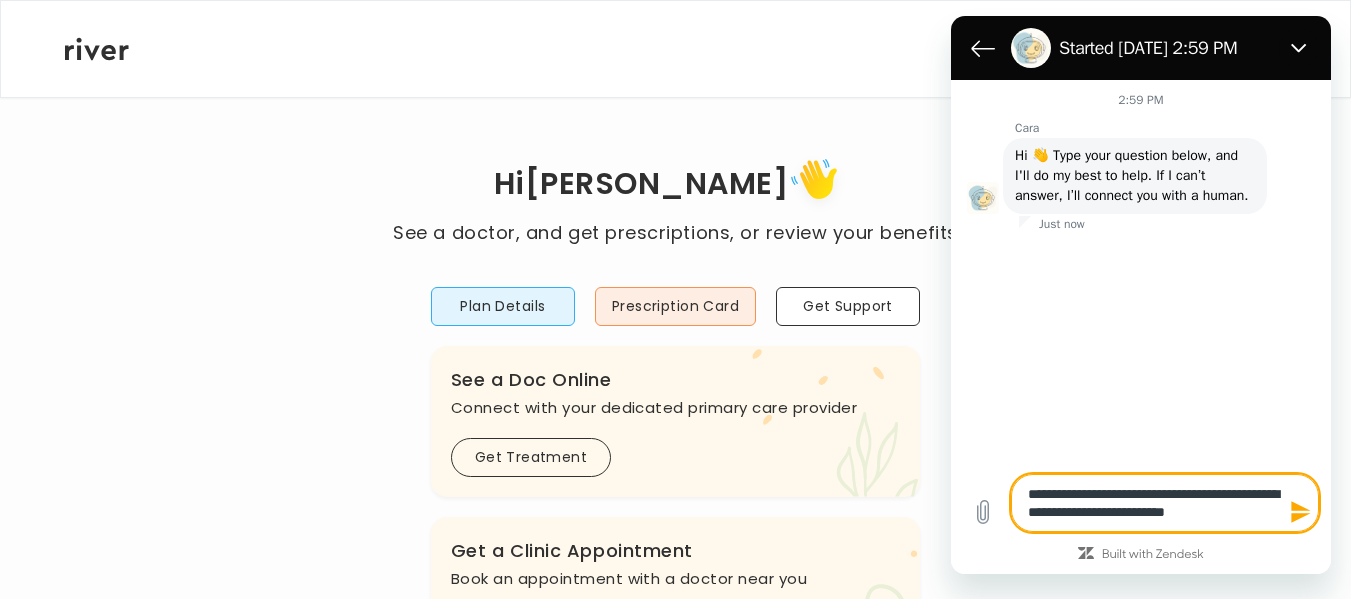 type on "**********" 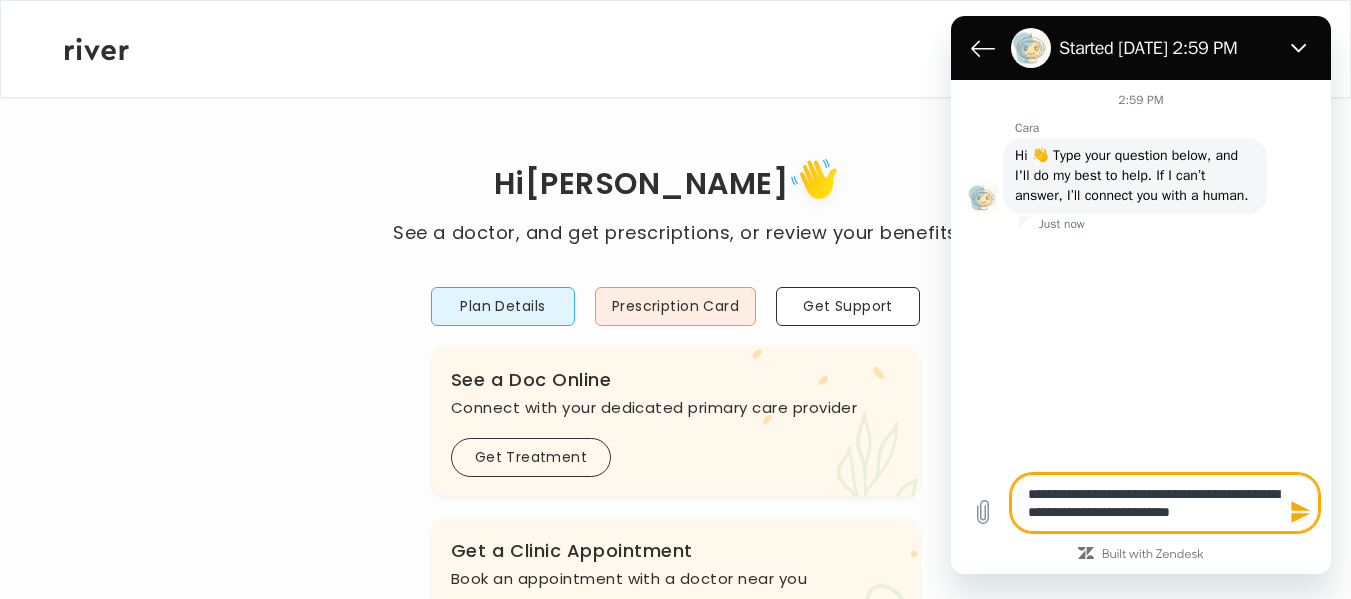 type on "**********" 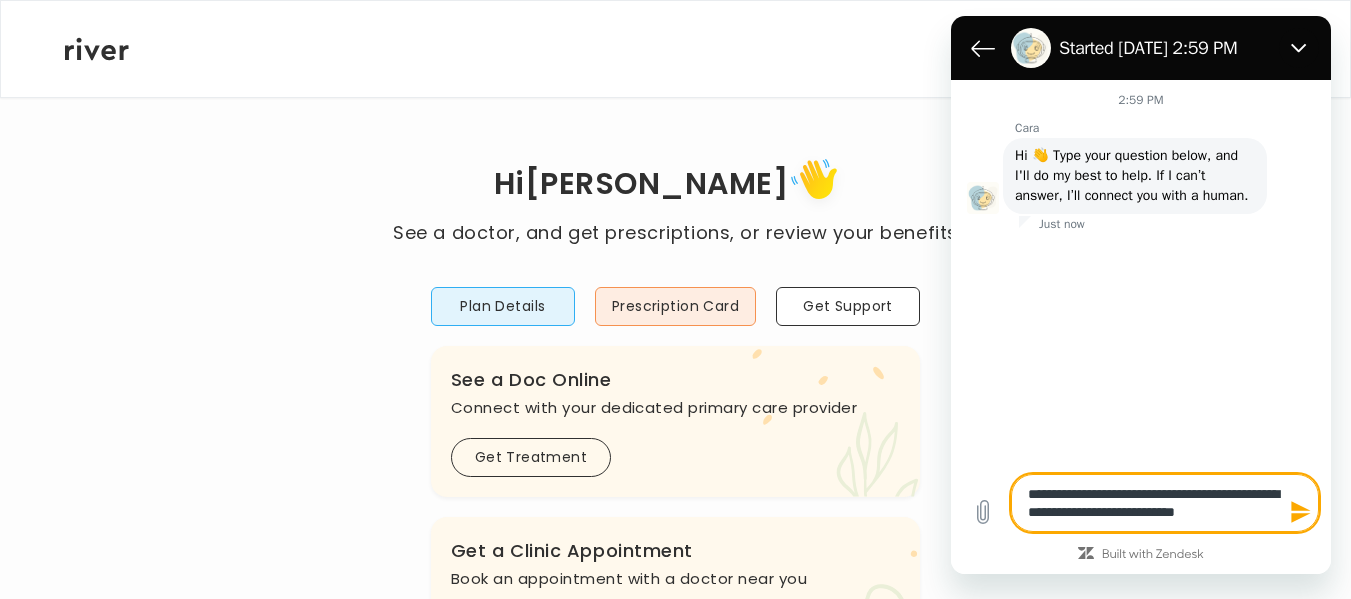 type on "*" 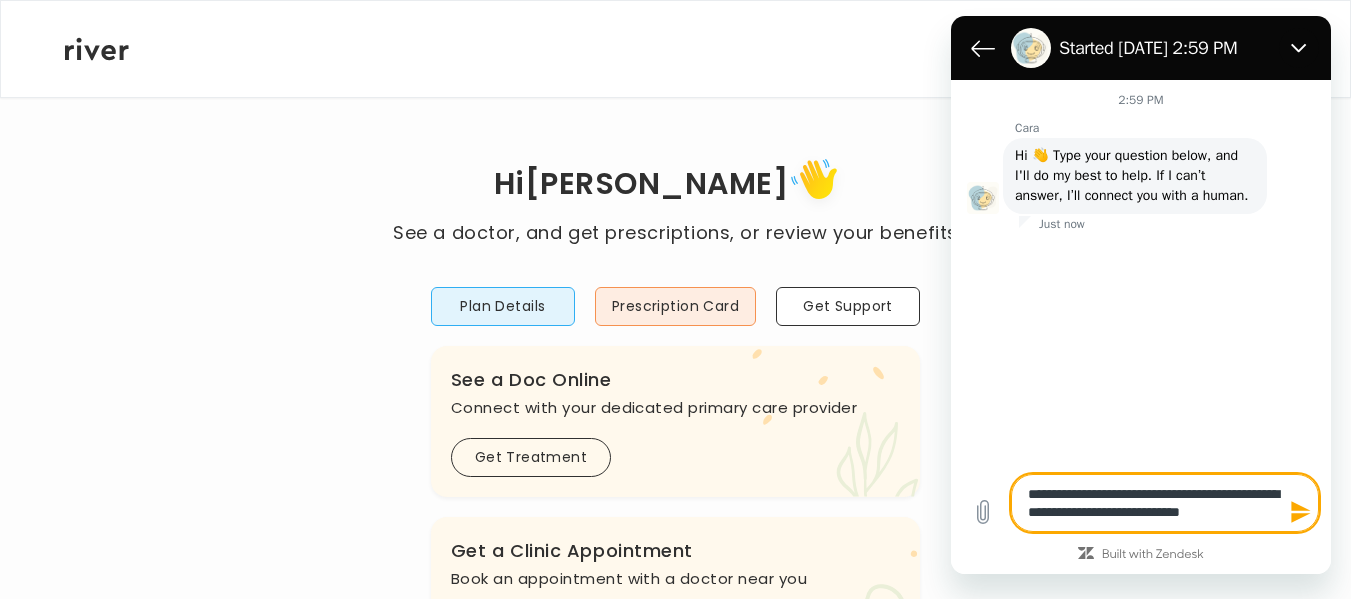 type on "**********" 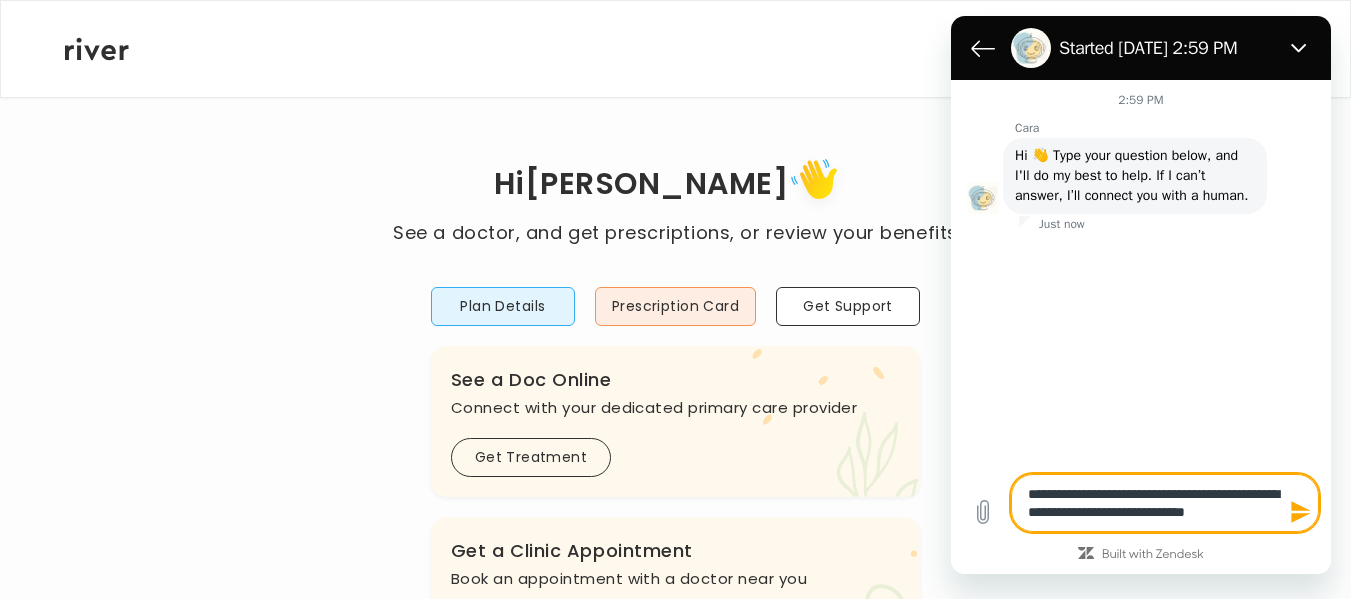 type on "**********" 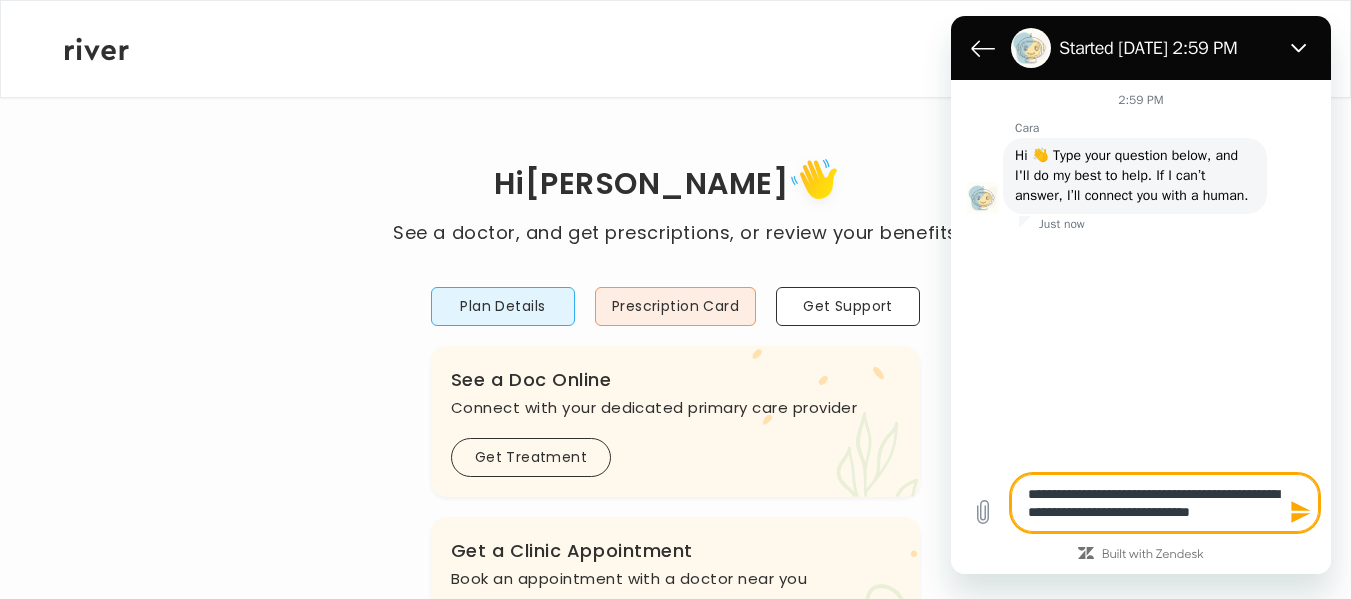 type on "**********" 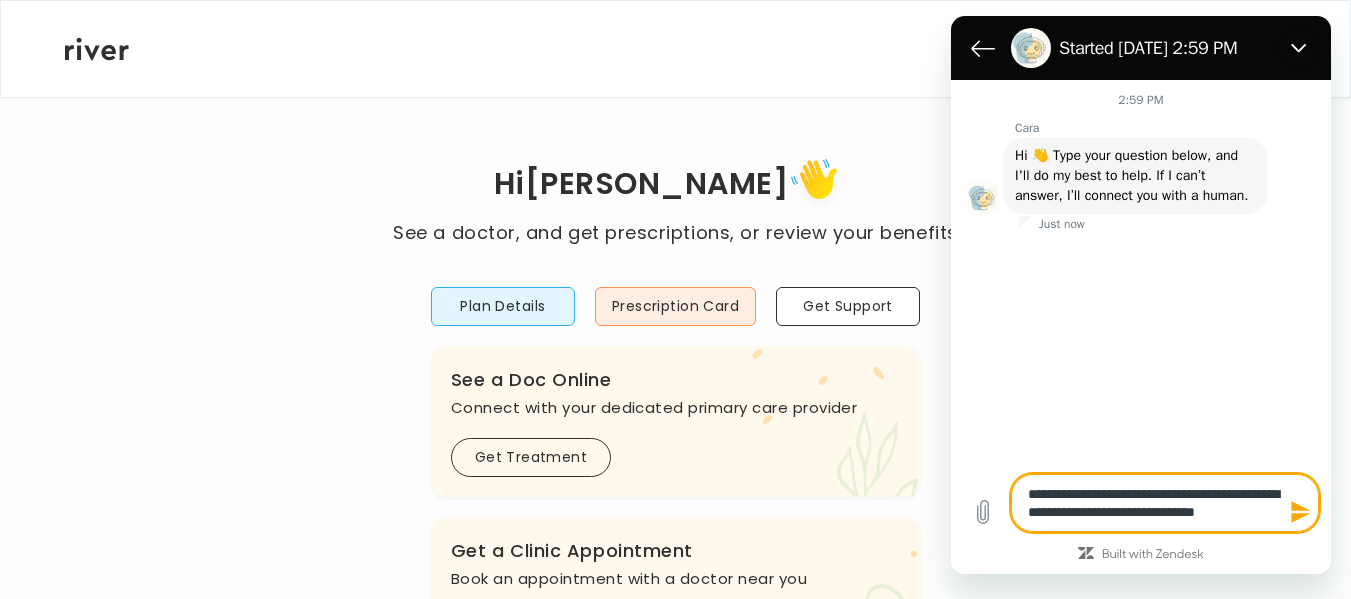 type on "*" 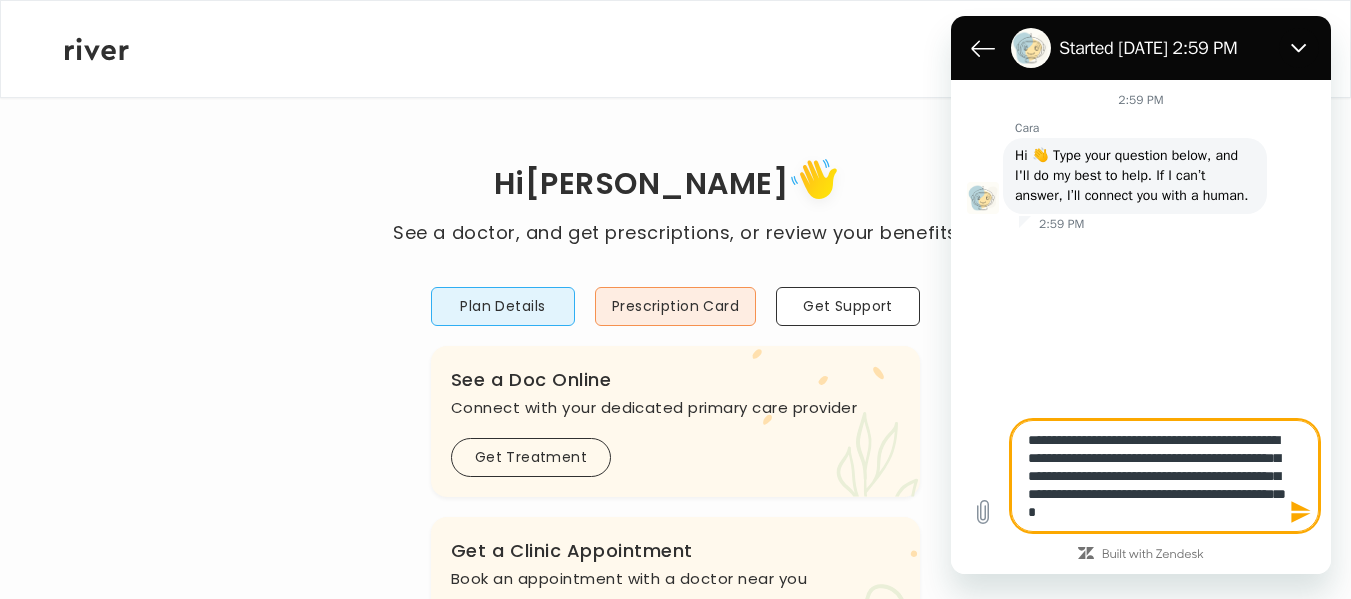 scroll, scrollTop: 8, scrollLeft: 0, axis: vertical 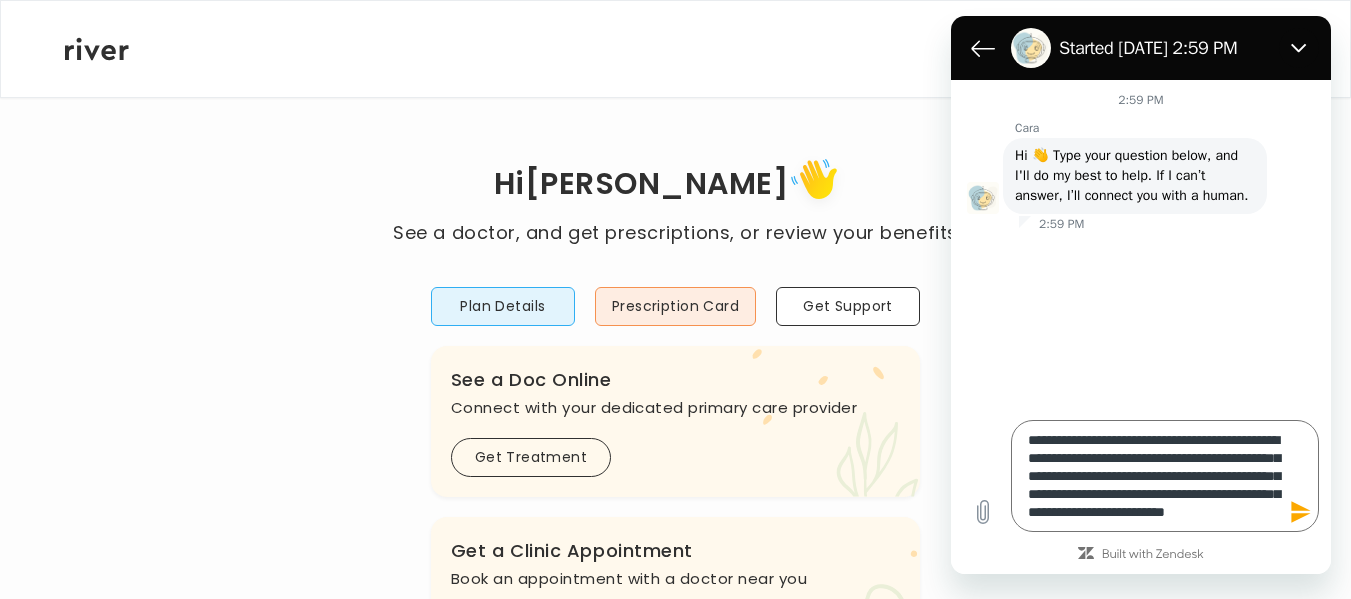 click 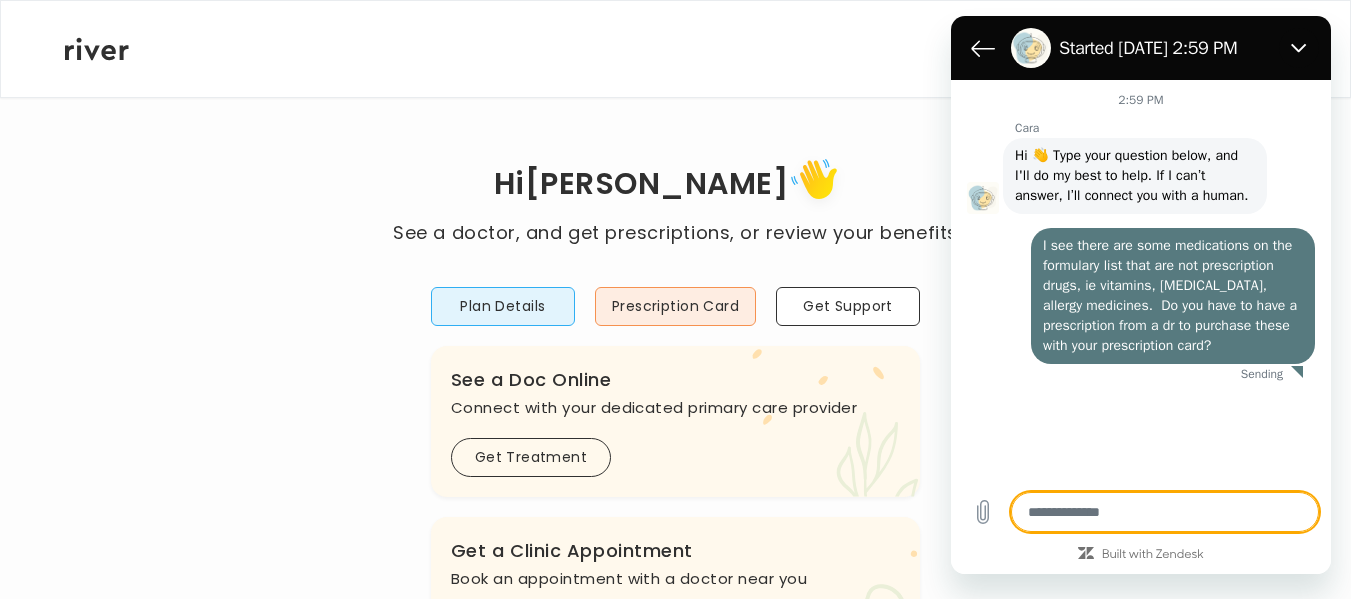 scroll, scrollTop: 0, scrollLeft: 0, axis: both 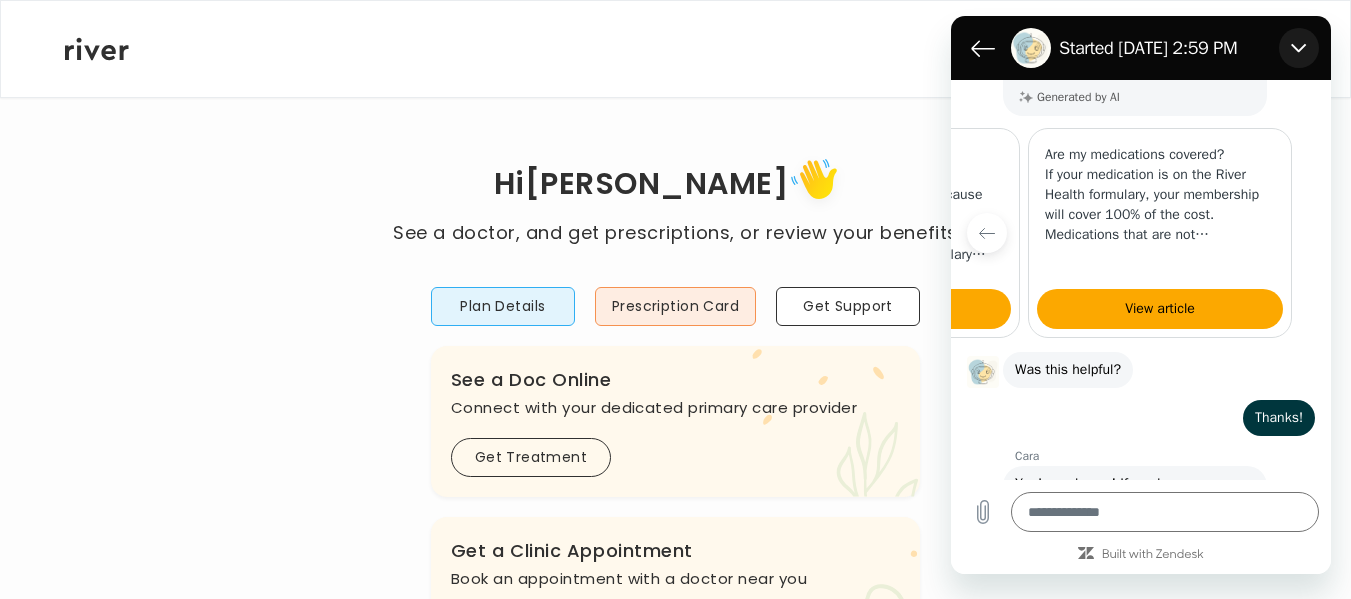 click at bounding box center (1299, 48) 